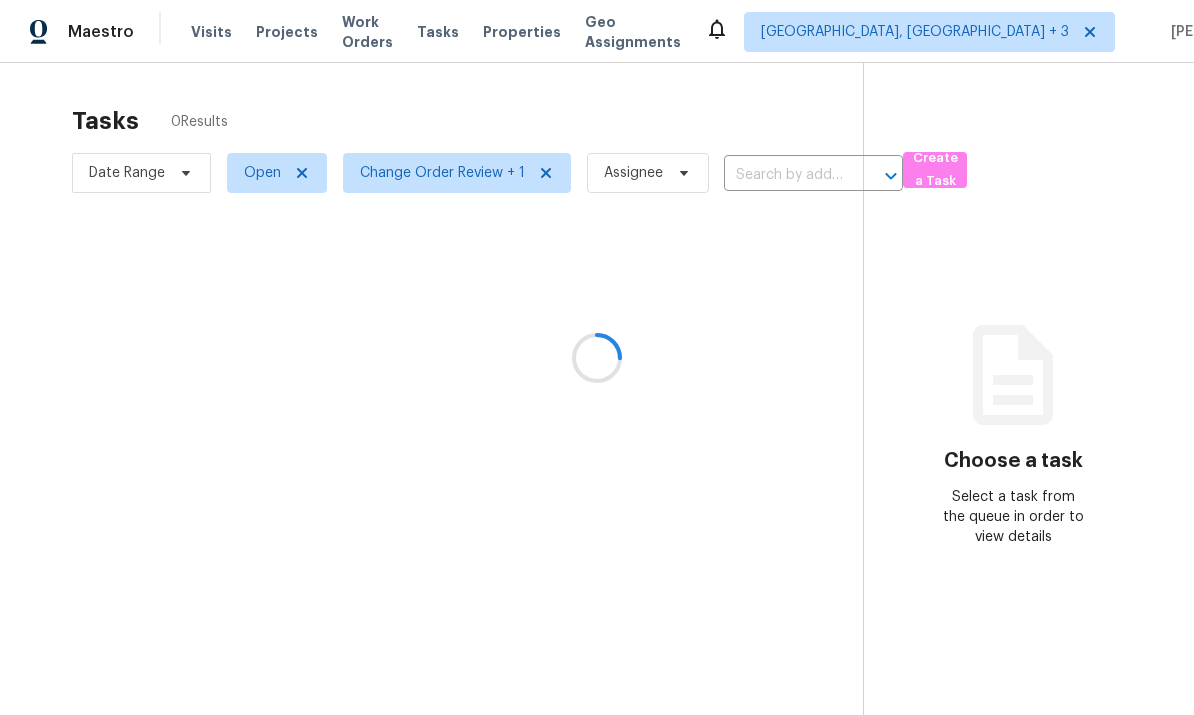 scroll, scrollTop: 0, scrollLeft: 0, axis: both 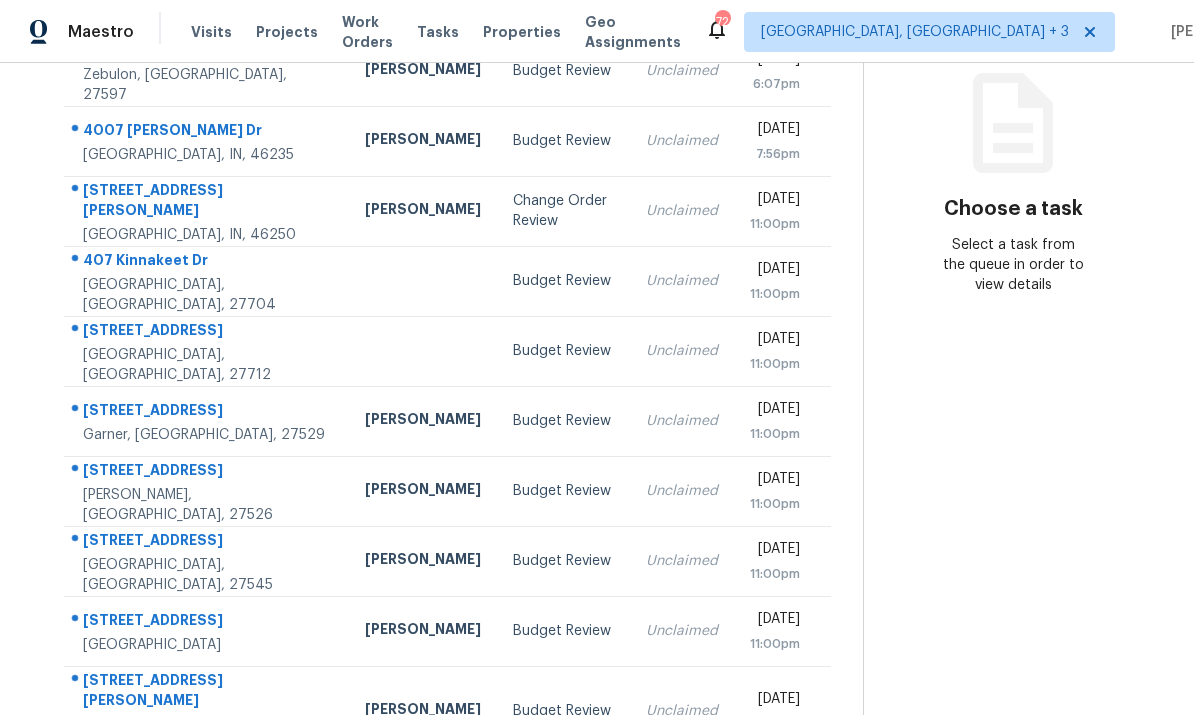 click 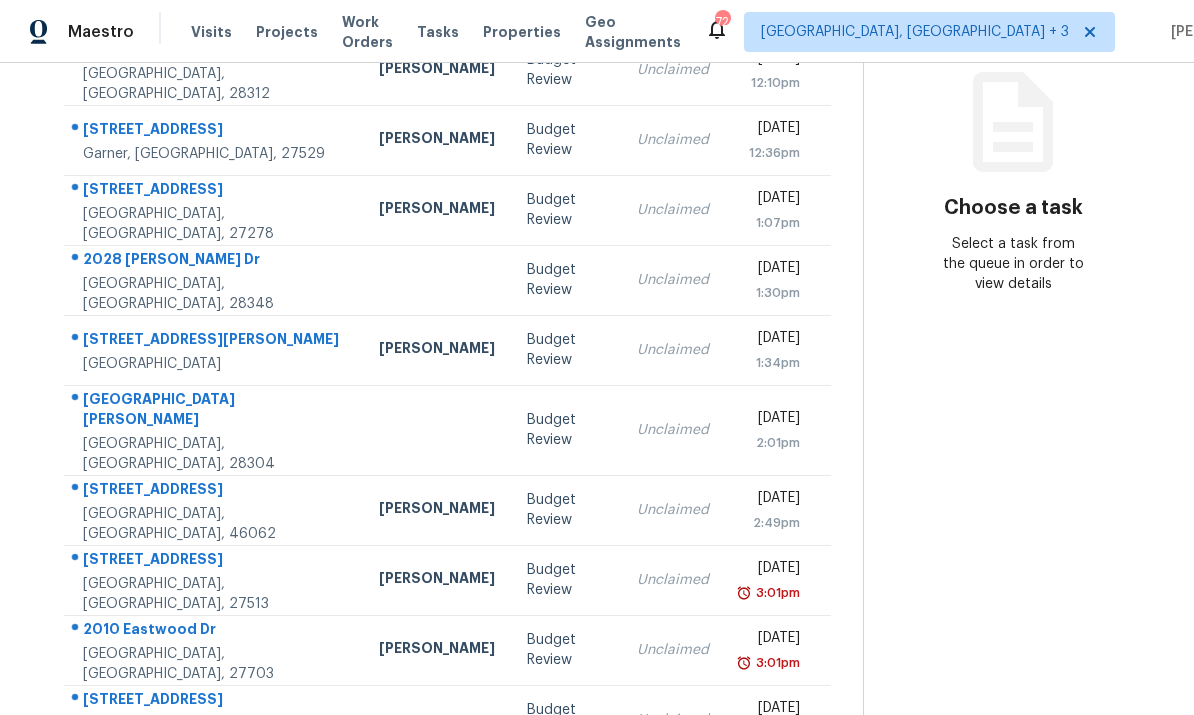 scroll, scrollTop: 252, scrollLeft: 0, axis: vertical 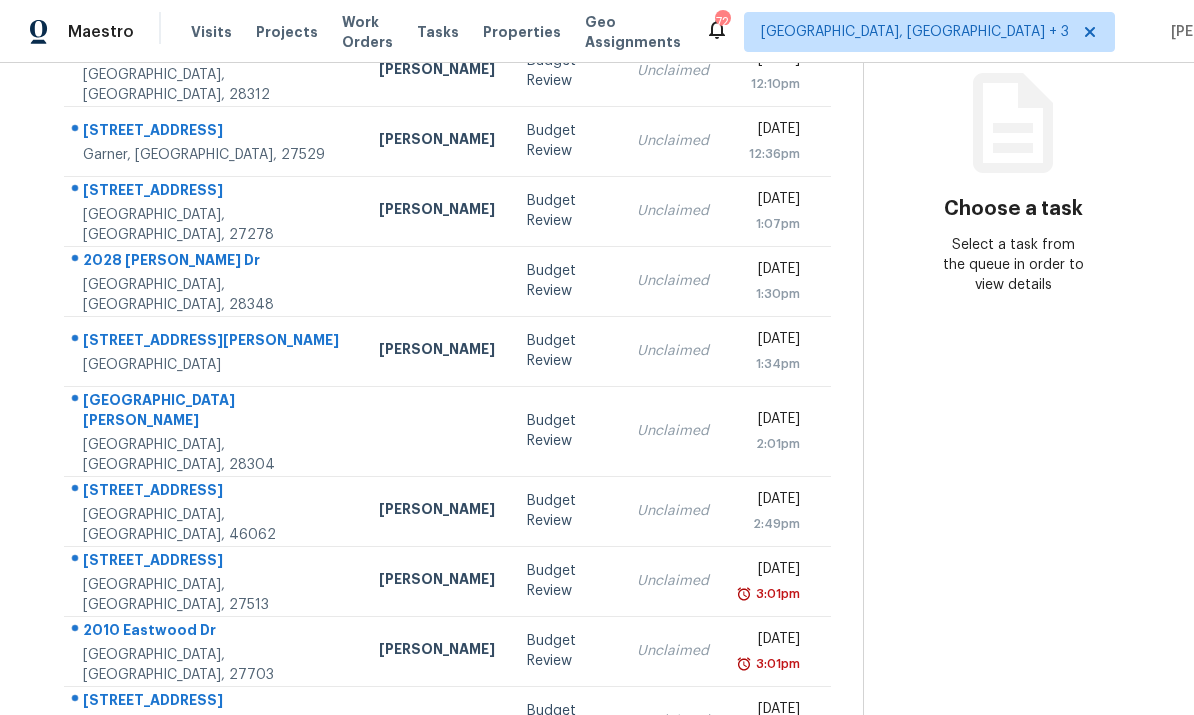 click 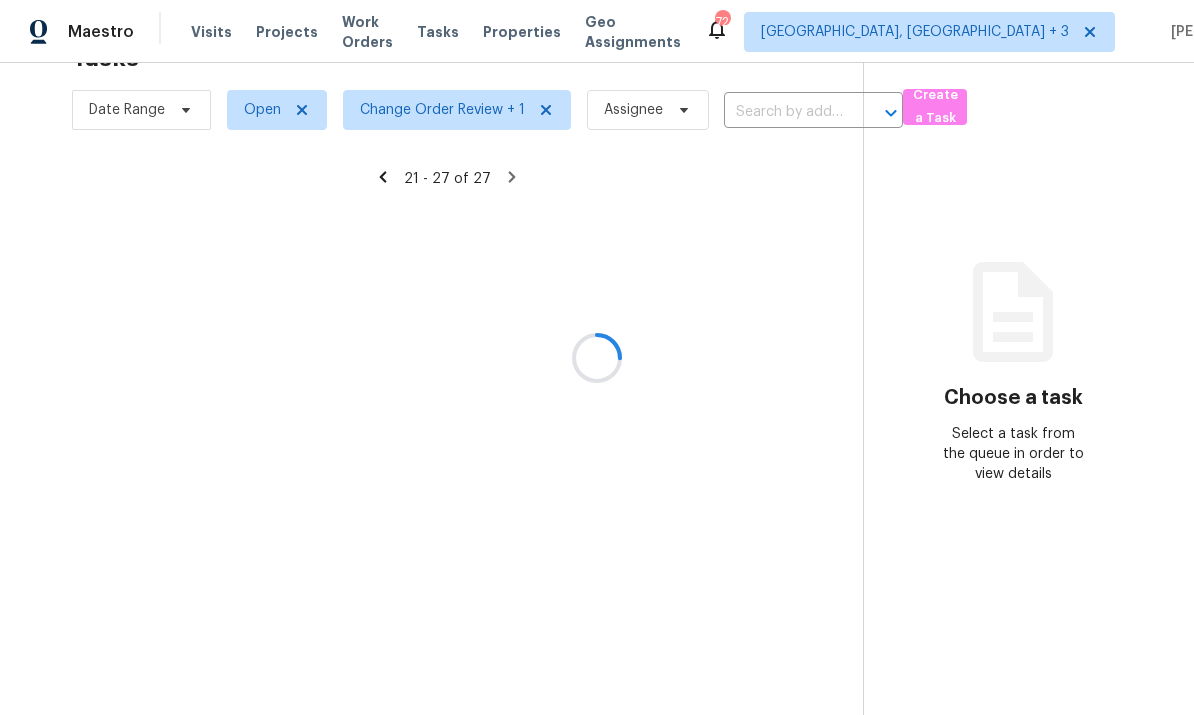 scroll, scrollTop: 63, scrollLeft: 0, axis: vertical 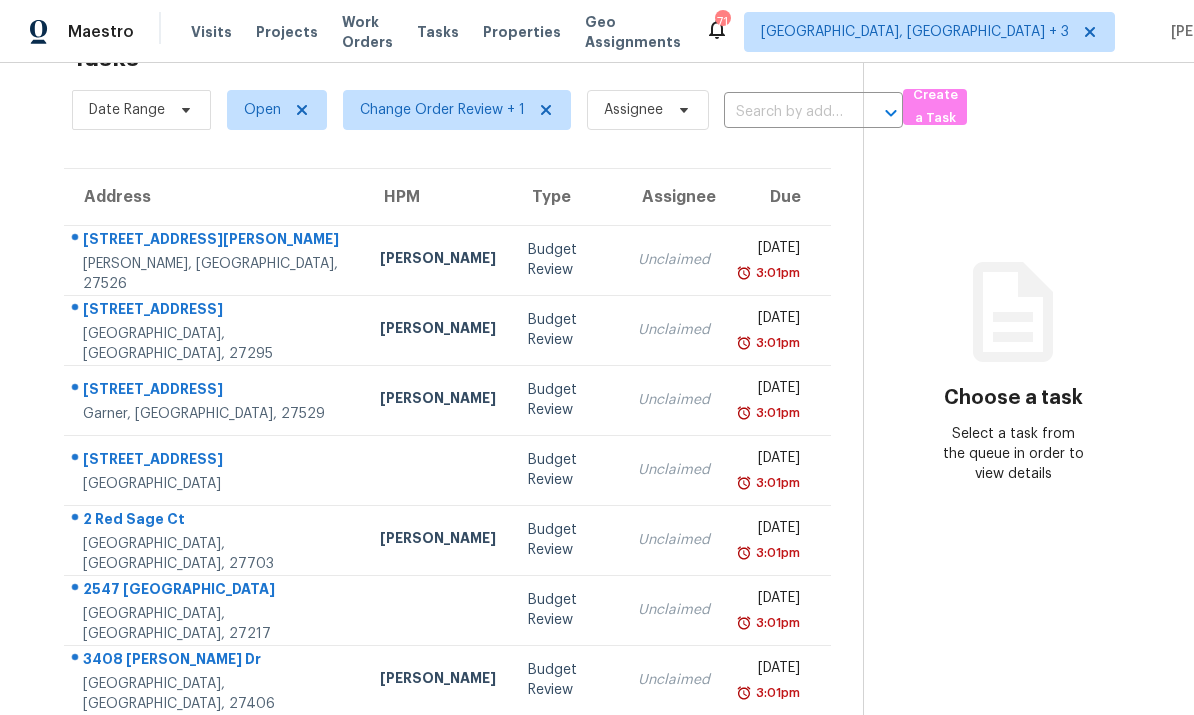 click 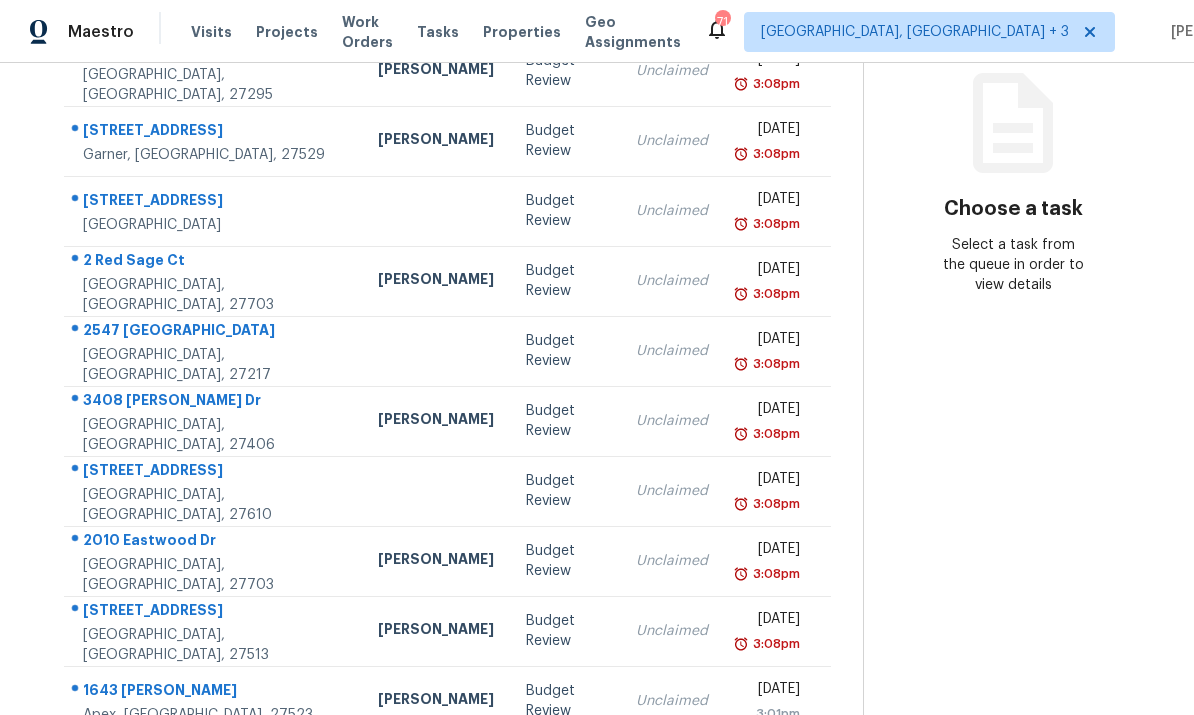 scroll, scrollTop: 252, scrollLeft: 0, axis: vertical 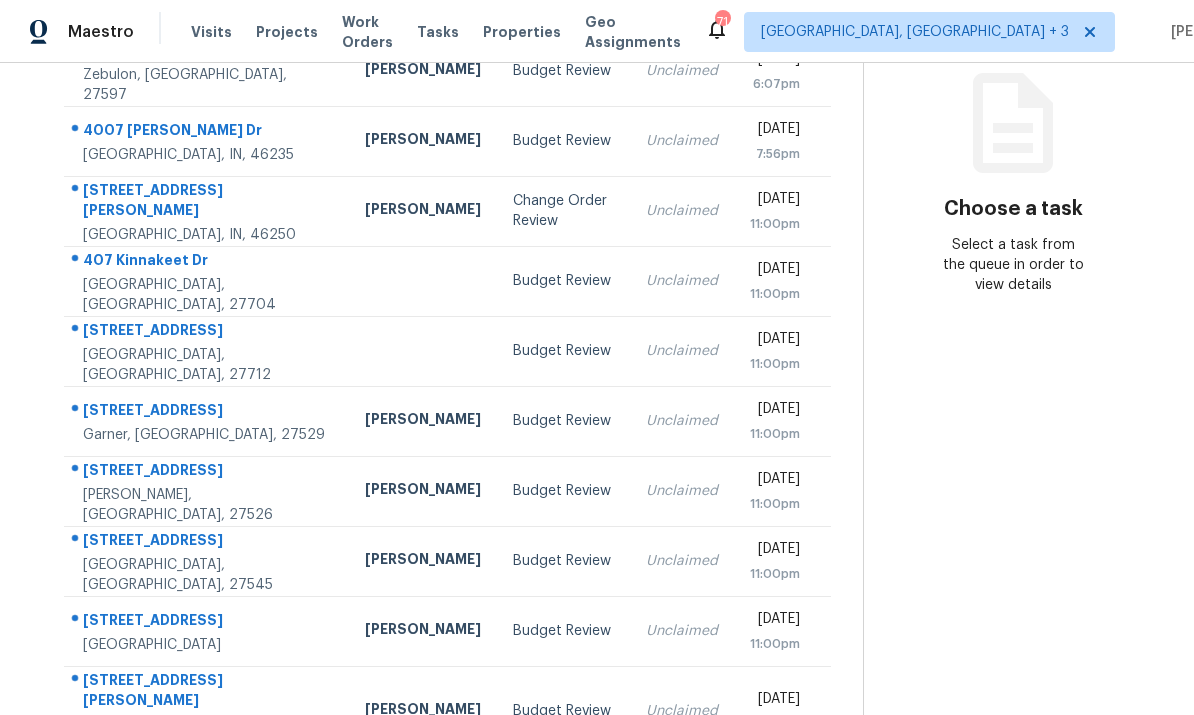 click 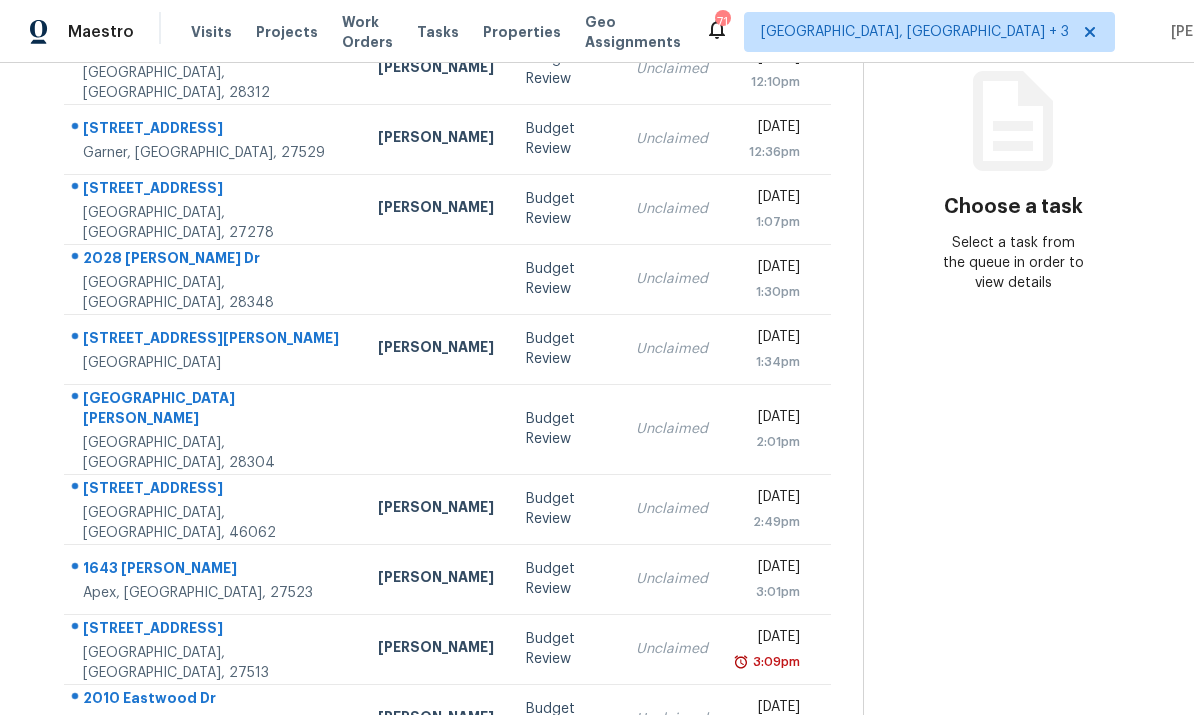scroll, scrollTop: 252, scrollLeft: 0, axis: vertical 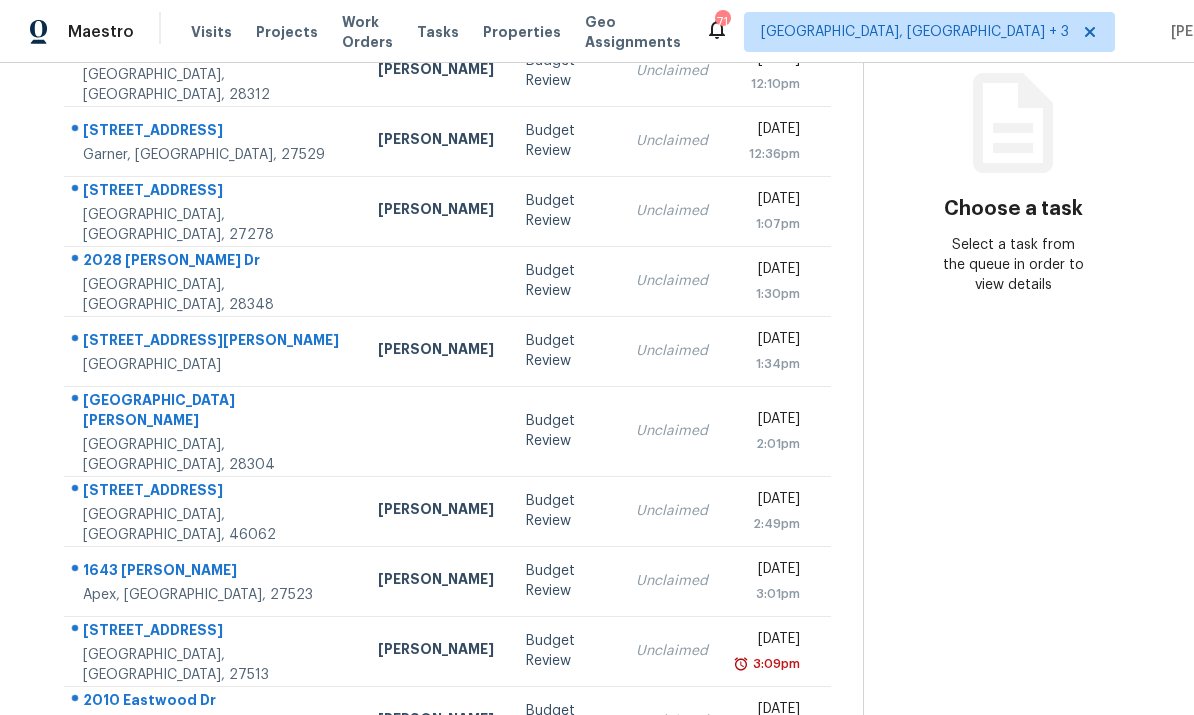 click on "[STREET_ADDRESS]" at bounding box center [214, 632] 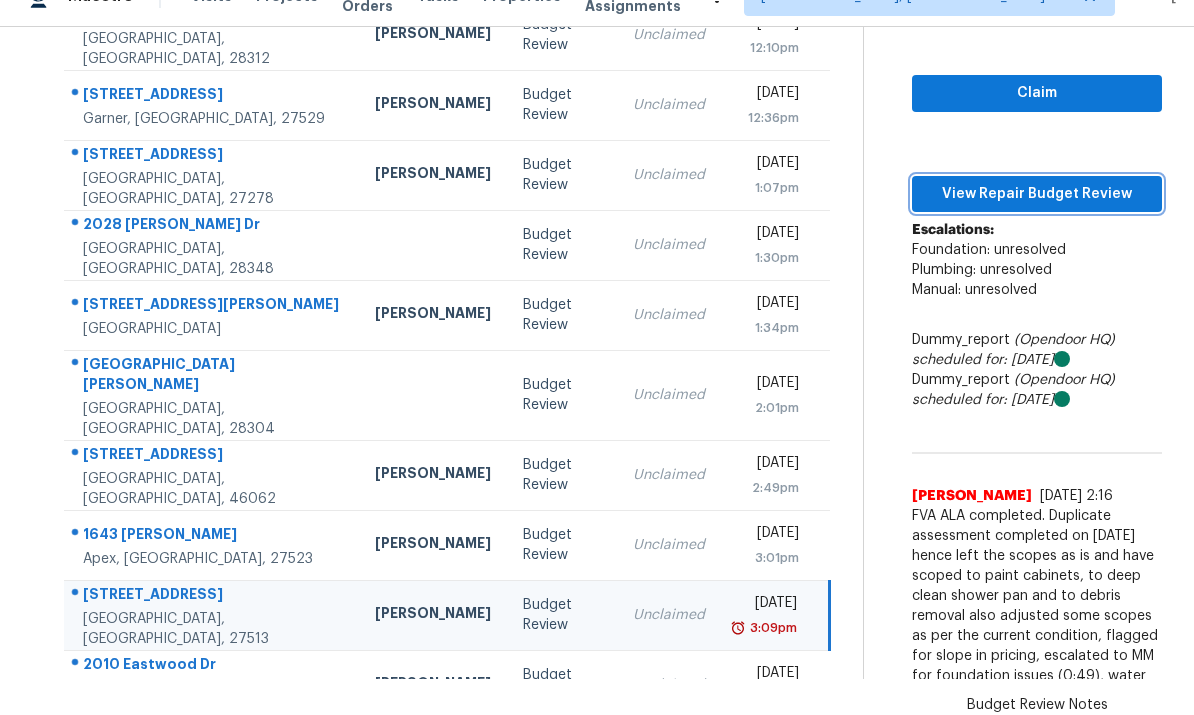 click on "View Repair Budget Review" at bounding box center [1037, 194] 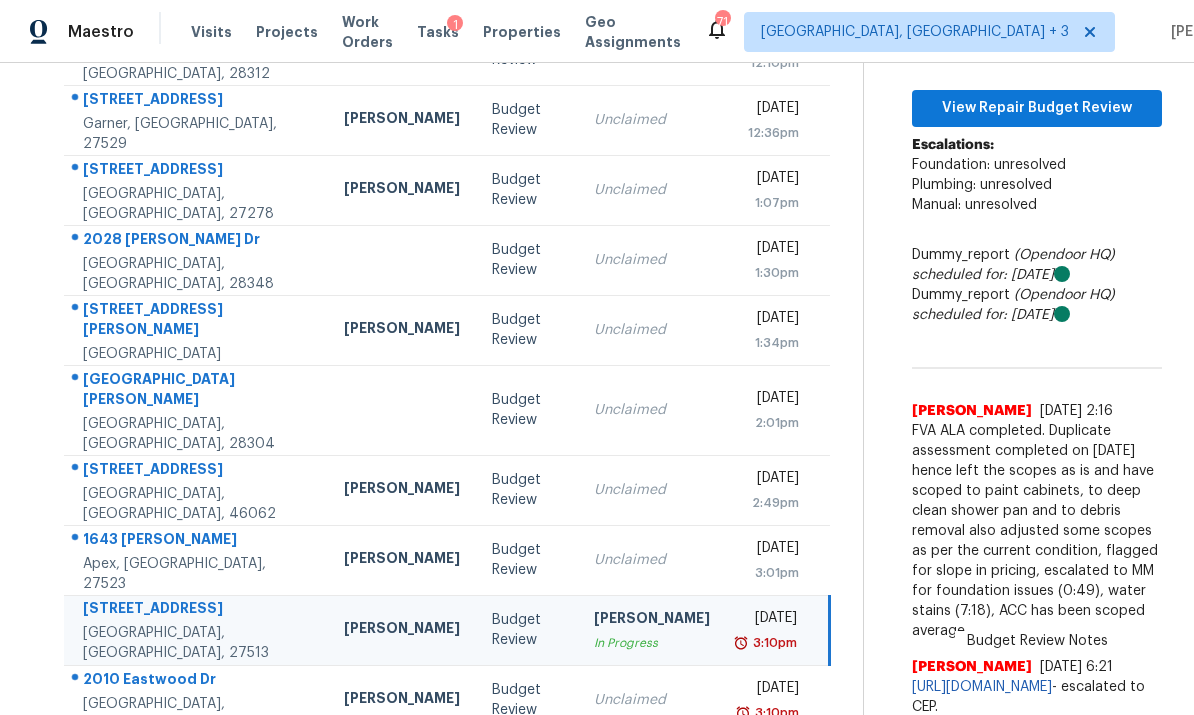 scroll, scrollTop: 272, scrollLeft: 0, axis: vertical 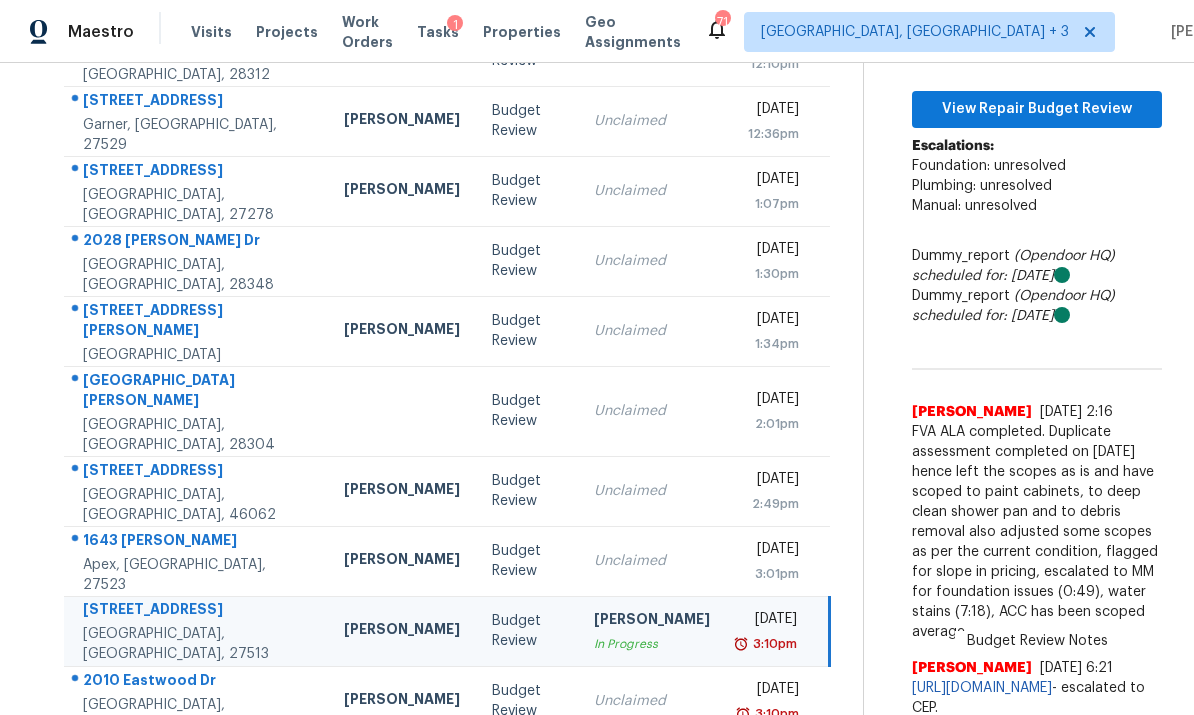 click on "https://opendoor.slack.com/archives/C013EES7VQB/p1752146466444239" at bounding box center (982, 688) 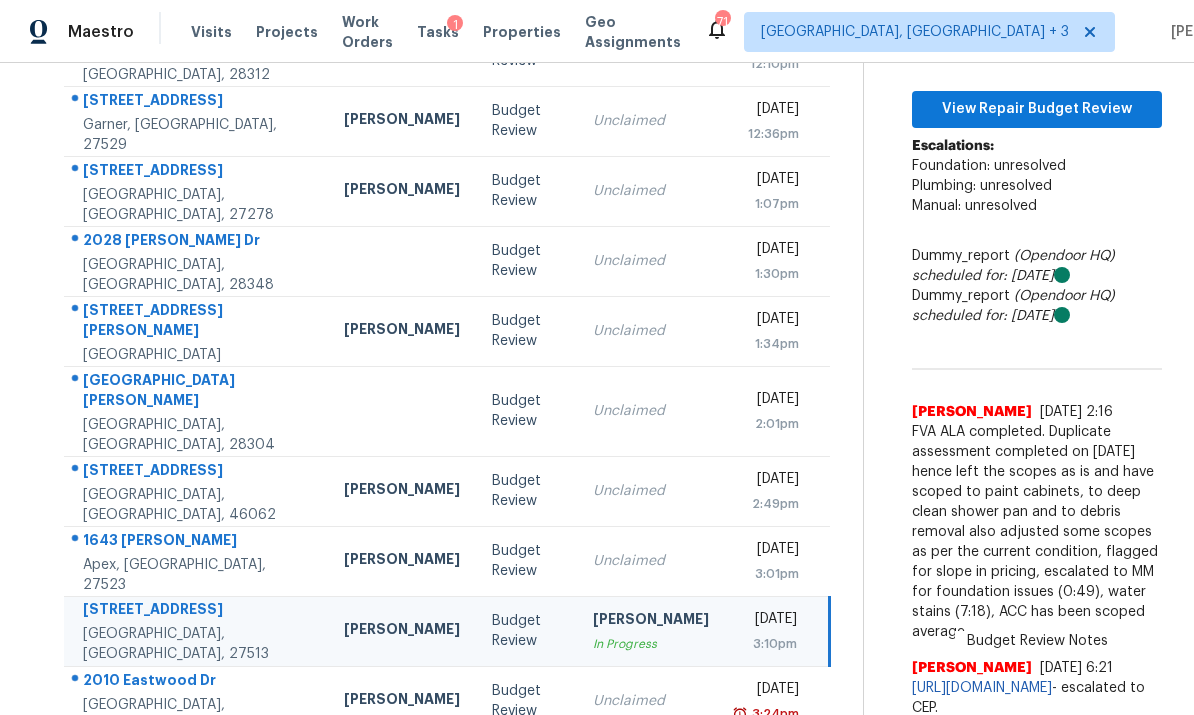 click on "109 Gatepost Ln" at bounding box center [197, 611] 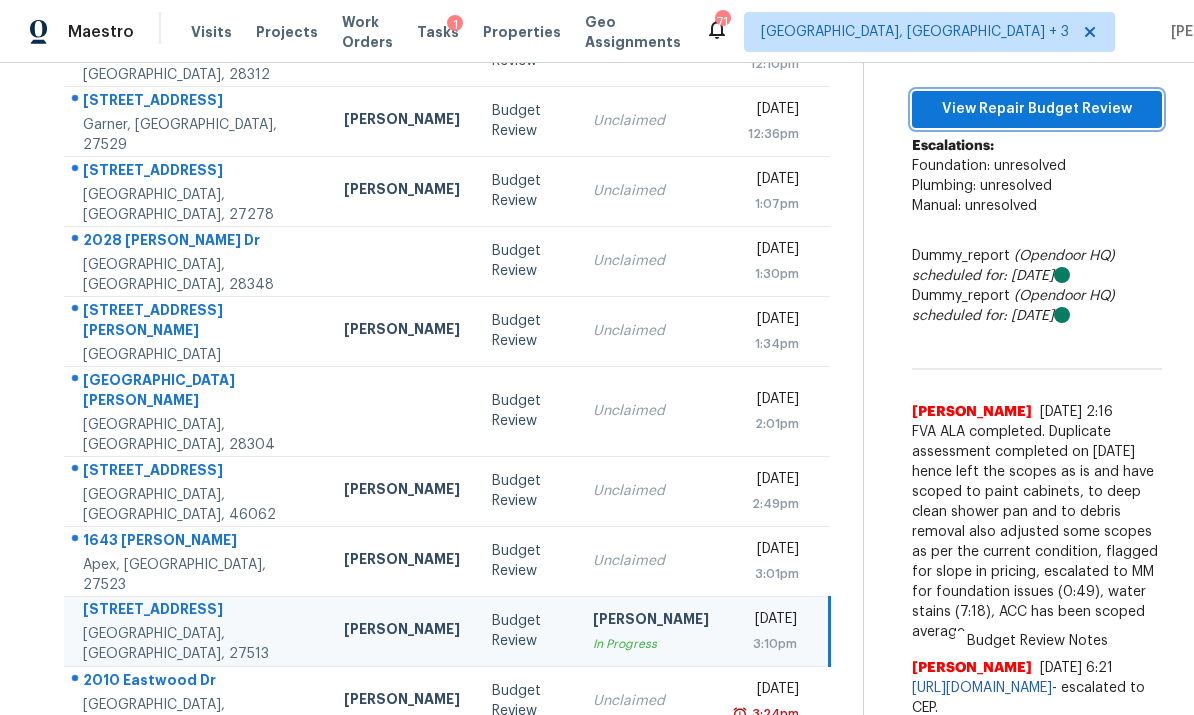 click on "View Repair Budget Review" at bounding box center (1037, 109) 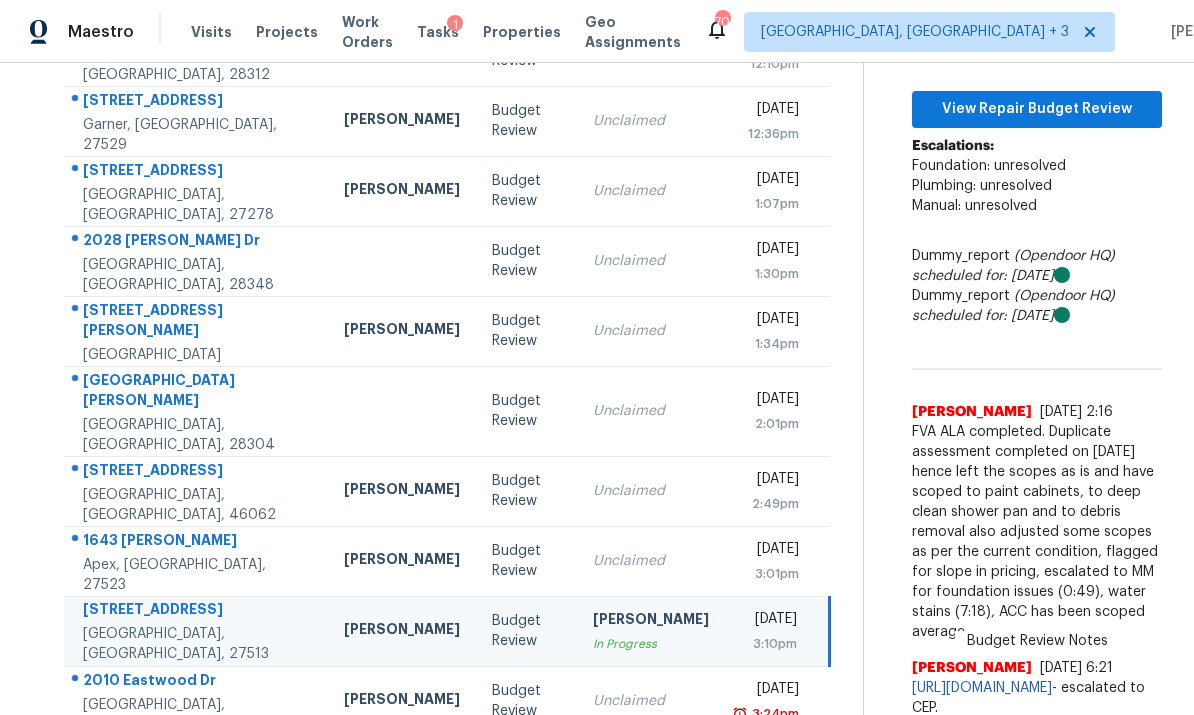 scroll, scrollTop: 75, scrollLeft: 0, axis: vertical 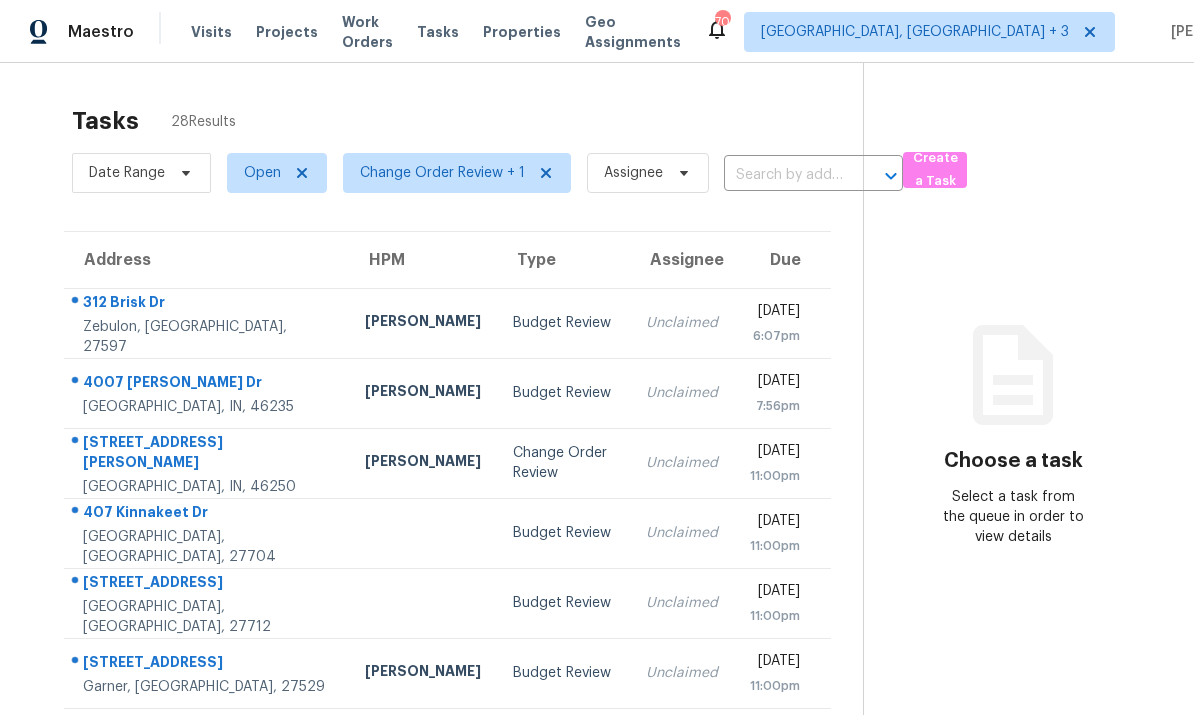 click on "4007 [PERSON_NAME] Dr" at bounding box center (208, 384) 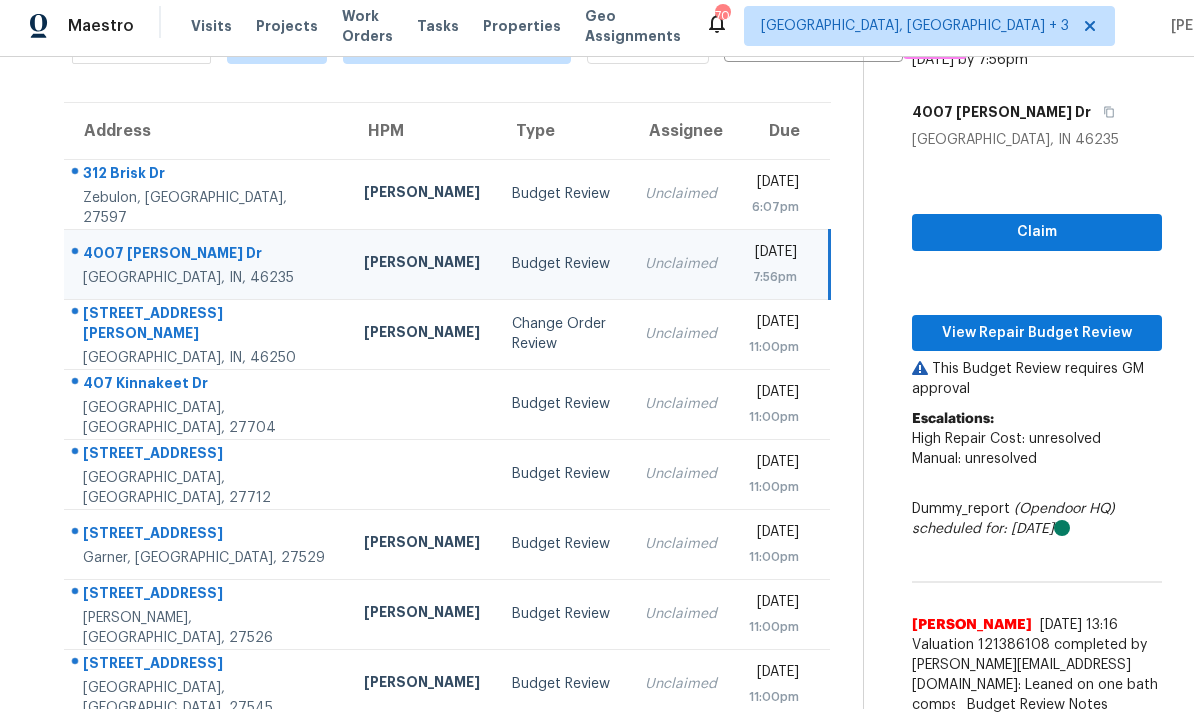 scroll, scrollTop: 82, scrollLeft: 0, axis: vertical 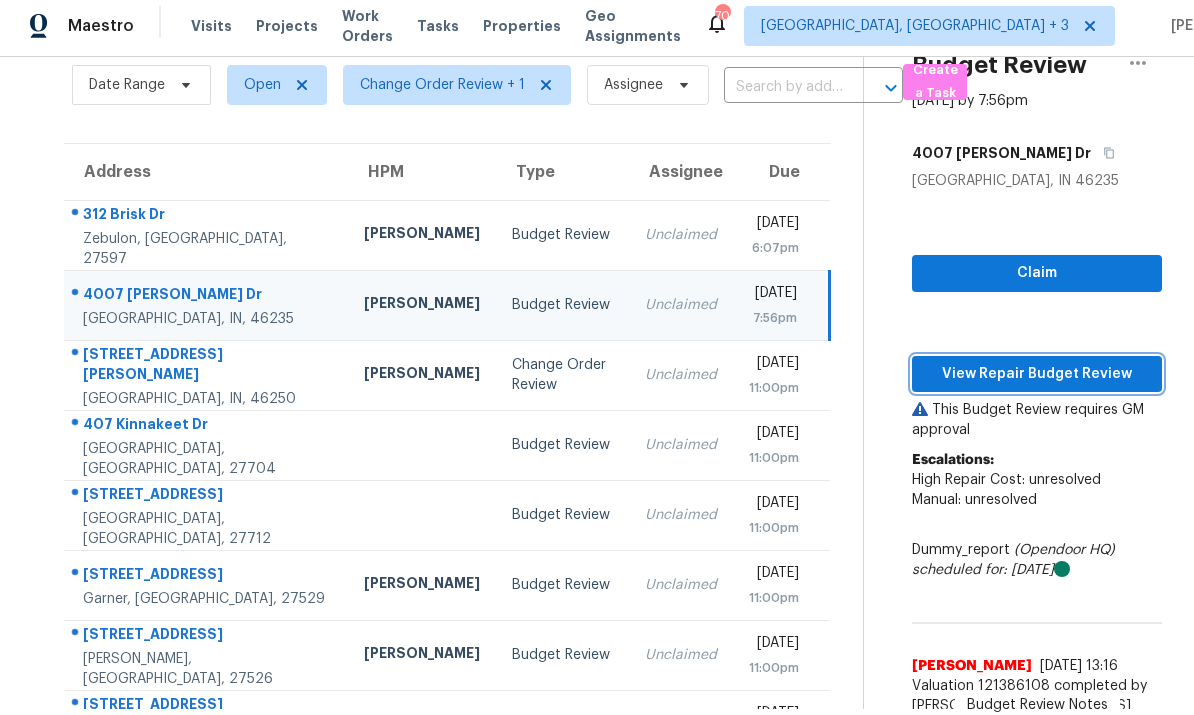 click on "View Repair Budget Review" at bounding box center [1037, 374] 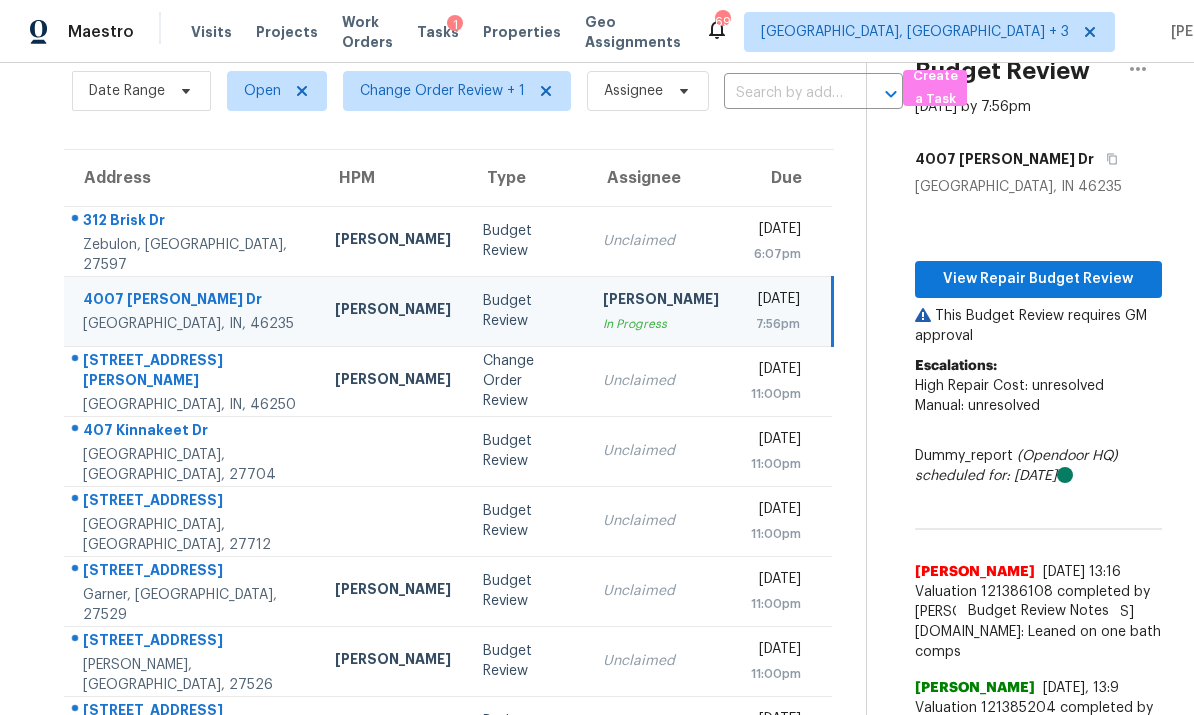 click on "[GEOGRAPHIC_DATA], IN, 46250" at bounding box center [193, 405] 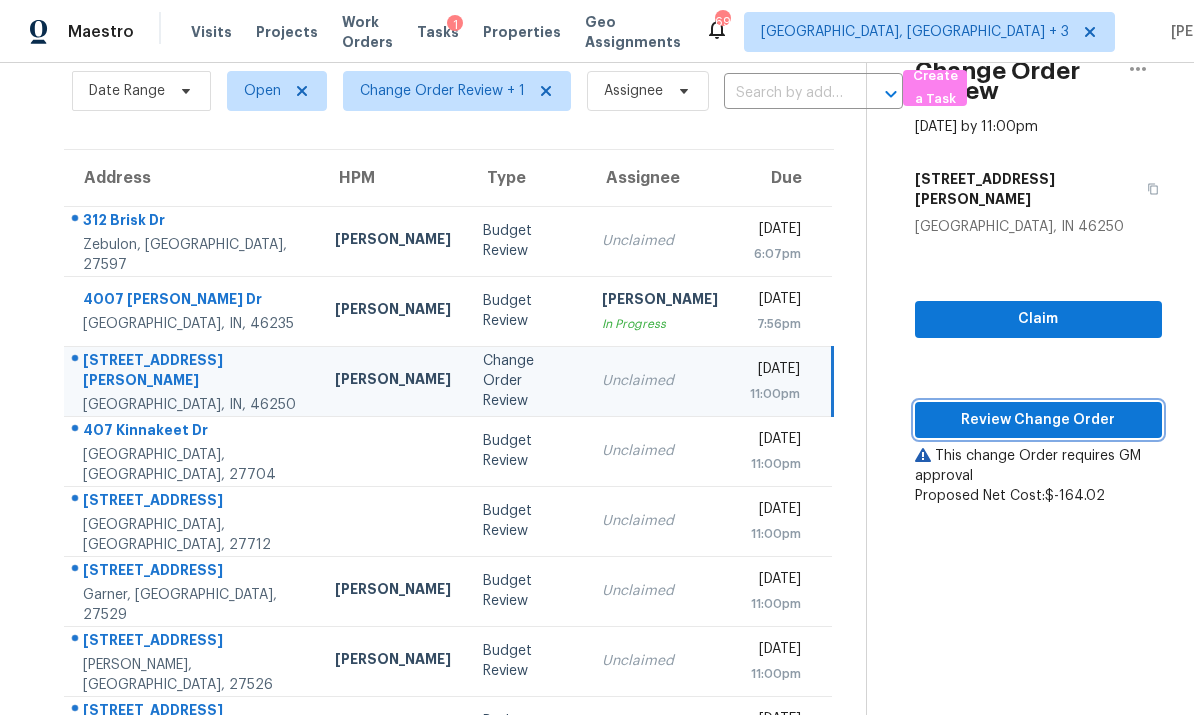 click on "Review Change Order" at bounding box center (1038, 420) 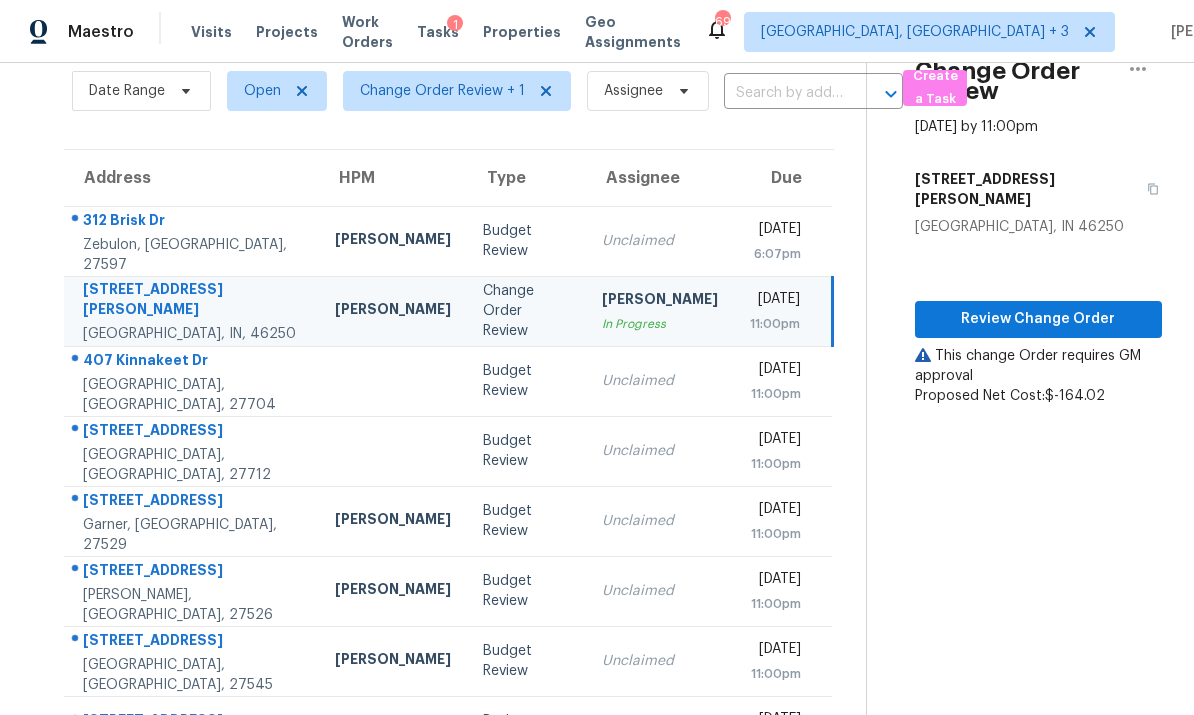 scroll, scrollTop: 63, scrollLeft: 0, axis: vertical 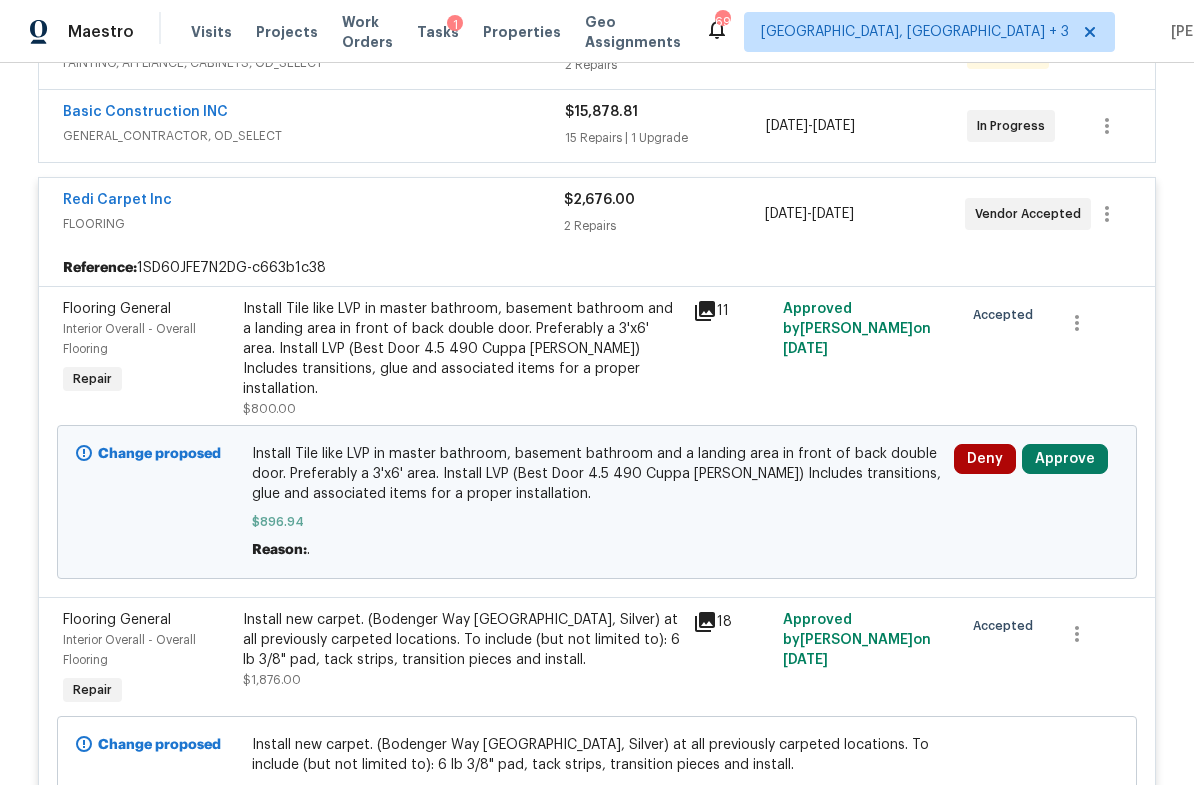 click on "Approve" at bounding box center [1065, 459] 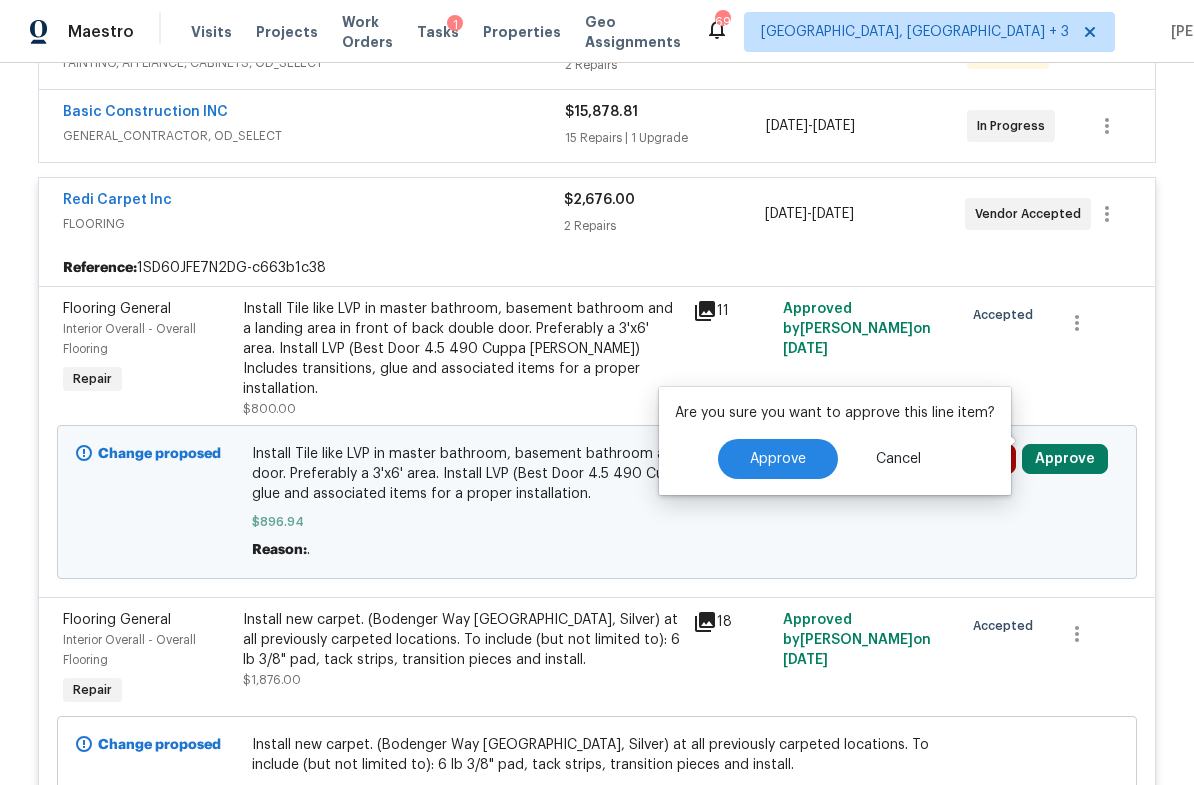 click on "Approve" at bounding box center (778, 459) 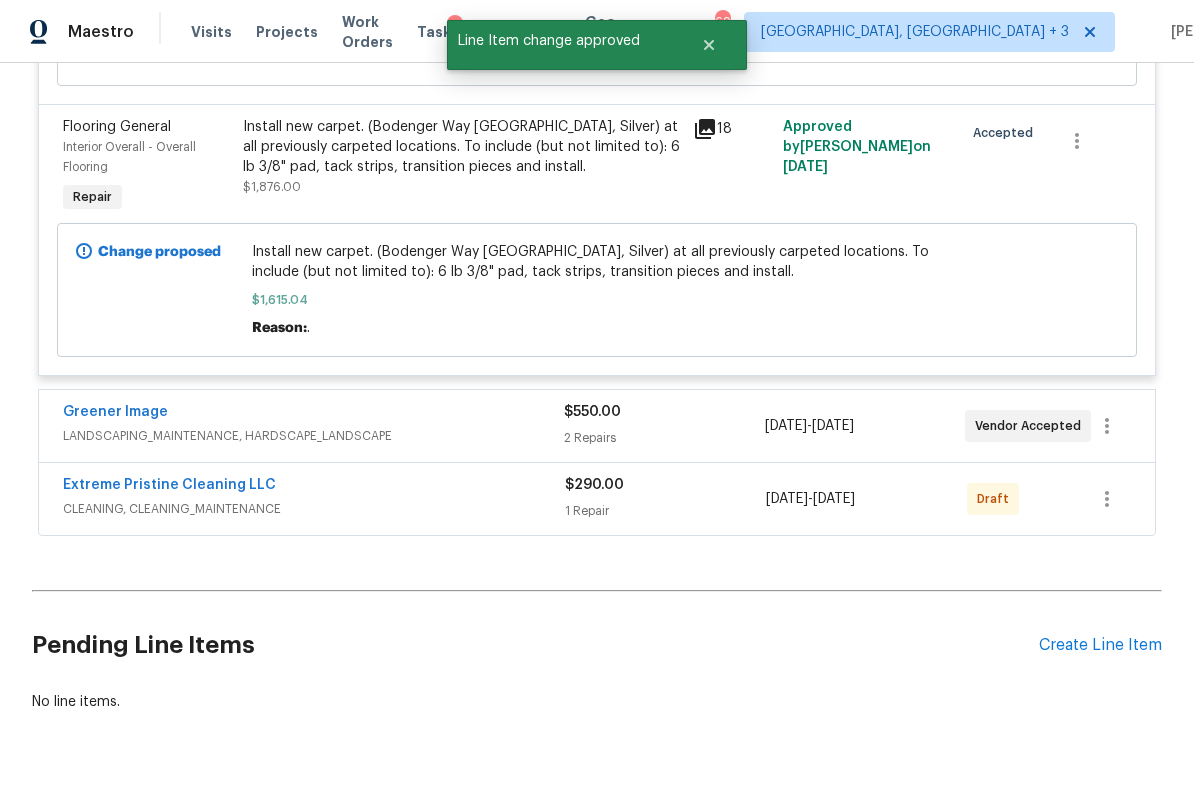scroll, scrollTop: 922, scrollLeft: 0, axis: vertical 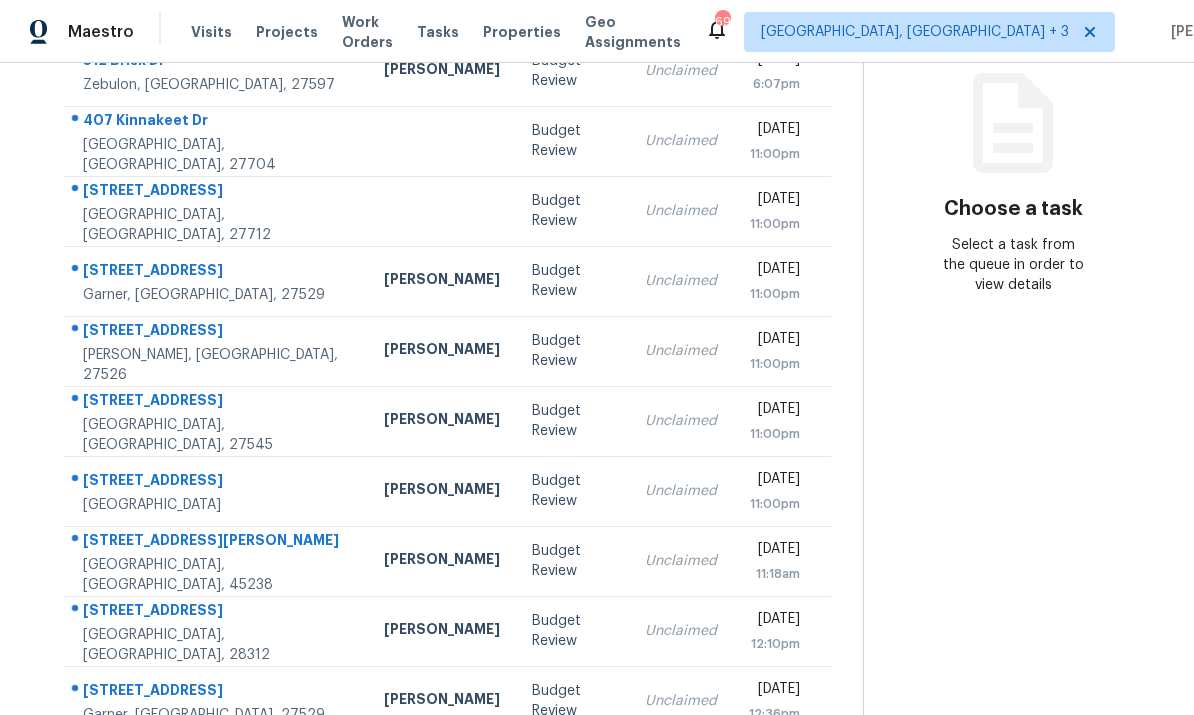 click on "309 Greenwell Ave   Cincinnati, OH, 45238" at bounding box center (216, 561) 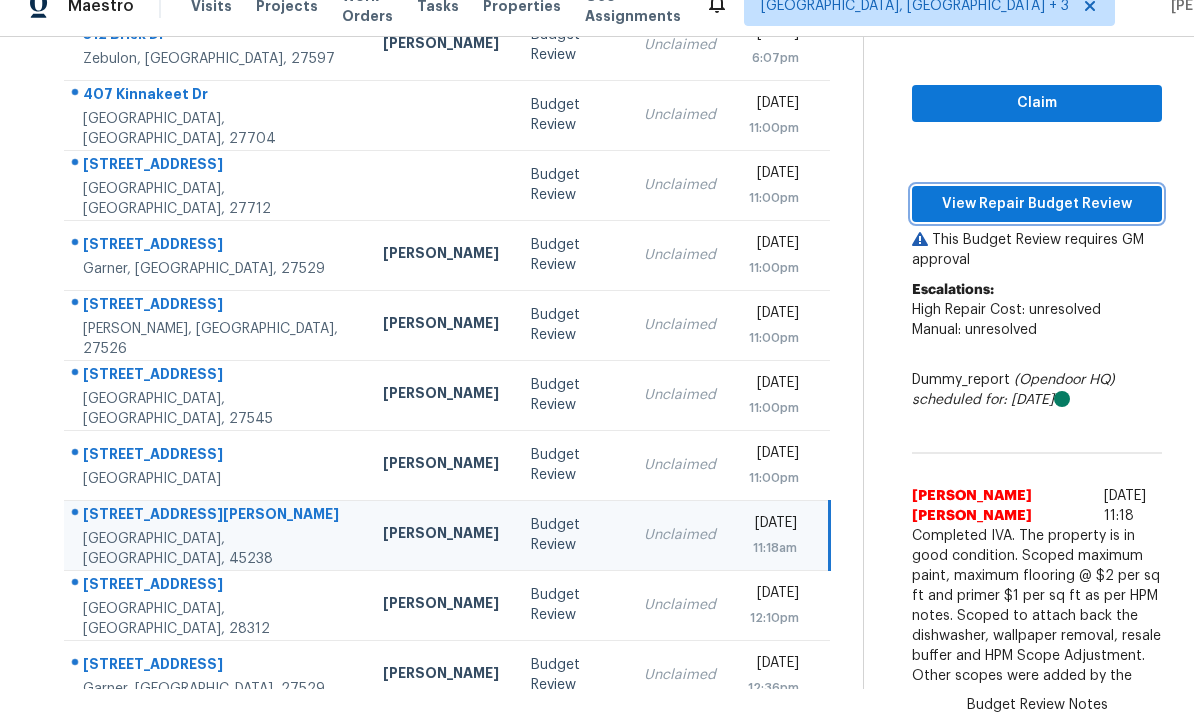 click on "View Repair Budget Review" at bounding box center [1037, 204] 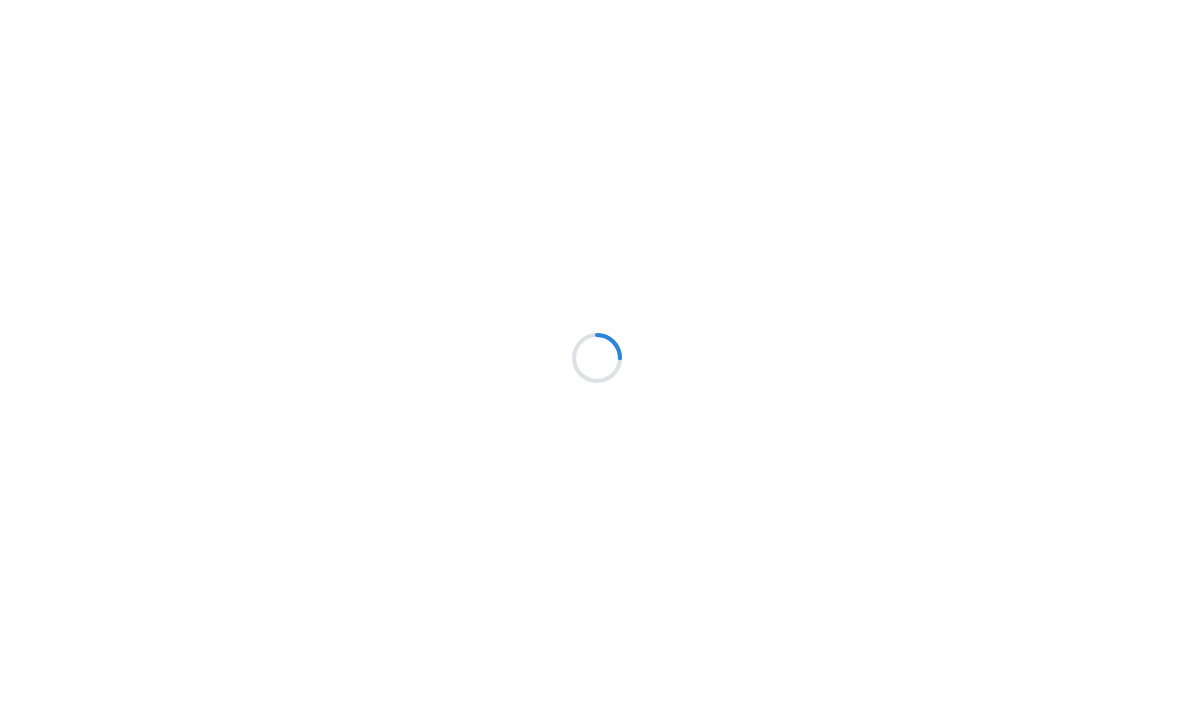 scroll, scrollTop: 0, scrollLeft: 0, axis: both 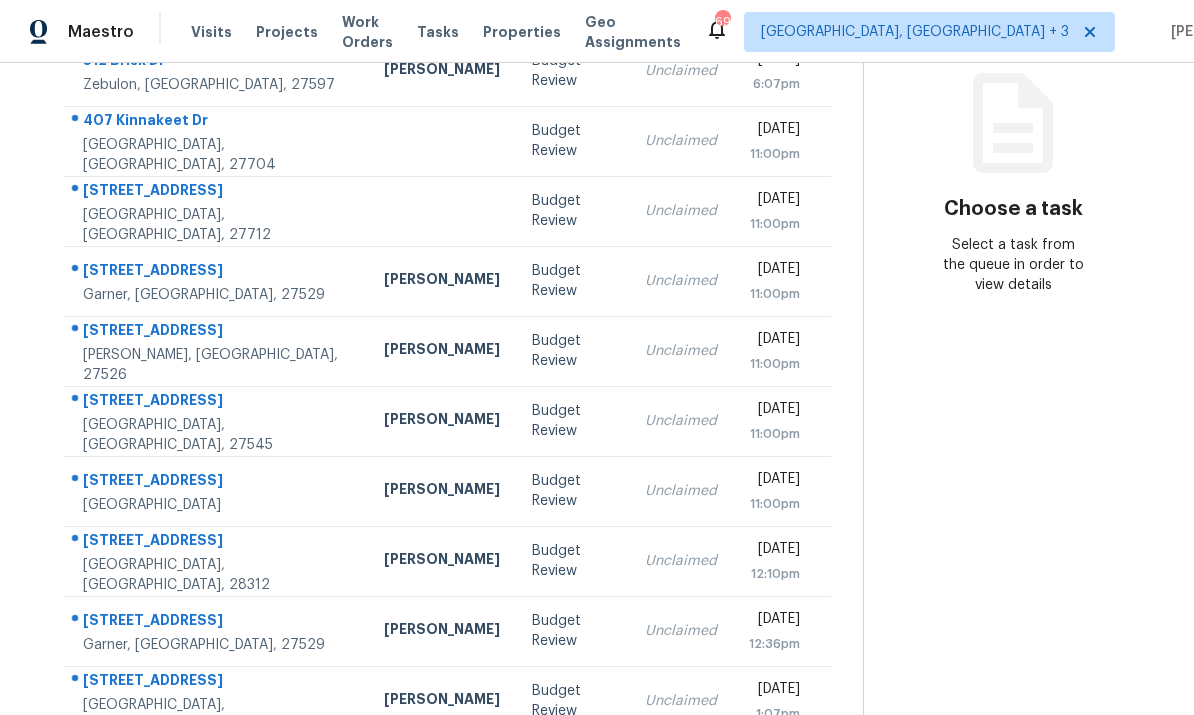 click 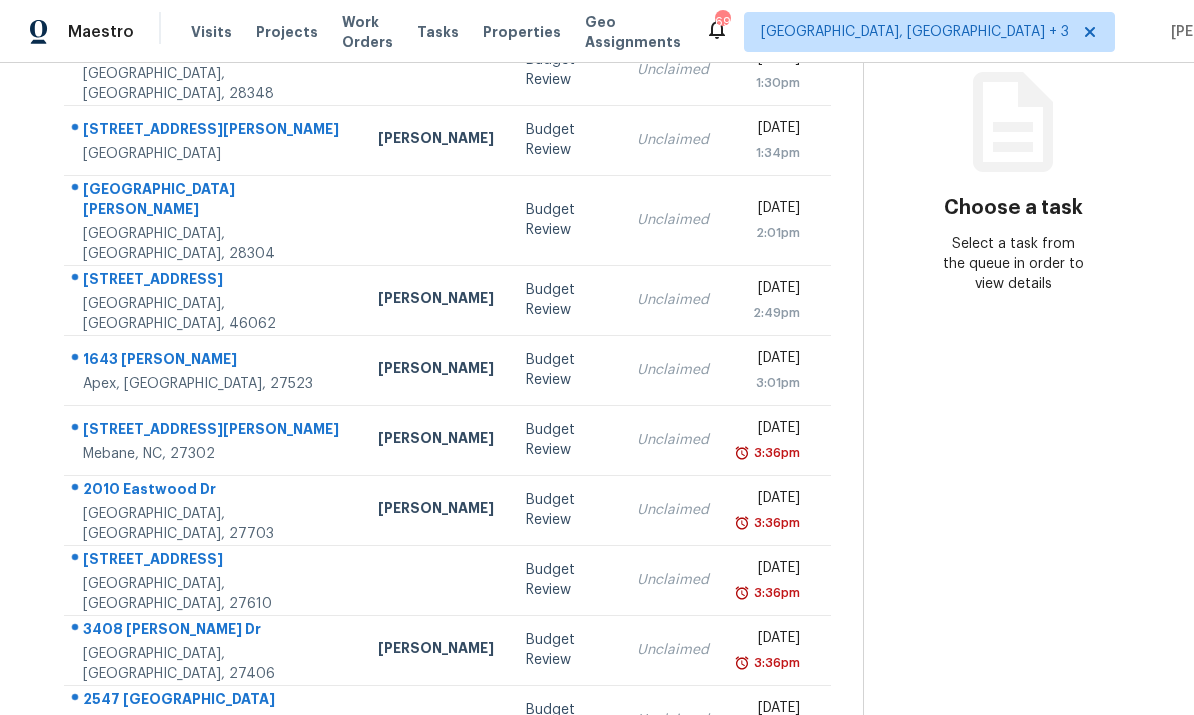 scroll, scrollTop: 252, scrollLeft: 0, axis: vertical 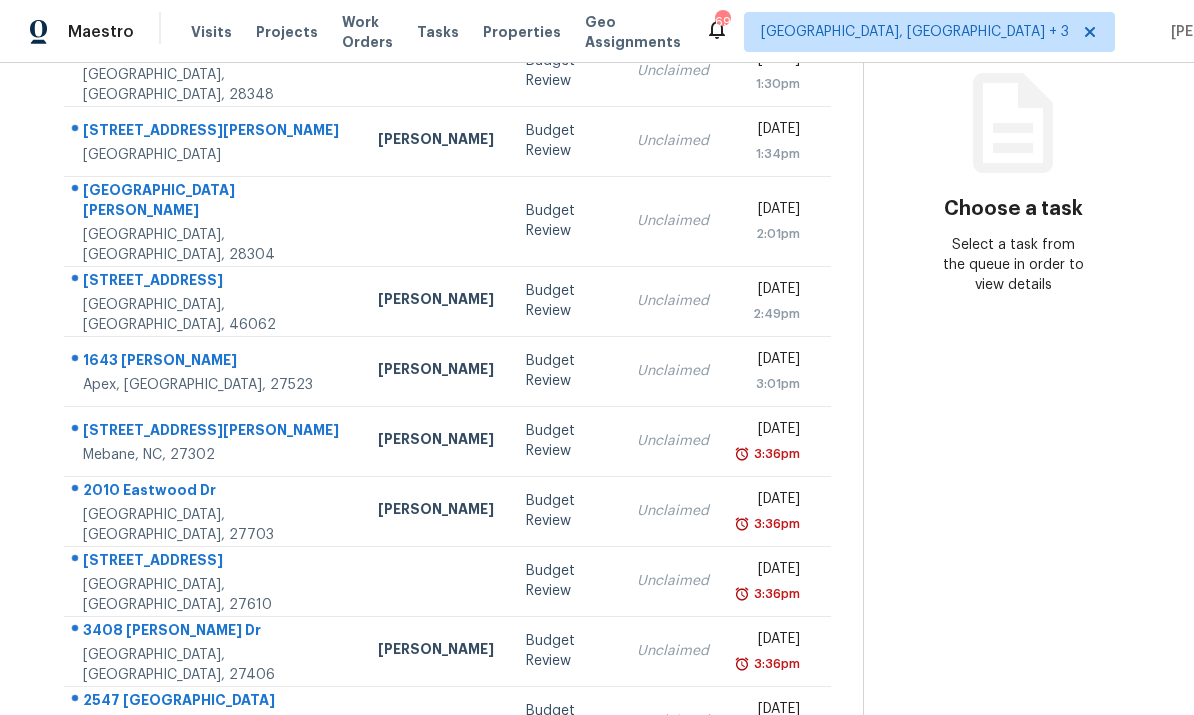 click on "Tasks 25  Results Date Range Open Change Order Review + 1 Assignee ​ Create a Task Address HPM Type Assignee Due [STREET_ADDRESS][PERSON_NAME] Budget Review Unclaimed [DATE] 1:30pm [STREET_ADDRESS][PERSON_NAME] [PERSON_NAME] Budget Review Unclaimed [DATE] 1:34pm [STREET_ADDRESS][PERSON_NAME] Budget Review Unclaimed [DATE] 2:01pm [STREET_ADDRESS][PERSON_NAME] [PERSON_NAME] Budget Review Unclaimed [DATE] 2:49pm [STREET_ADDRESS][PERSON_NAME] [PERSON_NAME] Budget Review Unclaimed [DATE] 3:01pm [STREET_ADDRESS][PERSON_NAME][PERSON_NAME] [PERSON_NAME] Budget Review Unclaimed [DATE] 3:36pm 2010 [GEOGRAPHIC_DATA] [PERSON_NAME] Budget Review Unclaimed [DATE] 3:36pm [STREET_ADDRESS] Budget Review Unclaimed [DATE] 3:36pm [STREET_ADDRESS][PERSON_NAME][PERSON_NAME] [PERSON_NAME] Budget Review Unclaimed [DATE] 3:36pm [STREET_ADDRESS]" at bounding box center [447, 326] 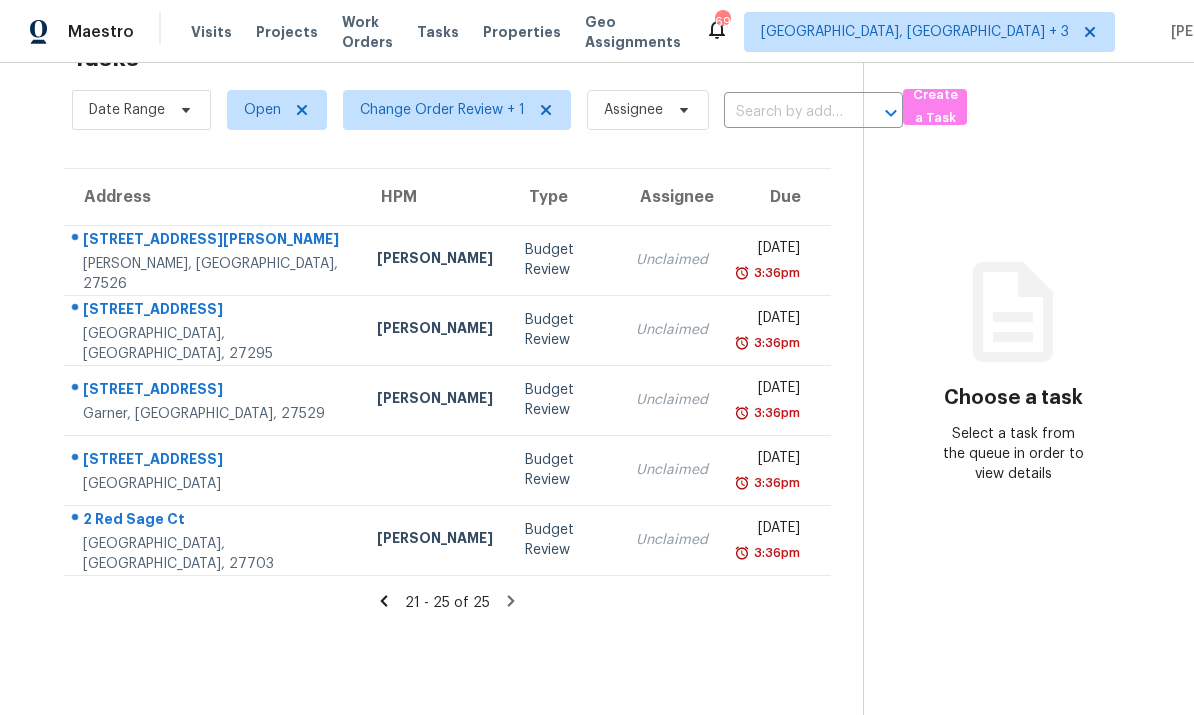 click 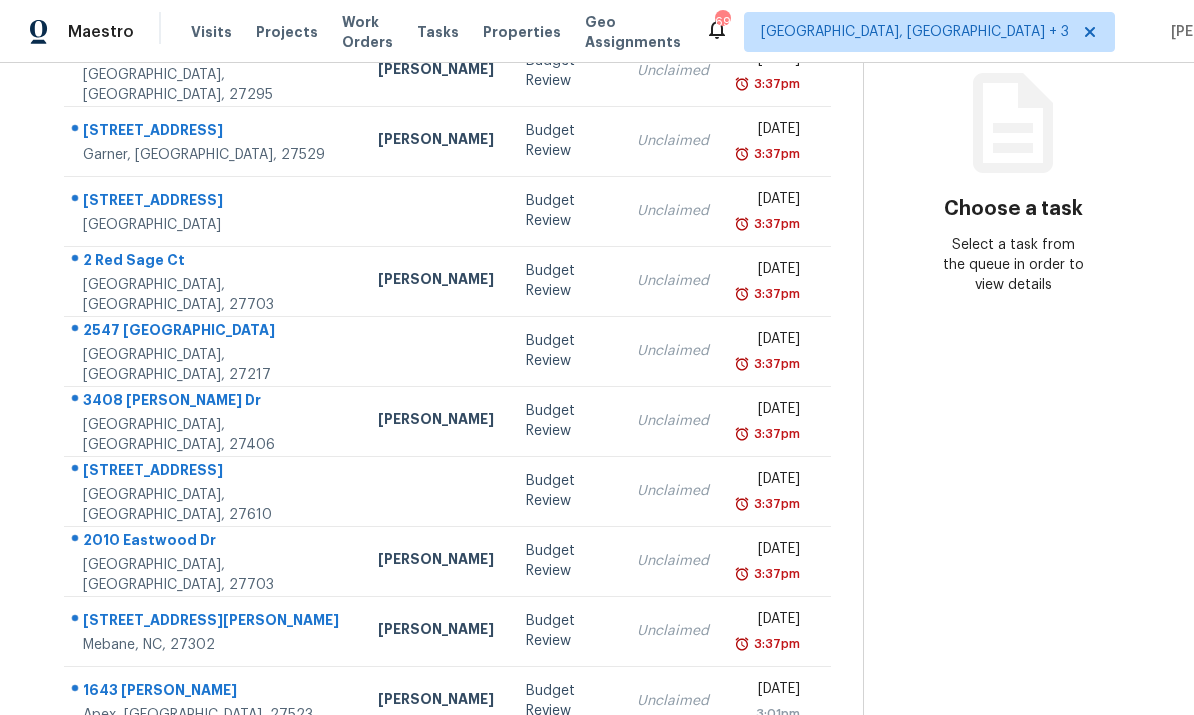 click 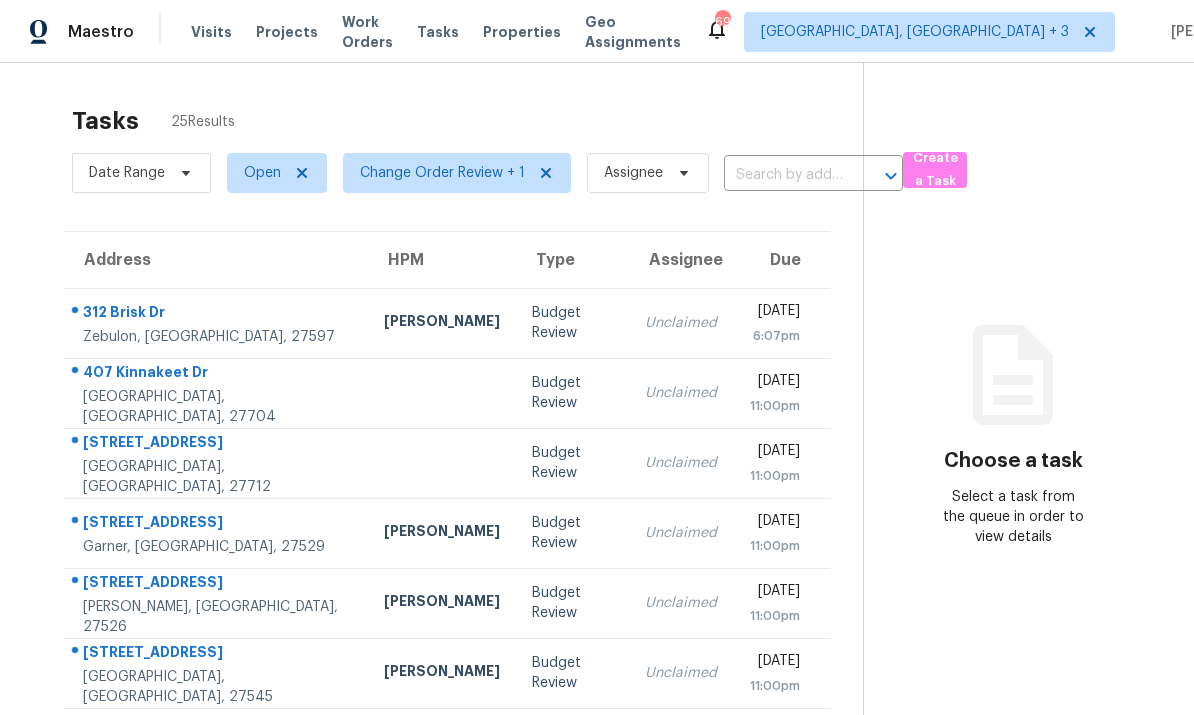 scroll, scrollTop: 0, scrollLeft: 0, axis: both 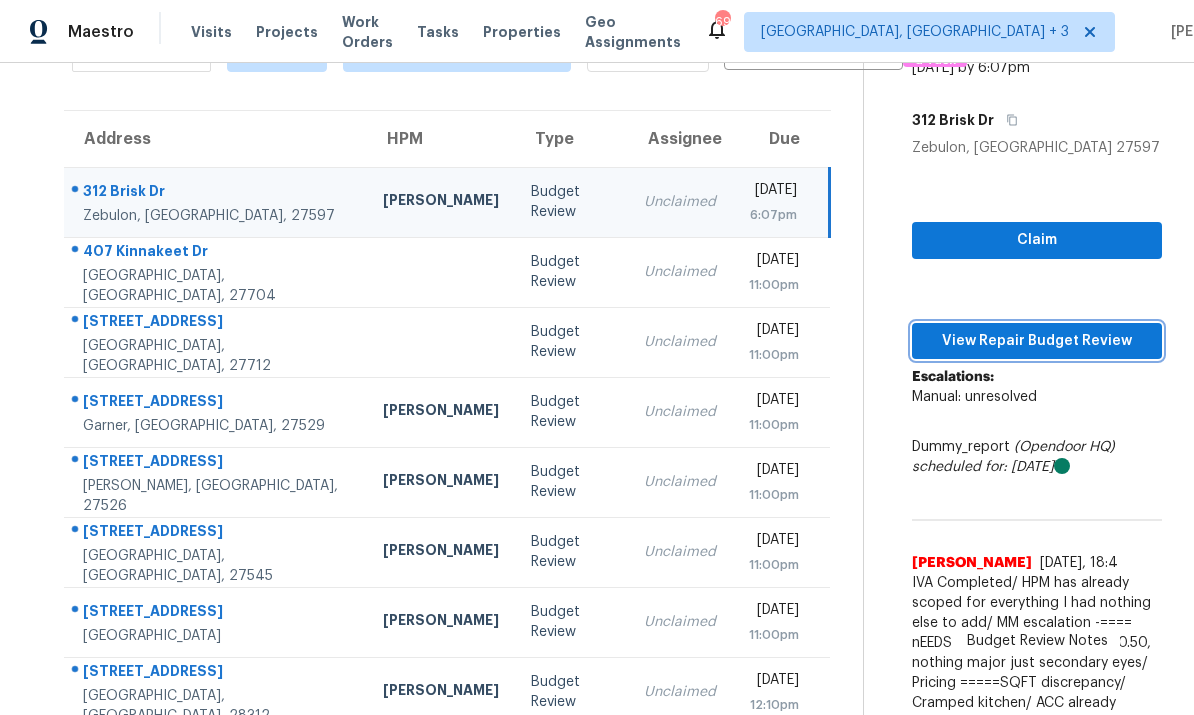 click on "View Repair Budget Review" at bounding box center (1037, 341) 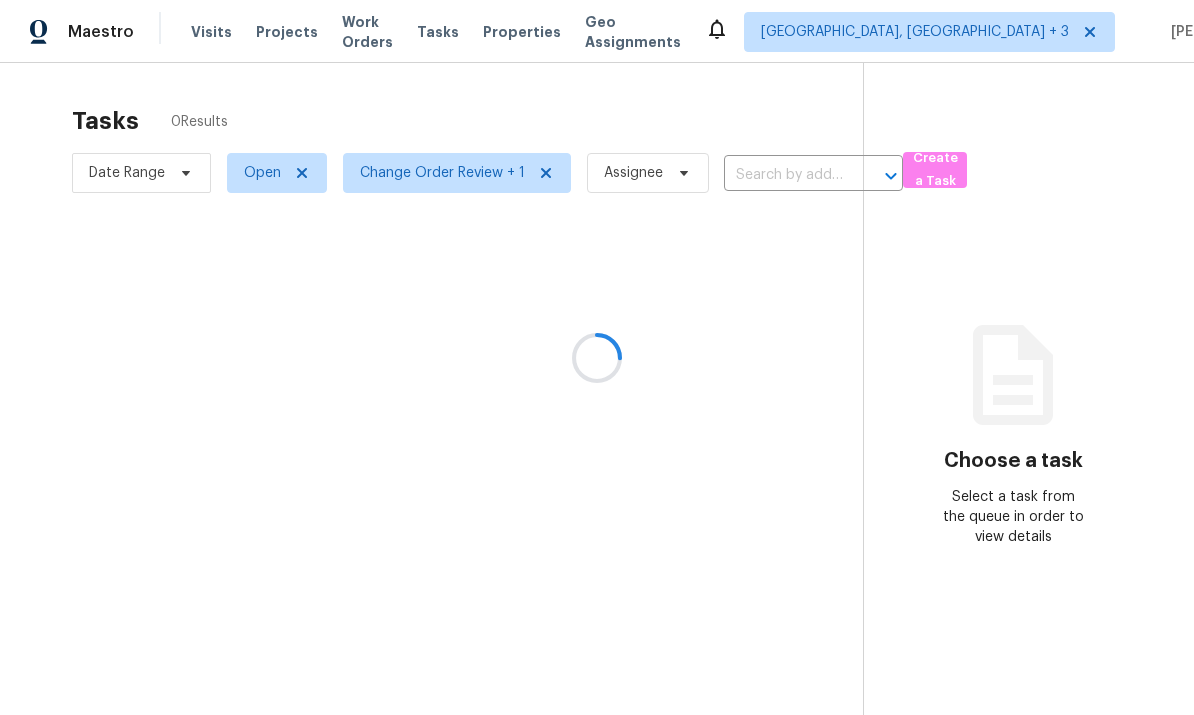 scroll, scrollTop: 0, scrollLeft: 0, axis: both 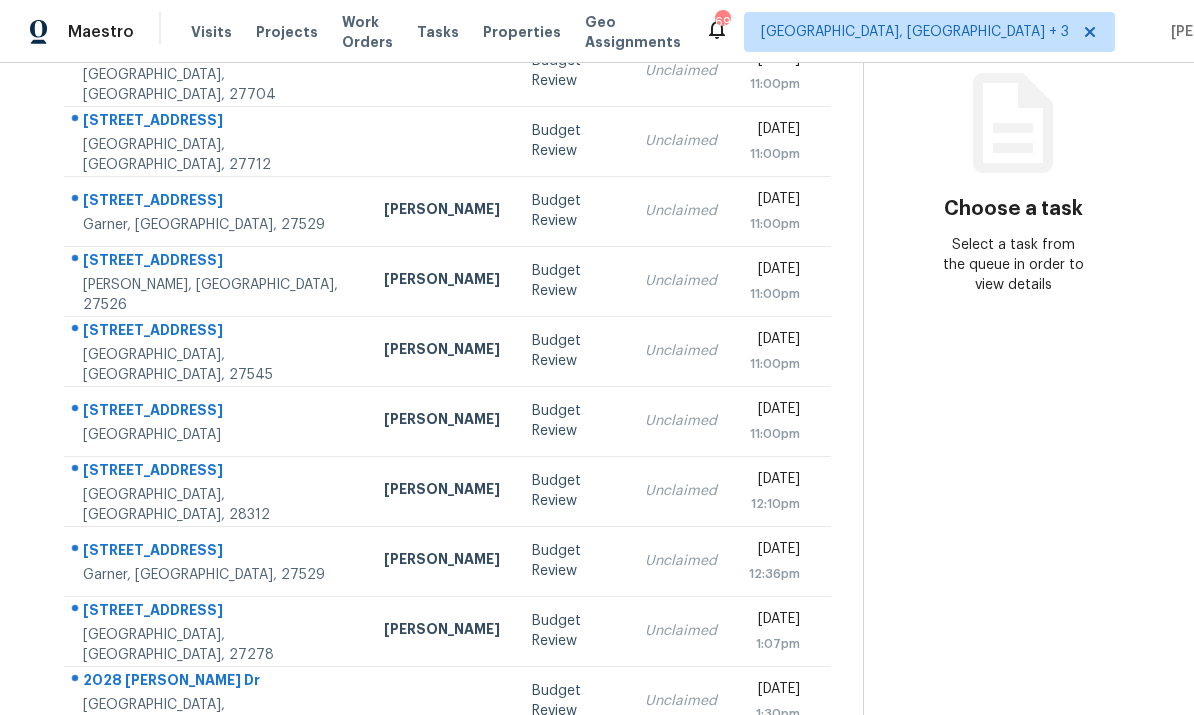 click on "Tasks 24  Results Date Range Open Change Order Review + 1 Assignee ​ Create a Task Address HPM Type Assignee Due 407 Kinnakeet Dr   Durham, NC, 27704 Budget Review Unclaimed Mon, Jul 14th 2025 11:00pm 515 Wildwood Dr   Durham, NC, 27712 Budget Review Unclaimed Mon, Jul 14th 2025 11:00pm 158 Whitetail Deer Ln   Garner, NC, 27529 Amanda Horton Budget Review Unclaimed Mon, Jul 14th 2025 11:00pm 3904 Freemark Ln   Fuquay Varina, NC, 27526 Wayne Putnam Budget Review Unclaimed Mon, Jul 14th 2025 11:00pm 605 Hope Valley Rd   Knightdale, NC, 27545 Amanda Horton Budget Review Unclaimed Mon, Jul 14th 2025 11:00pm 508 Ferry Ct   Wake Forest, NC, 27587 Joseph White Budget Review Unclaimed Mon, Jul 14th 2025 11:00pm 1508 Royal Springs St   Fayetteville, NC, 28312 Preston Sexton Budget Review Unclaimed Tue, Jul 15th 2025 12:10pm 1017 Flanders St   Garner, NC, 27529 Amanda Horton Budget Review Unclaimed Tue, Jul 15th 2025 12:36pm 4216 Hope Valley Dr   Hillsborough, NC, 27278 Lee Privette Budget Review Unclaimed 1:07pm" at bounding box center (447, 316) 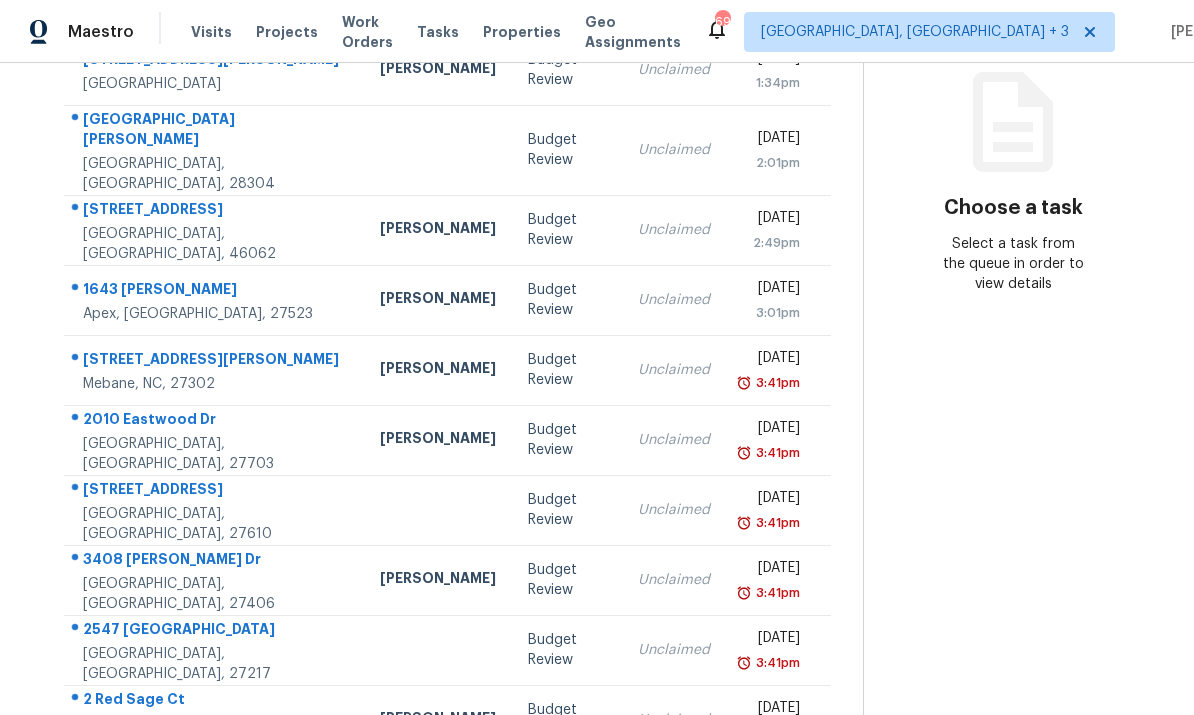 scroll, scrollTop: 252, scrollLeft: 0, axis: vertical 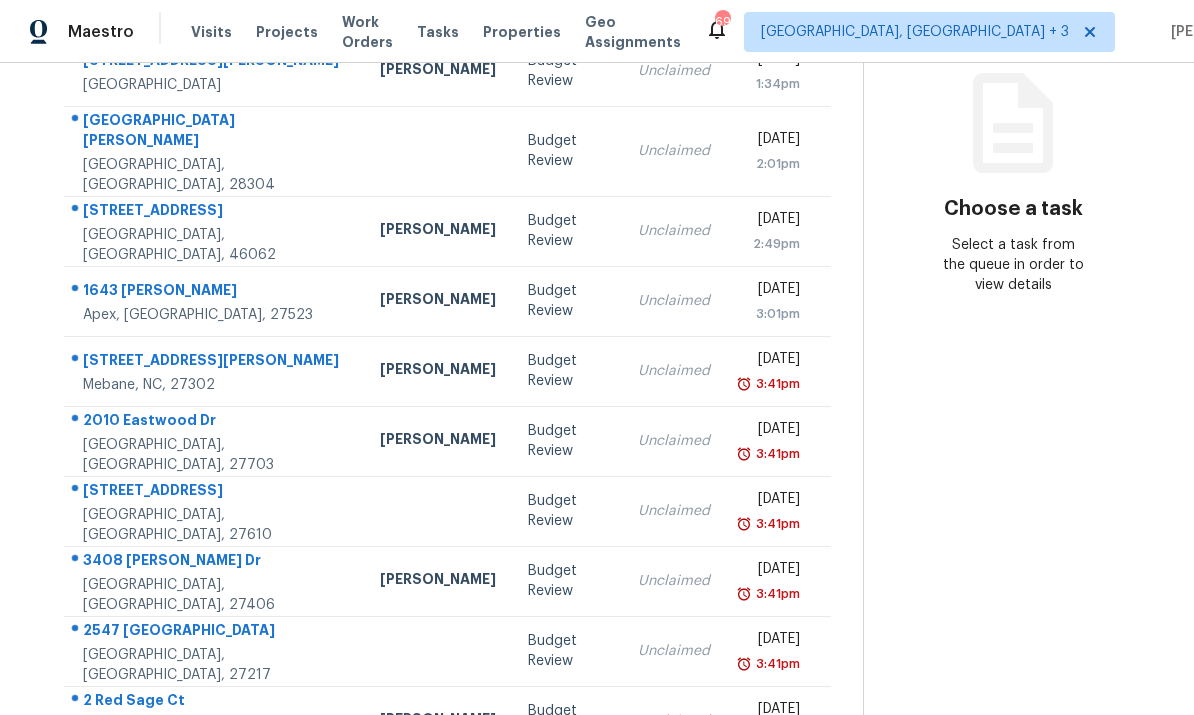 click on "106 Foust Rd   Mebane, NC, 27302" at bounding box center [214, 371] 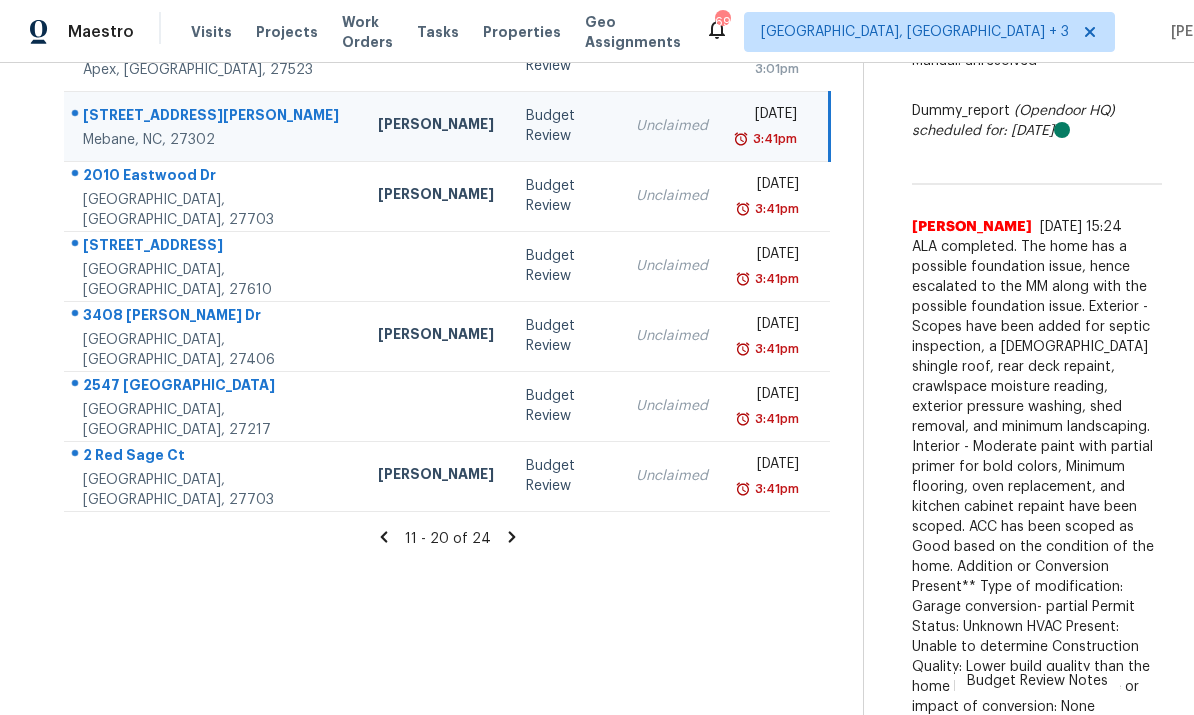 scroll, scrollTop: 494, scrollLeft: 0, axis: vertical 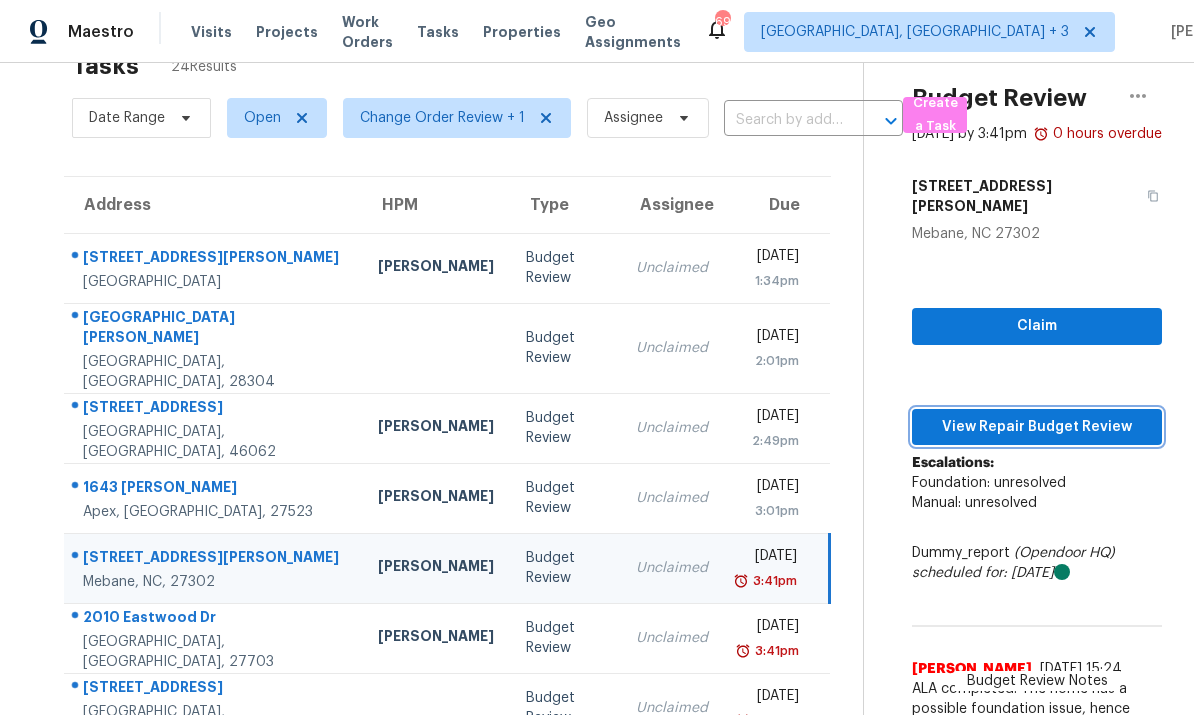 click on "View Repair Budget Review" at bounding box center [1037, 427] 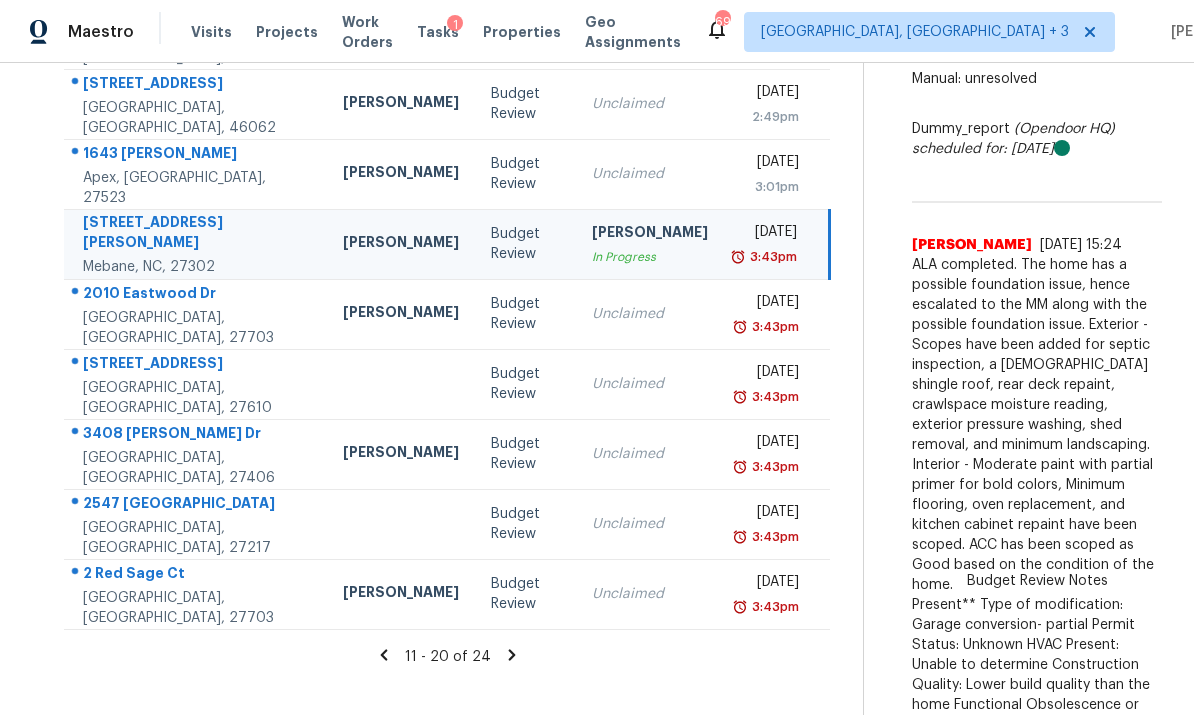 scroll, scrollTop: 394, scrollLeft: 0, axis: vertical 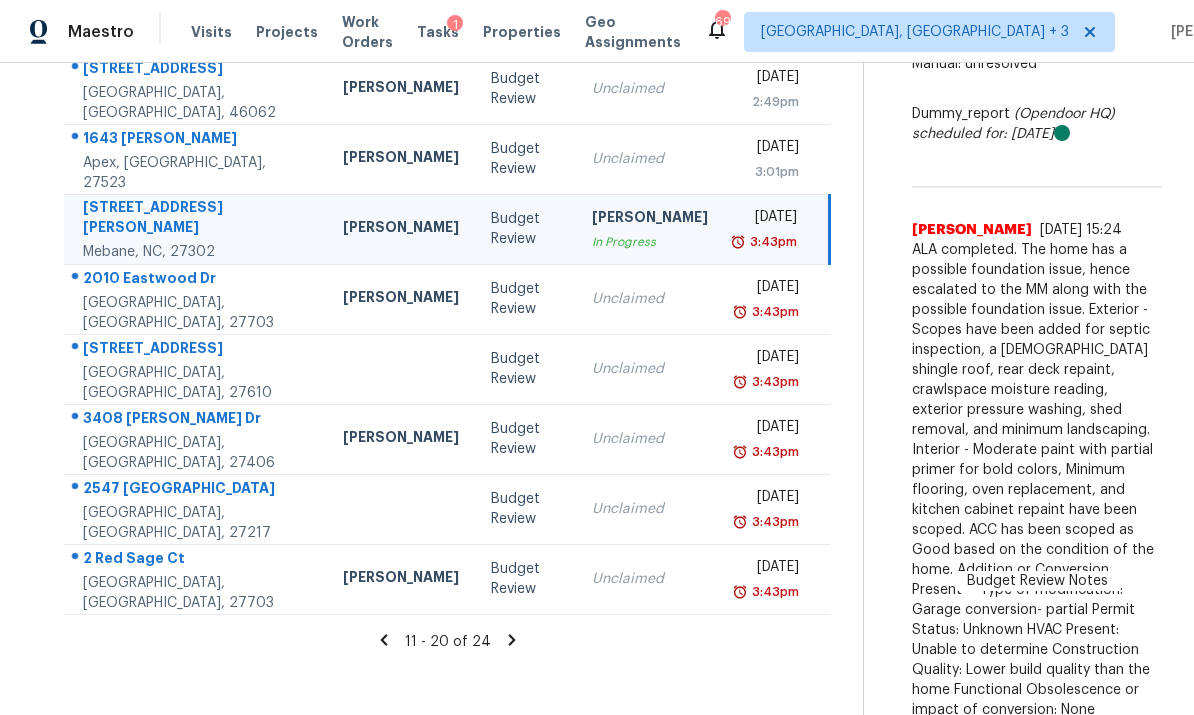 click on "Lee Privette" at bounding box center [401, 299] 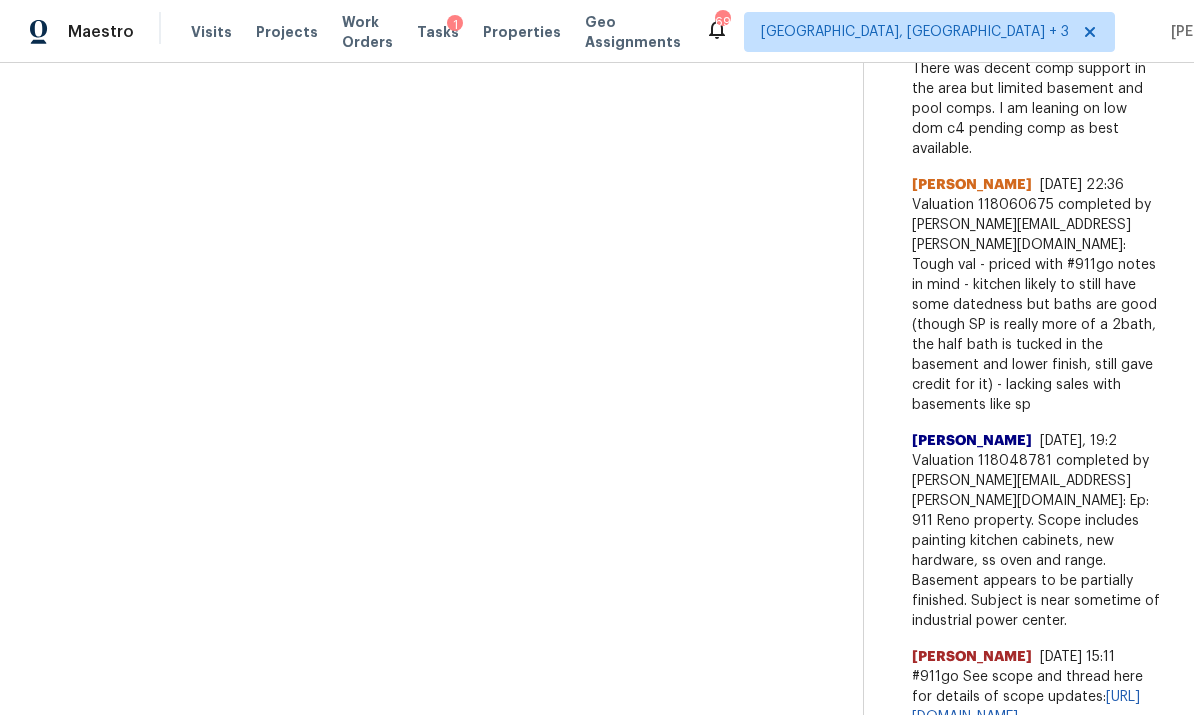 scroll, scrollTop: 1572, scrollLeft: 0, axis: vertical 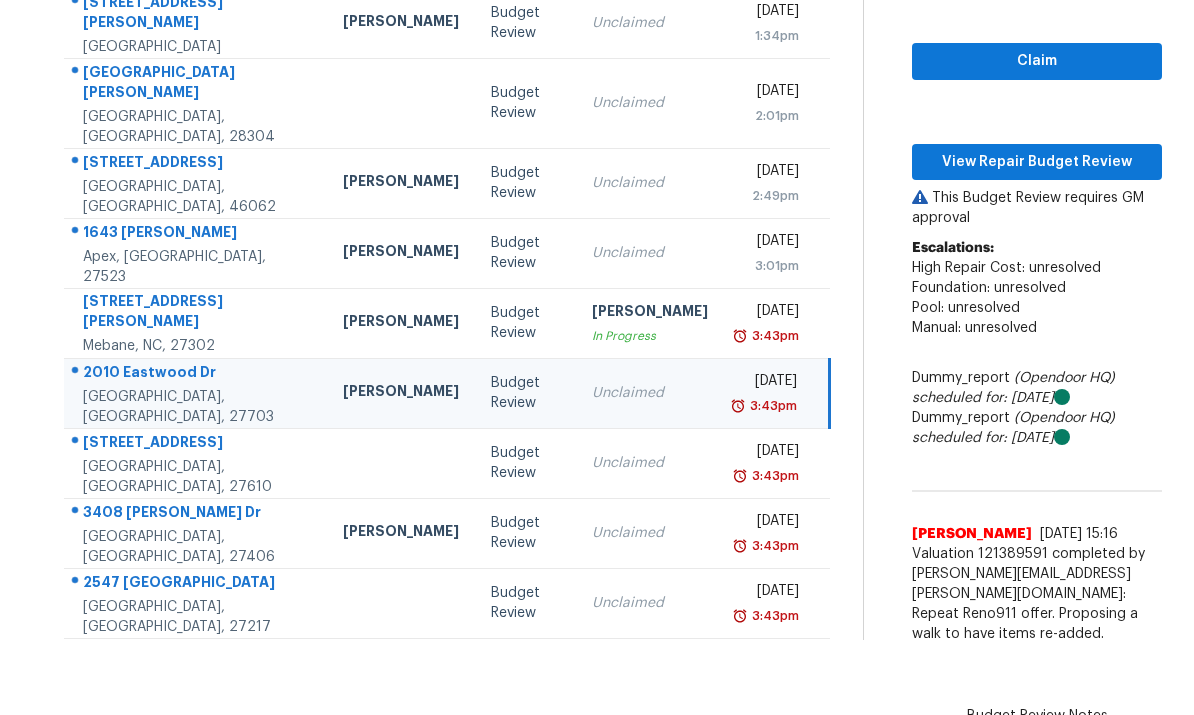 click at bounding box center [401, 463] 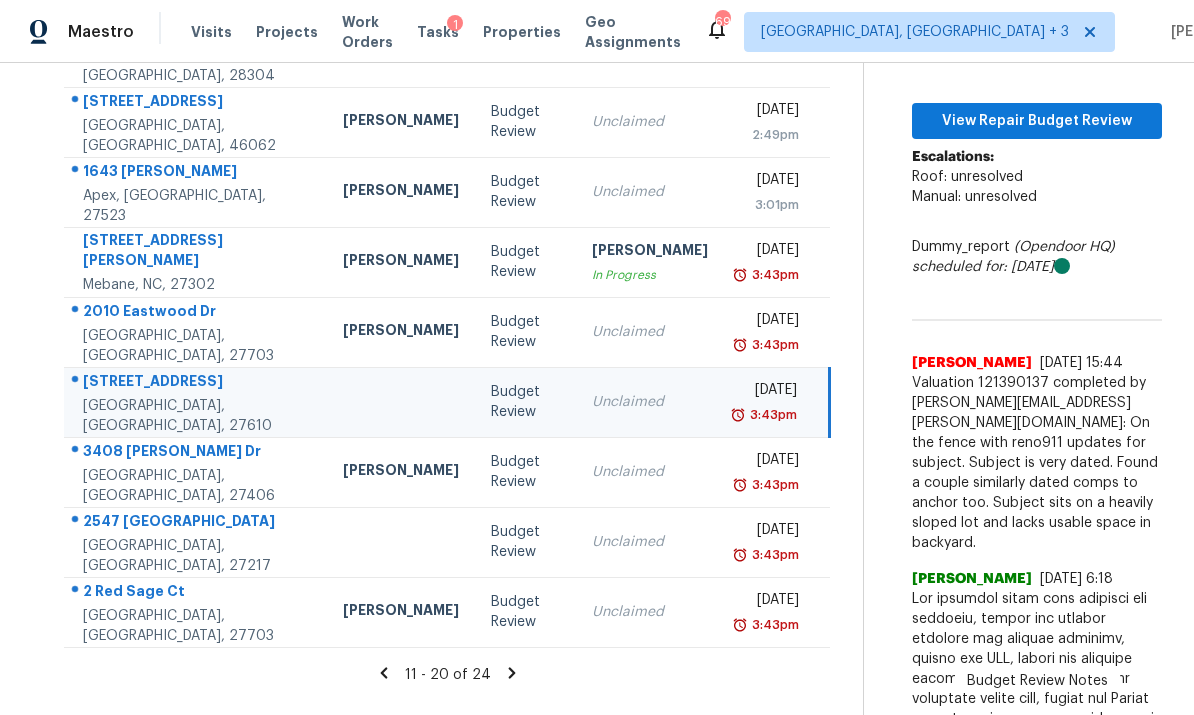 scroll, scrollTop: 332, scrollLeft: 0, axis: vertical 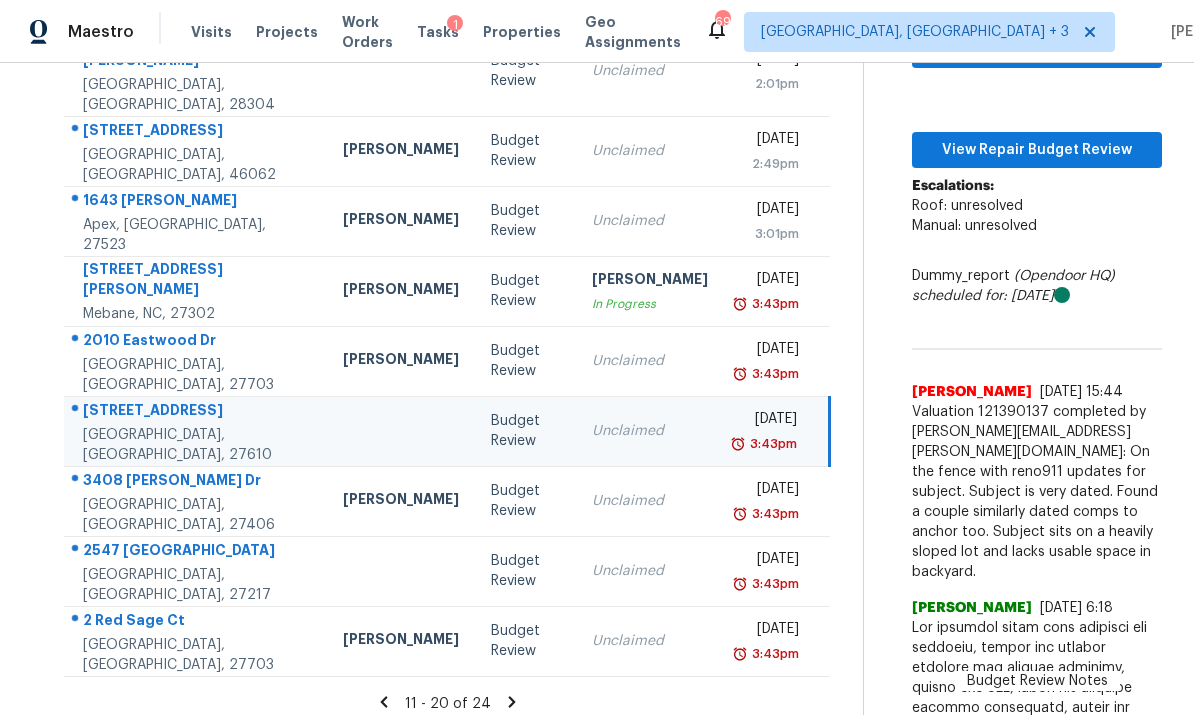 click on "3408 Oliver Dr   Greensboro, NC, 27406" at bounding box center [195, 501] 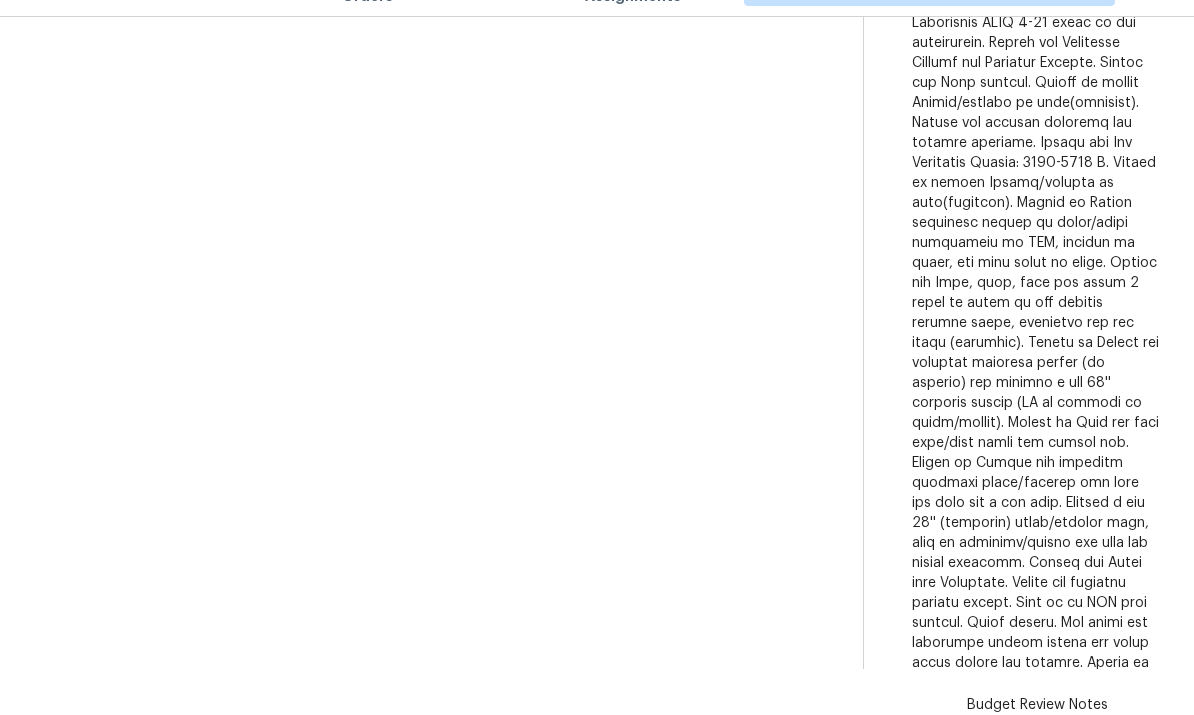 scroll, scrollTop: 1100, scrollLeft: 0, axis: vertical 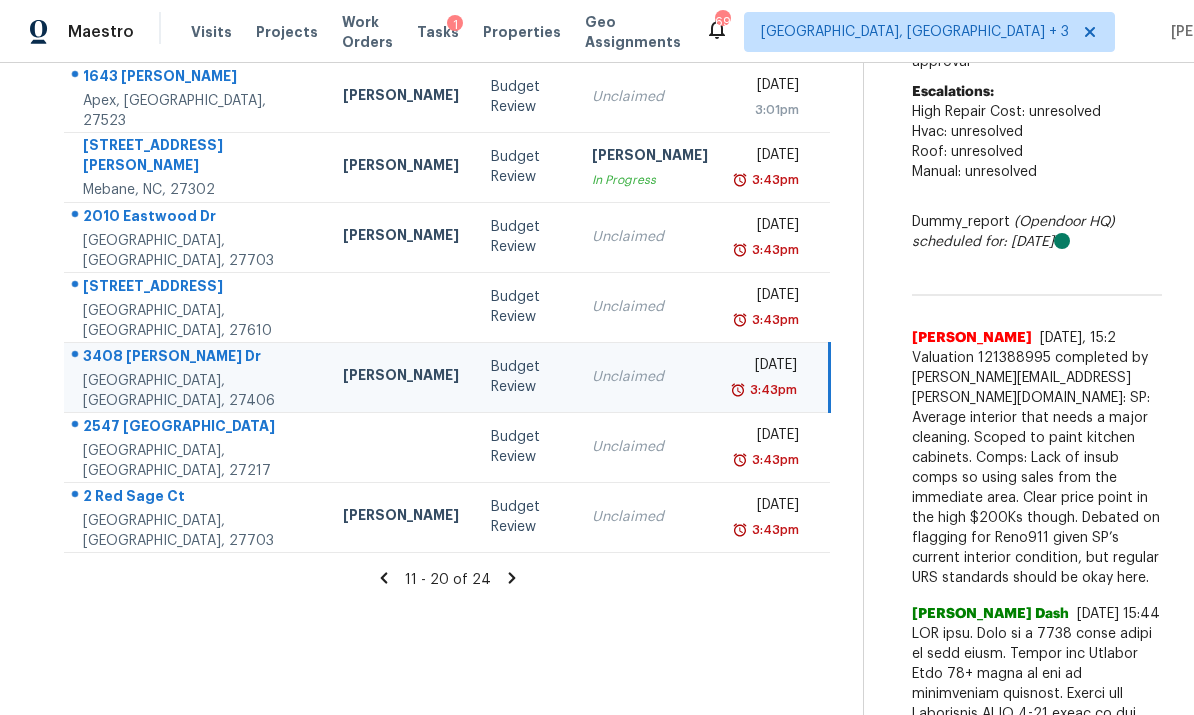 click at bounding box center (401, 447) 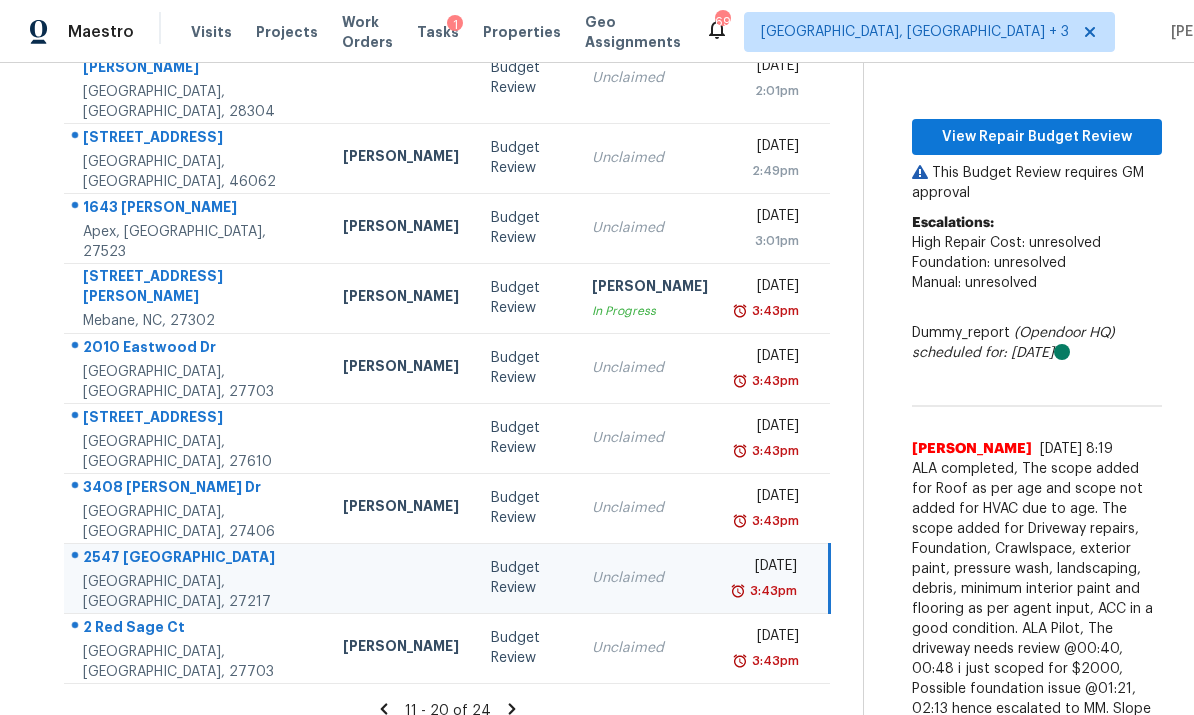 scroll, scrollTop: 324, scrollLeft: 0, axis: vertical 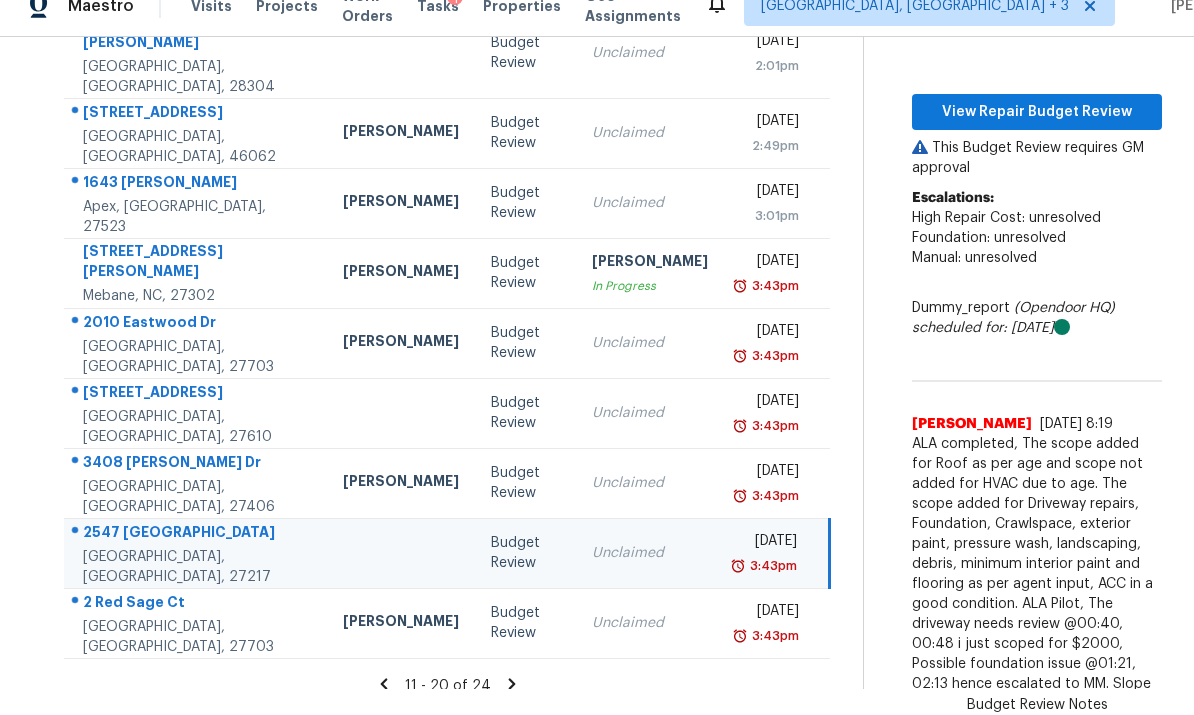 click on "[PERSON_NAME]" at bounding box center [401, 623] 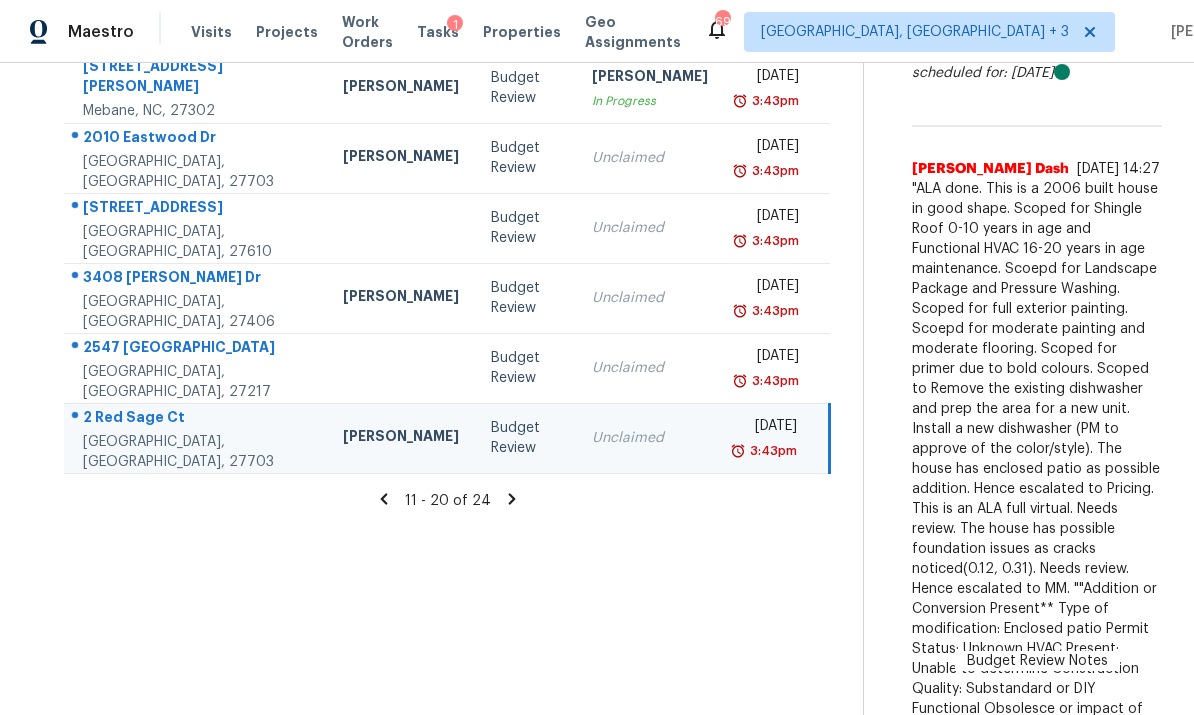 scroll, scrollTop: 534, scrollLeft: 0, axis: vertical 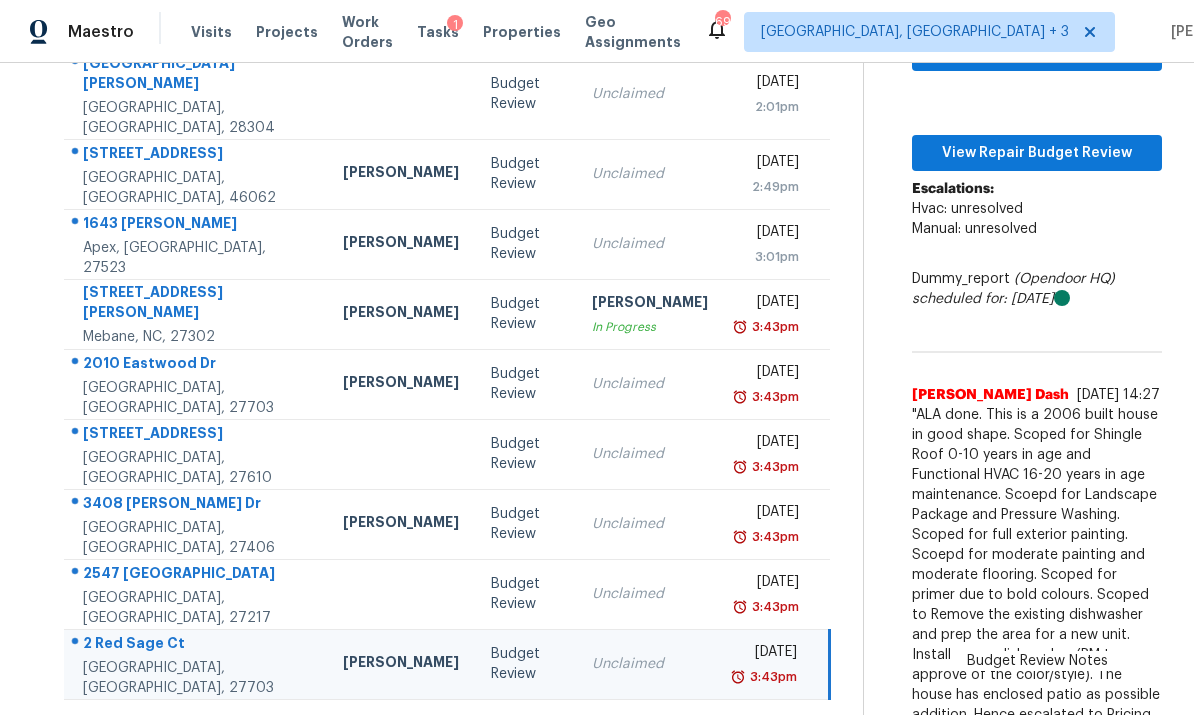 click 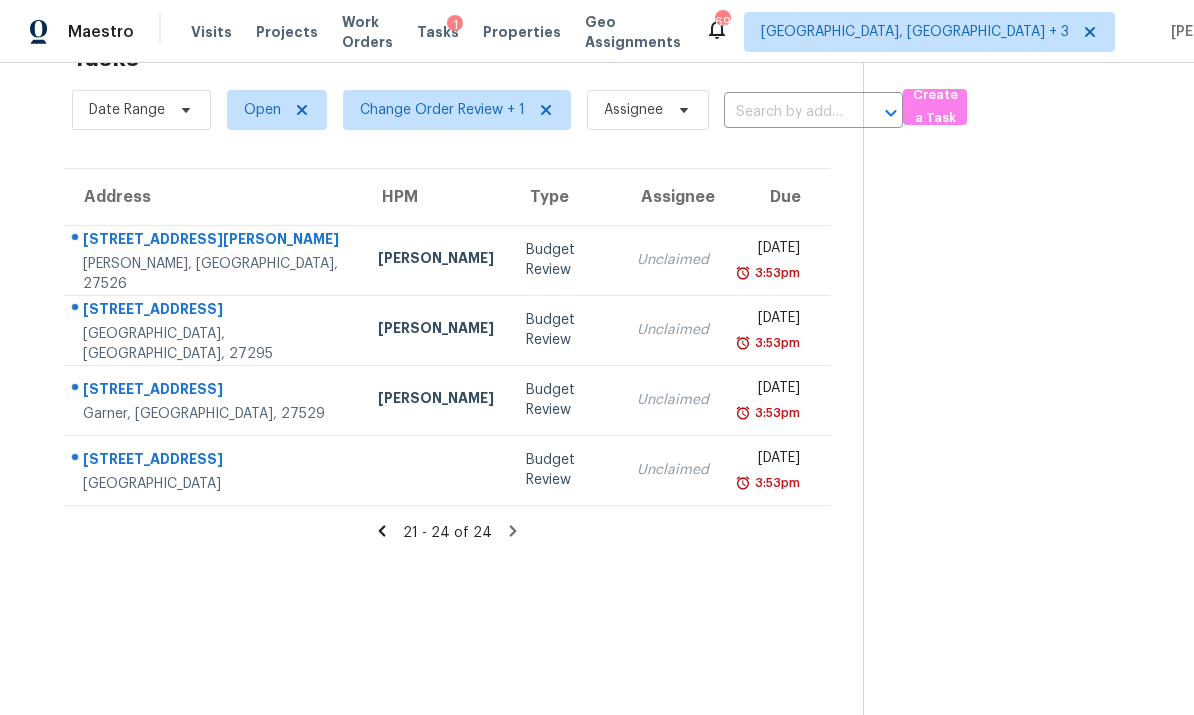 click at bounding box center (436, 470) 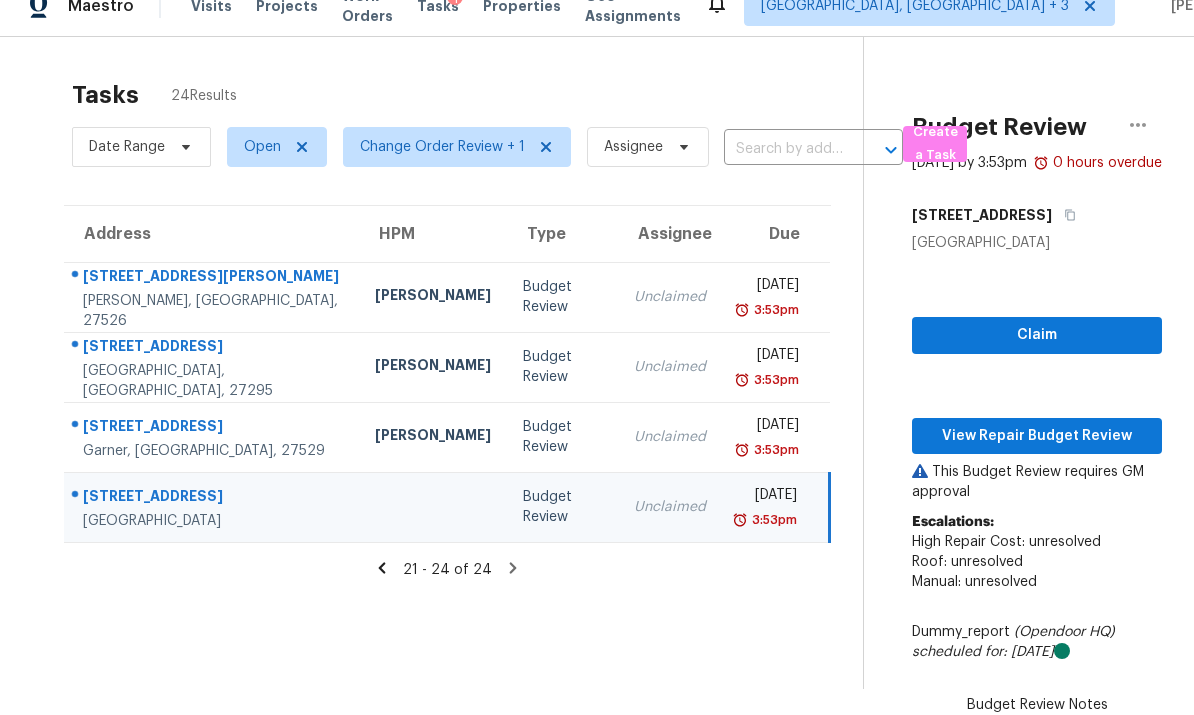 scroll, scrollTop: 0, scrollLeft: 0, axis: both 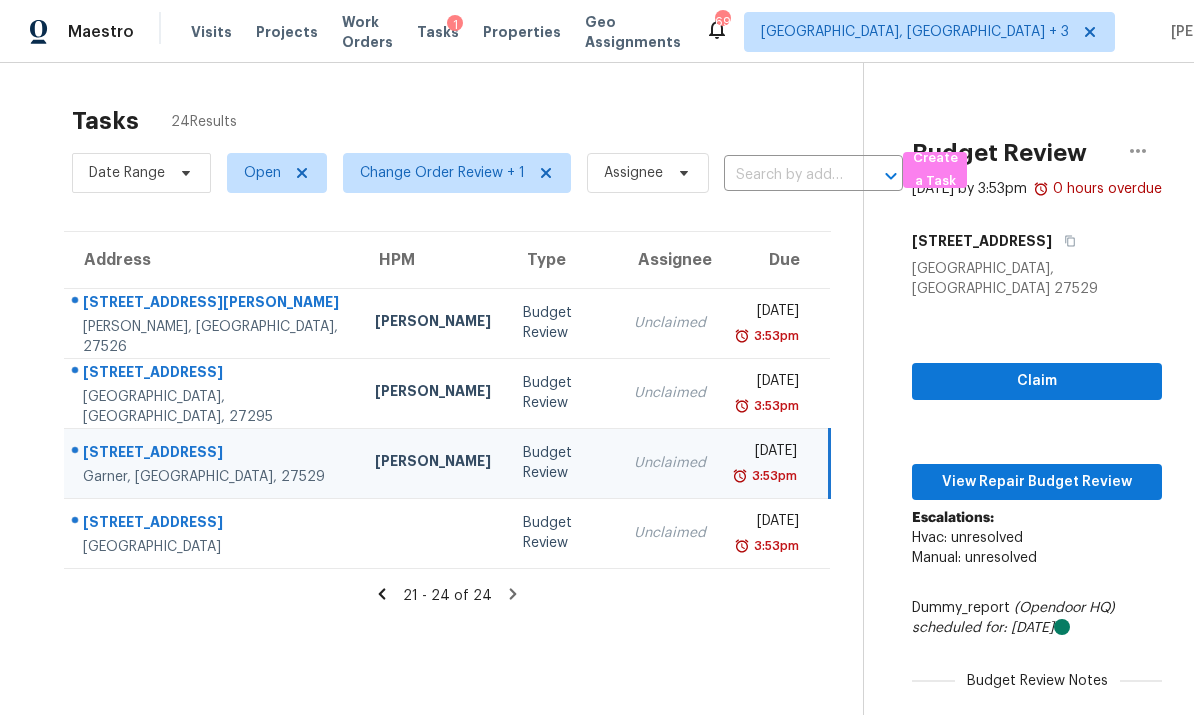 click on "125 Habersham Ct" at bounding box center [213, 374] 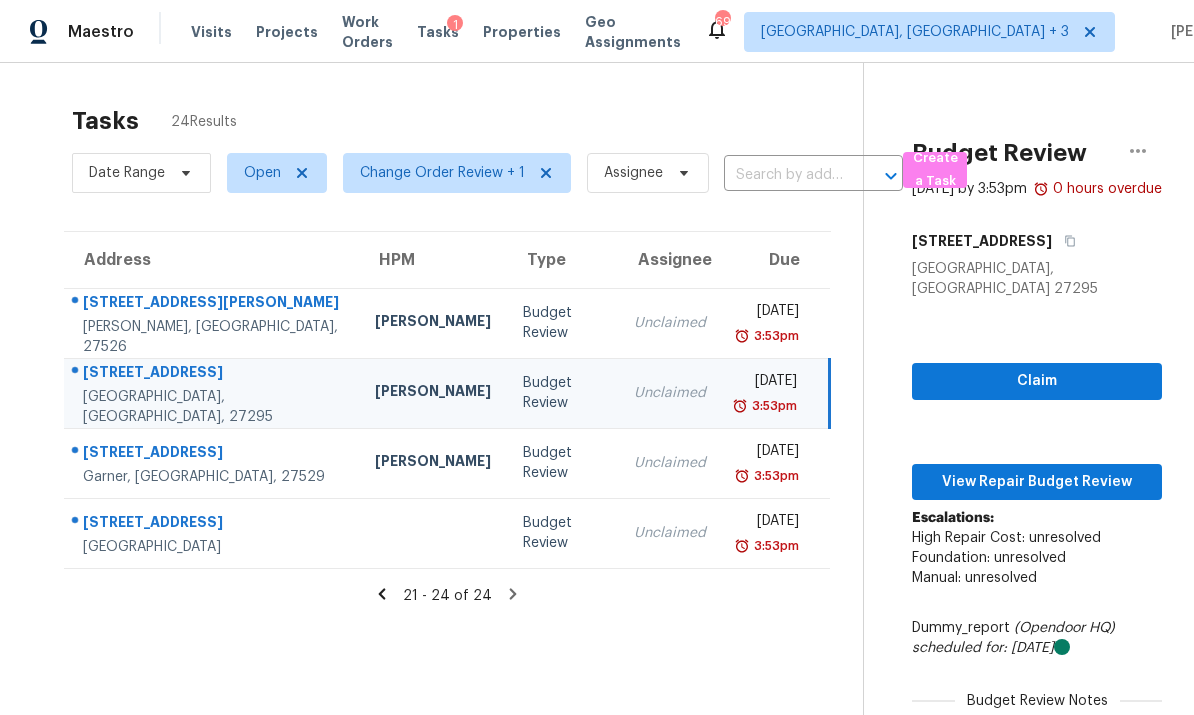 scroll, scrollTop: 0, scrollLeft: 0, axis: both 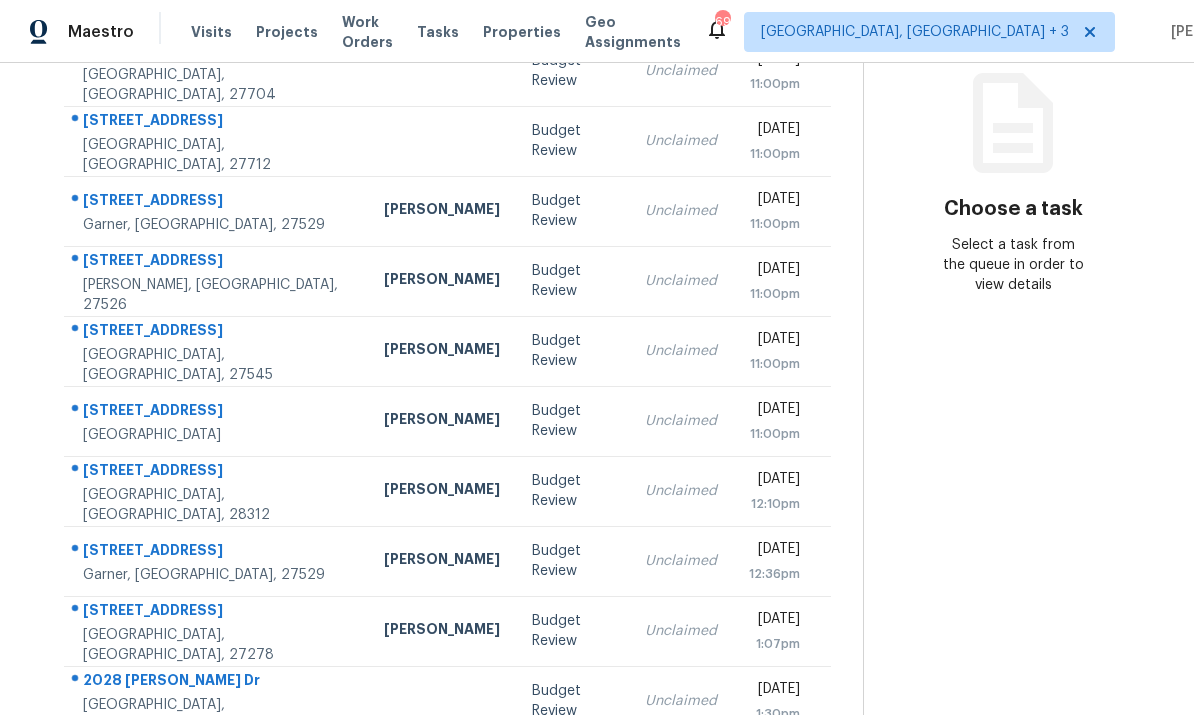 click 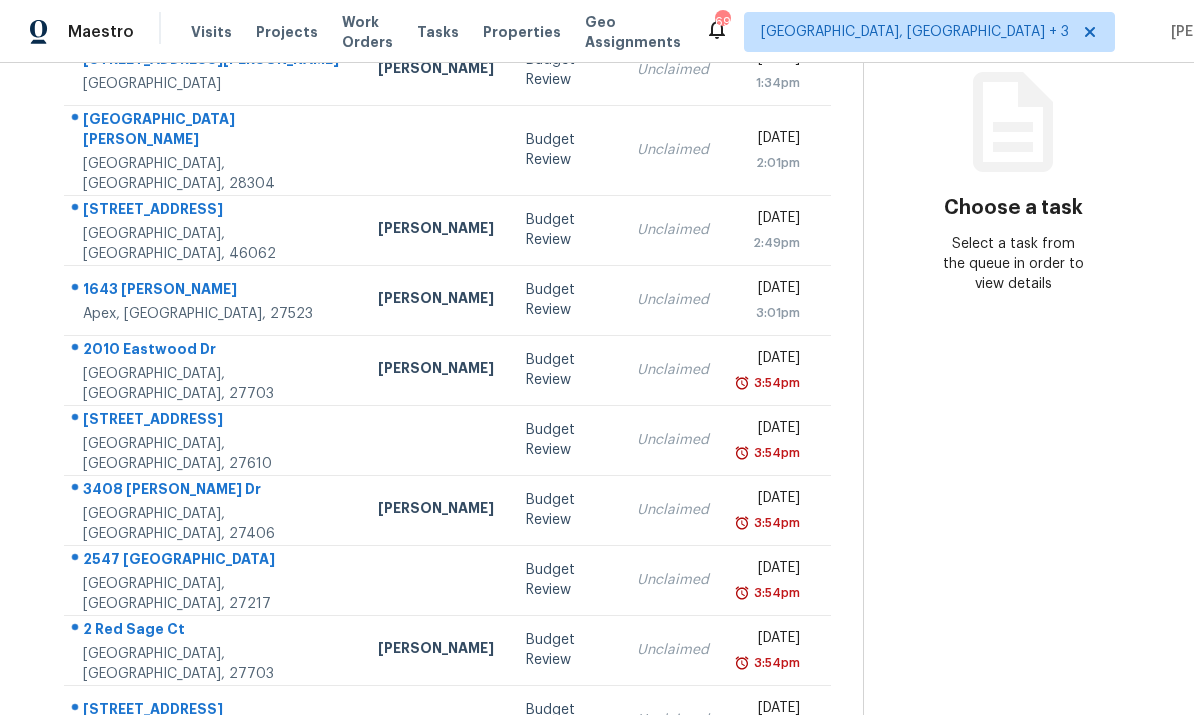 scroll, scrollTop: 252, scrollLeft: 0, axis: vertical 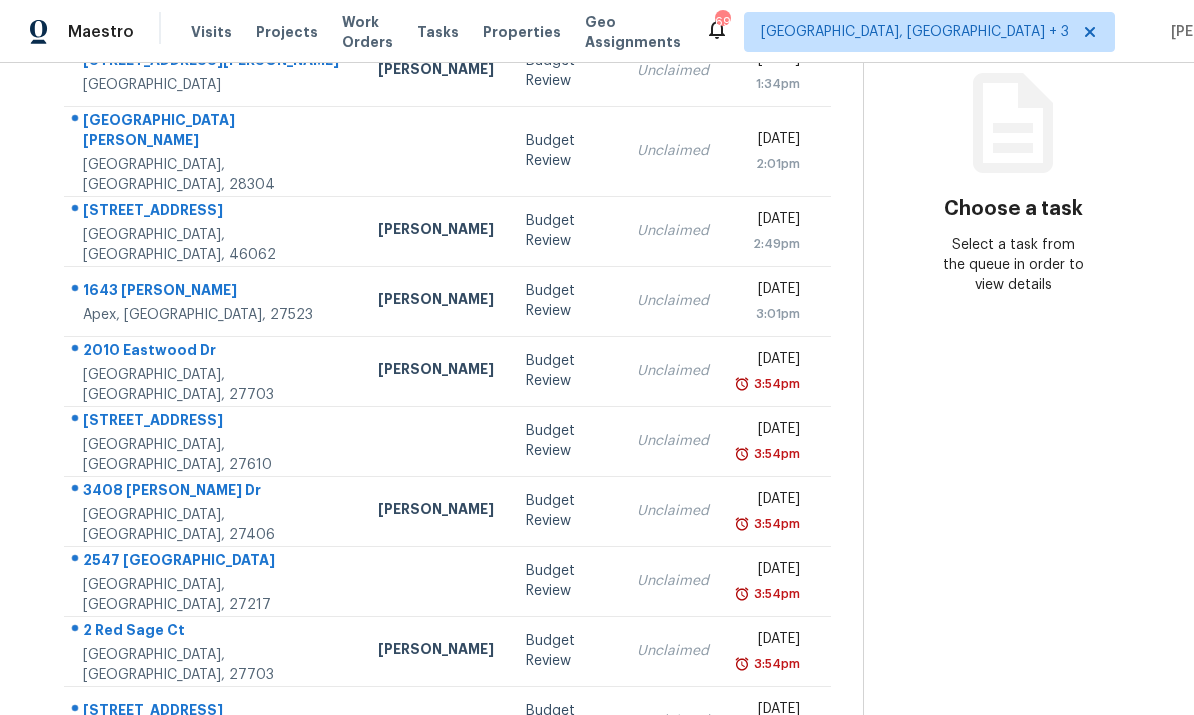 click 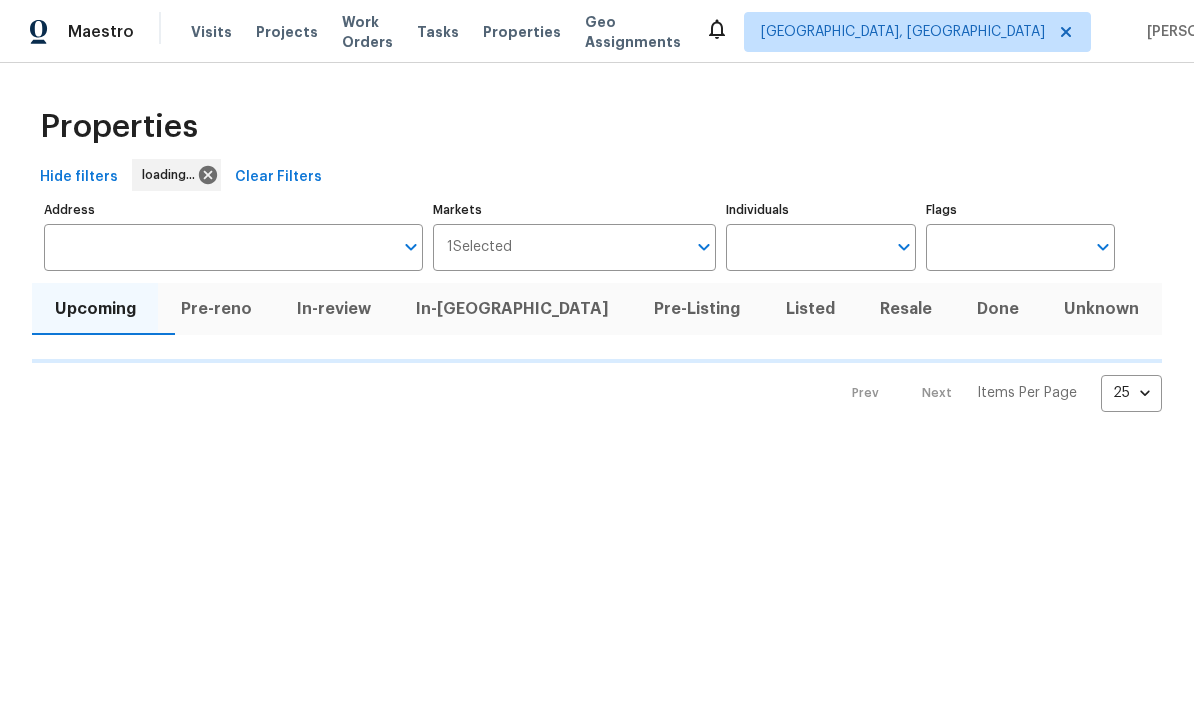 scroll, scrollTop: 0, scrollLeft: 0, axis: both 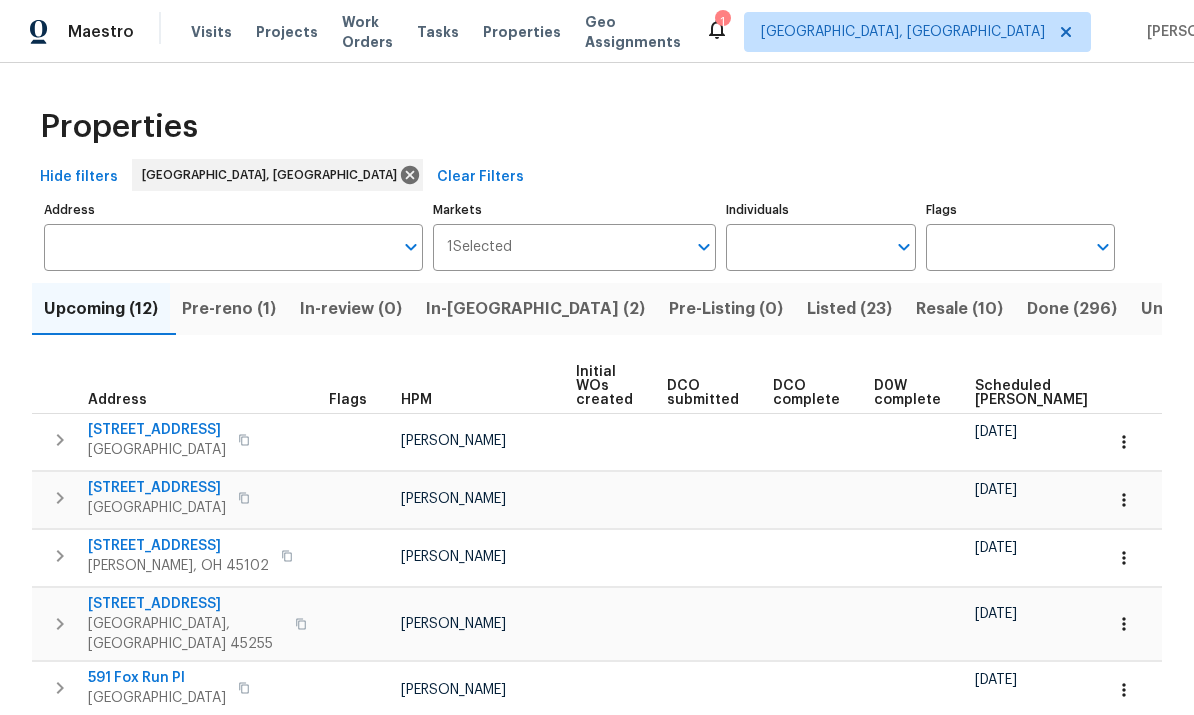 click on "In-reno (2)" at bounding box center (535, 309) 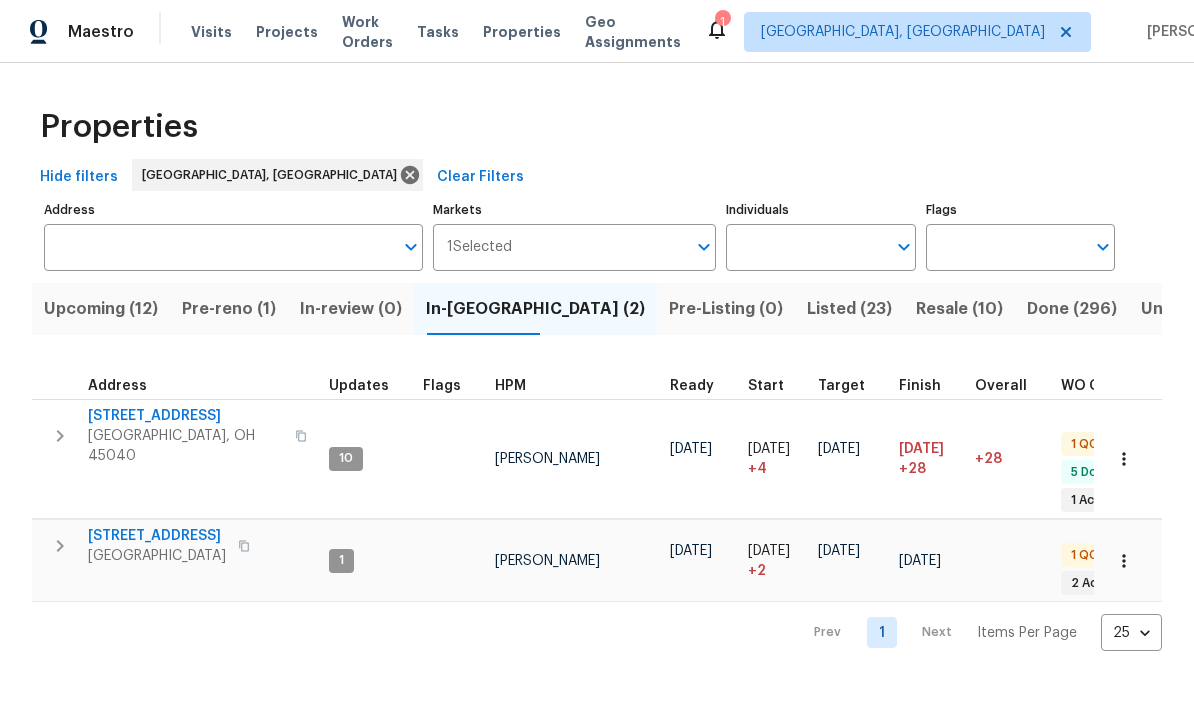 scroll, scrollTop: 16, scrollLeft: 0, axis: vertical 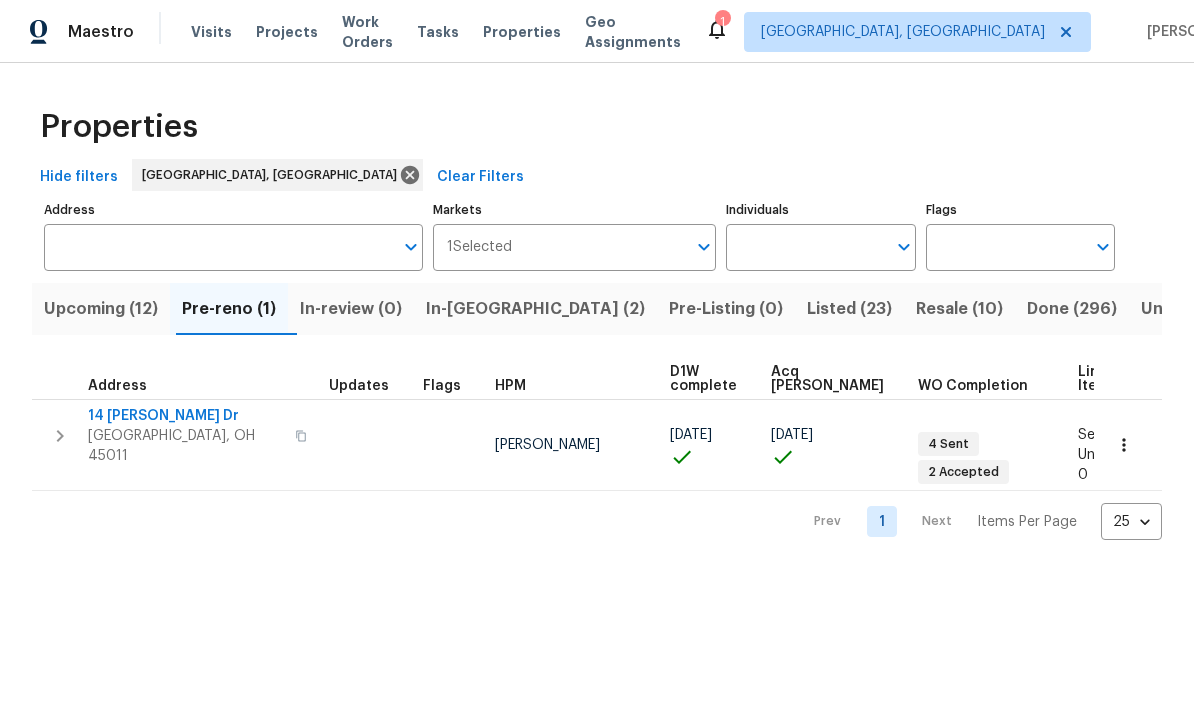 click on "14 Dorsey Dr" at bounding box center (185, 416) 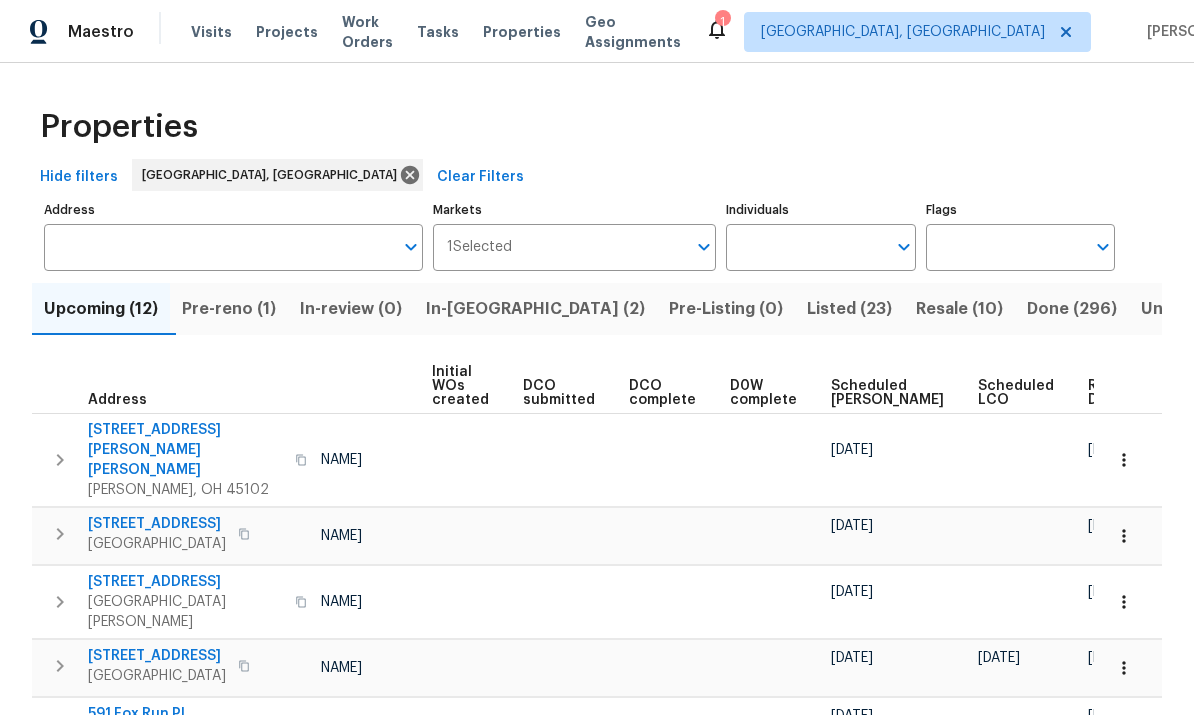 scroll, scrollTop: 0, scrollLeft: 143, axis: horizontal 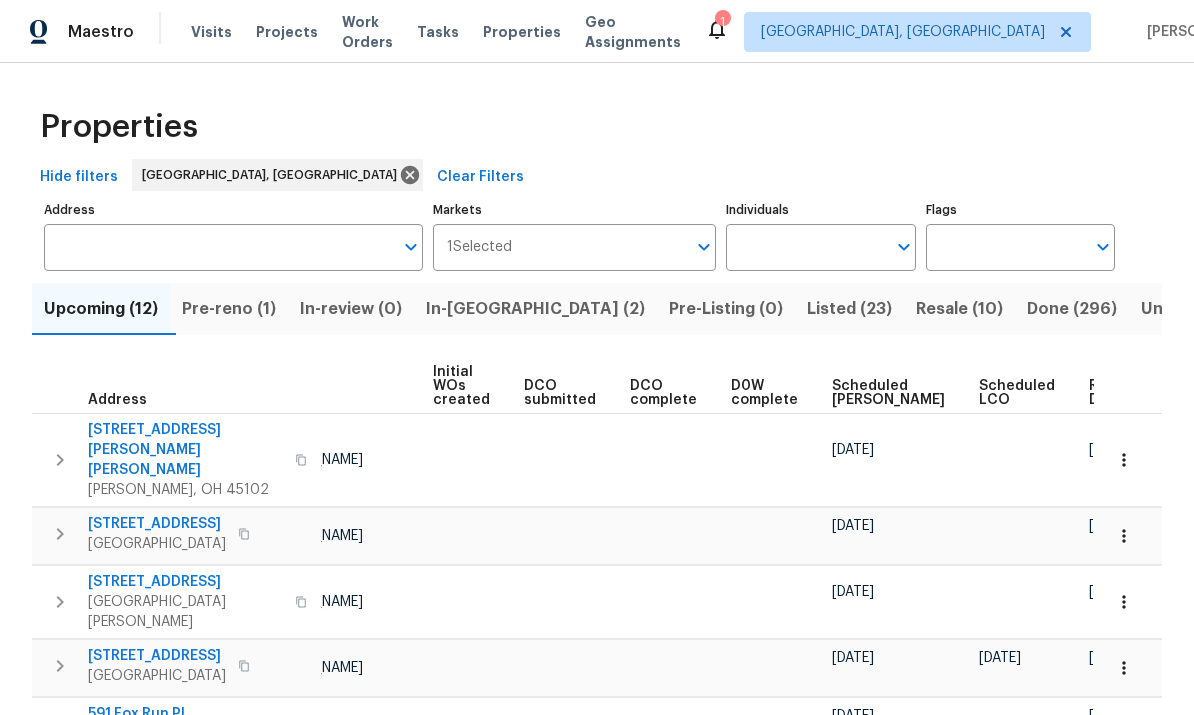 click on "Ready Date" at bounding box center (1111, 393) 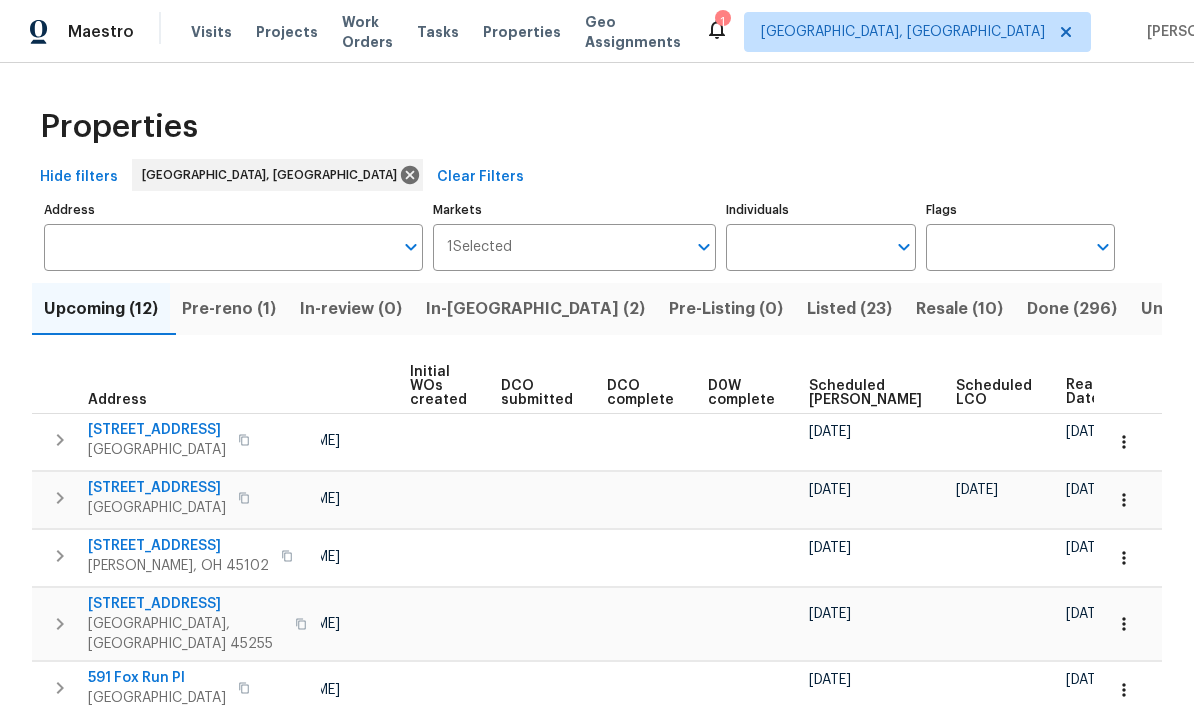 scroll, scrollTop: 0, scrollLeft: 165, axis: horizontal 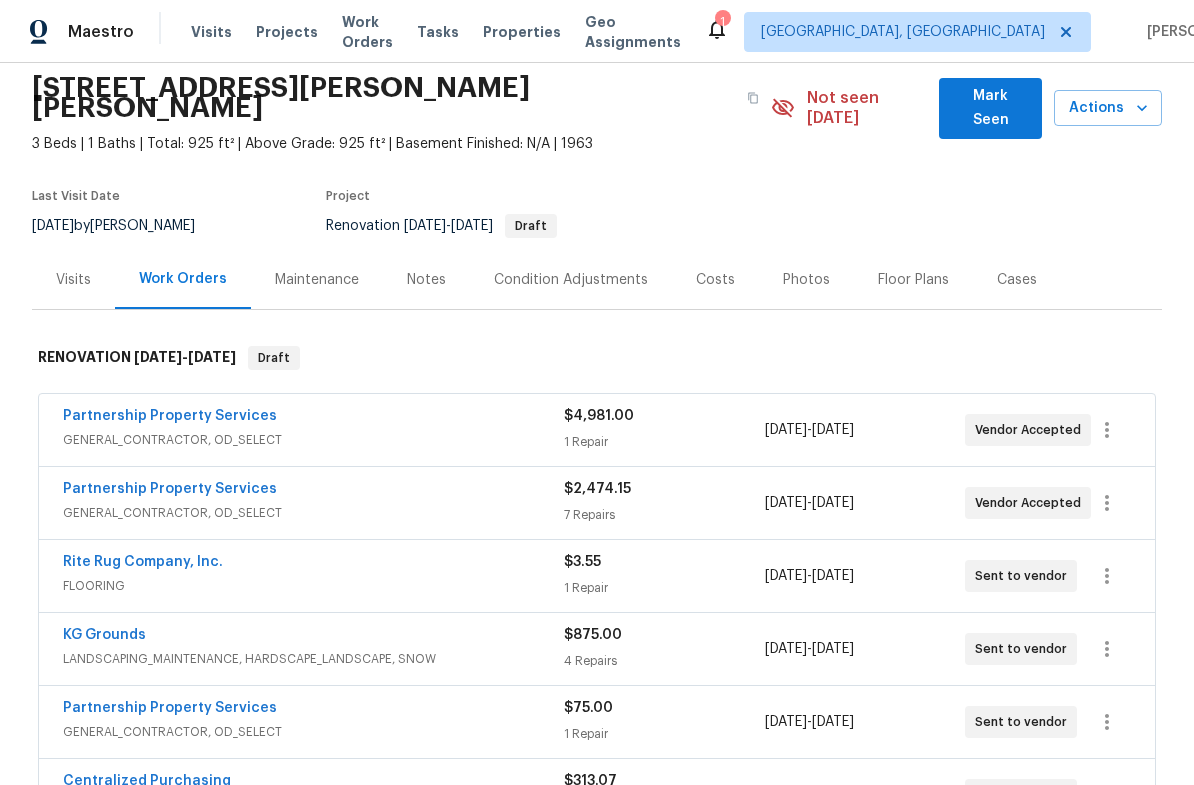 click on "Notes" at bounding box center [426, 280] 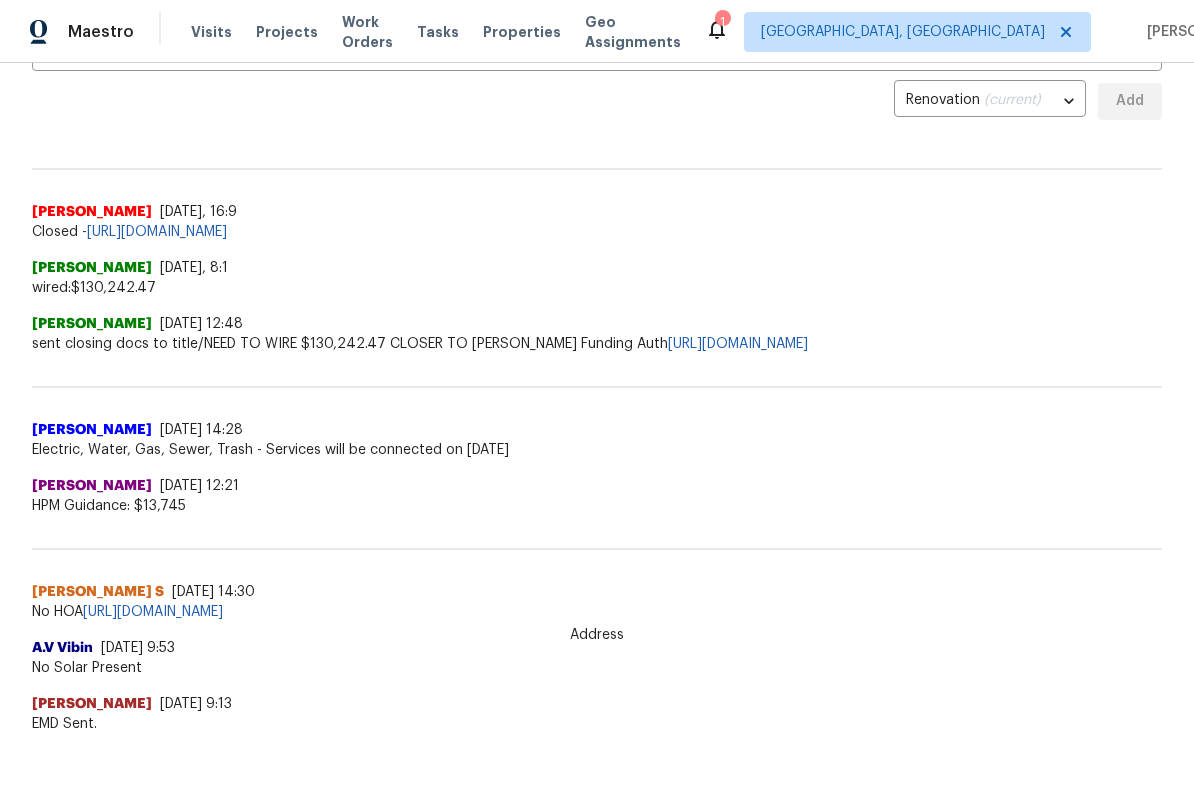 scroll, scrollTop: 465, scrollLeft: 0, axis: vertical 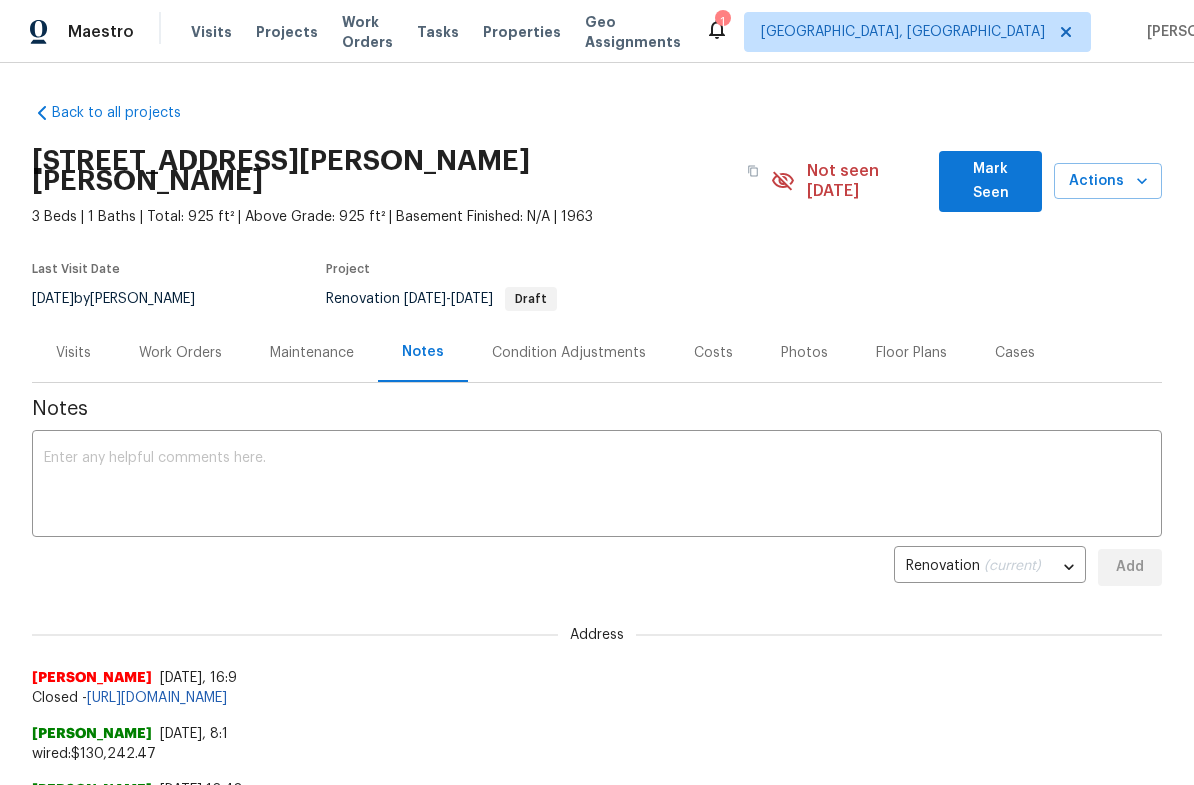click on "Work Orders" at bounding box center (180, 353) 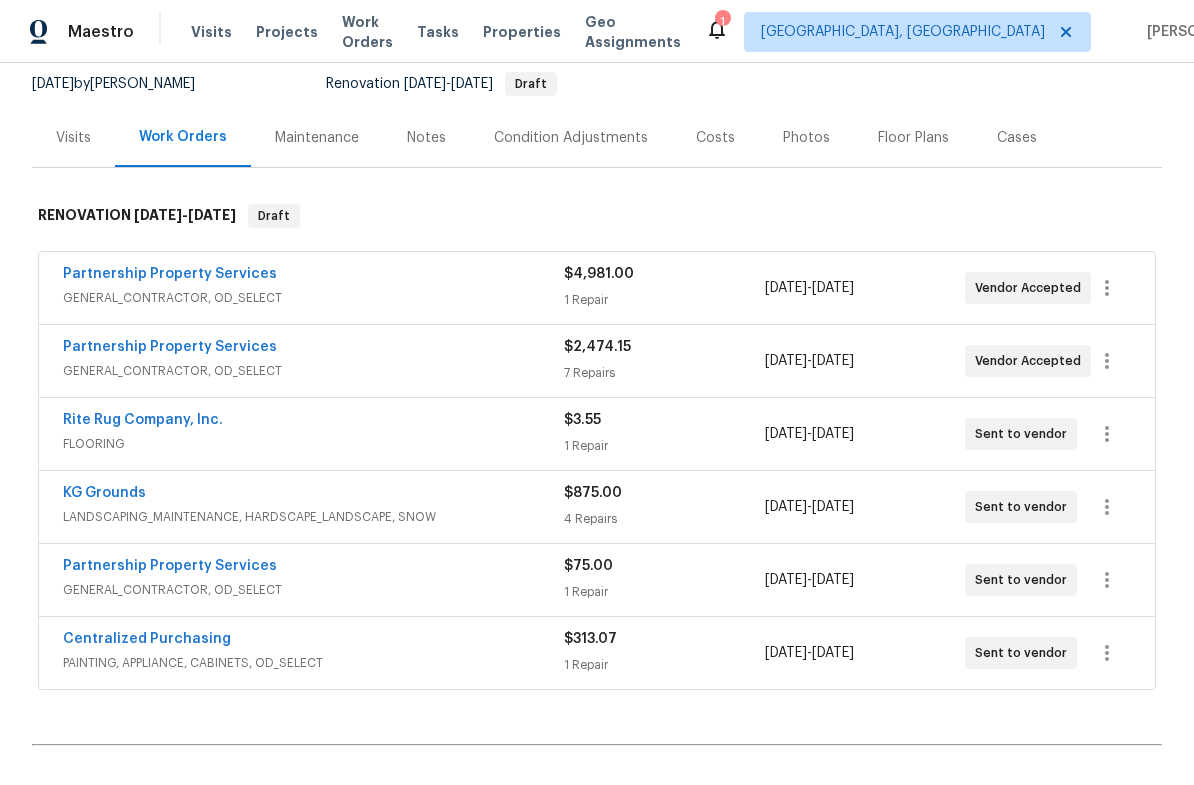 scroll, scrollTop: 215, scrollLeft: 0, axis: vertical 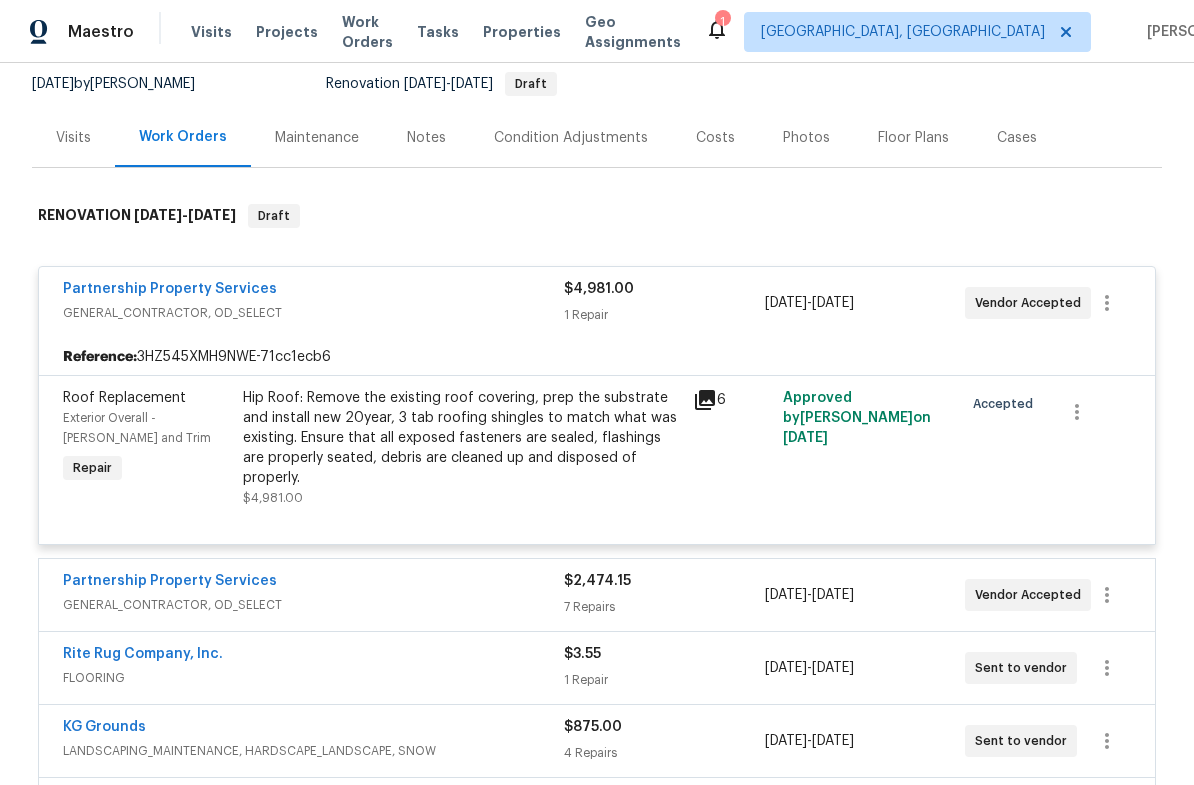 click on "GENERAL_CONTRACTOR, OD_SELECT" at bounding box center [313, 313] 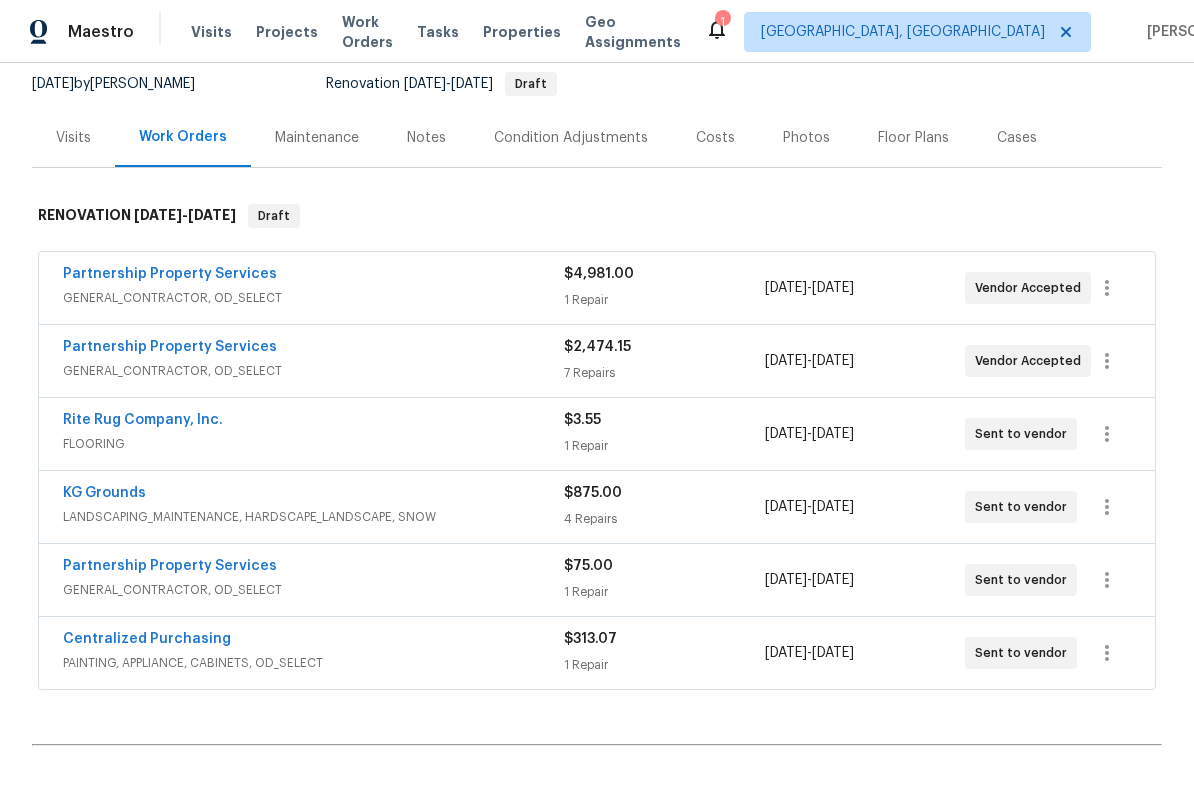click on "Partnership Property Services" at bounding box center (313, 349) 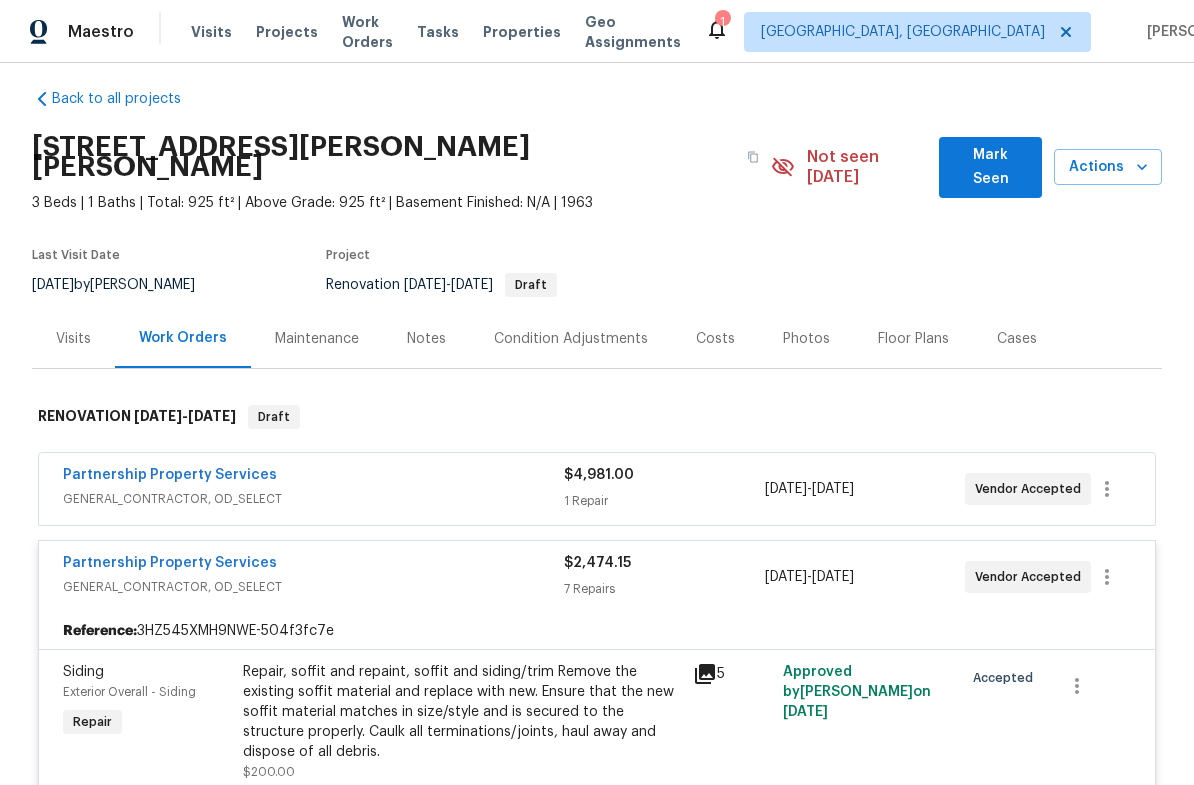 scroll, scrollTop: 16, scrollLeft: 0, axis: vertical 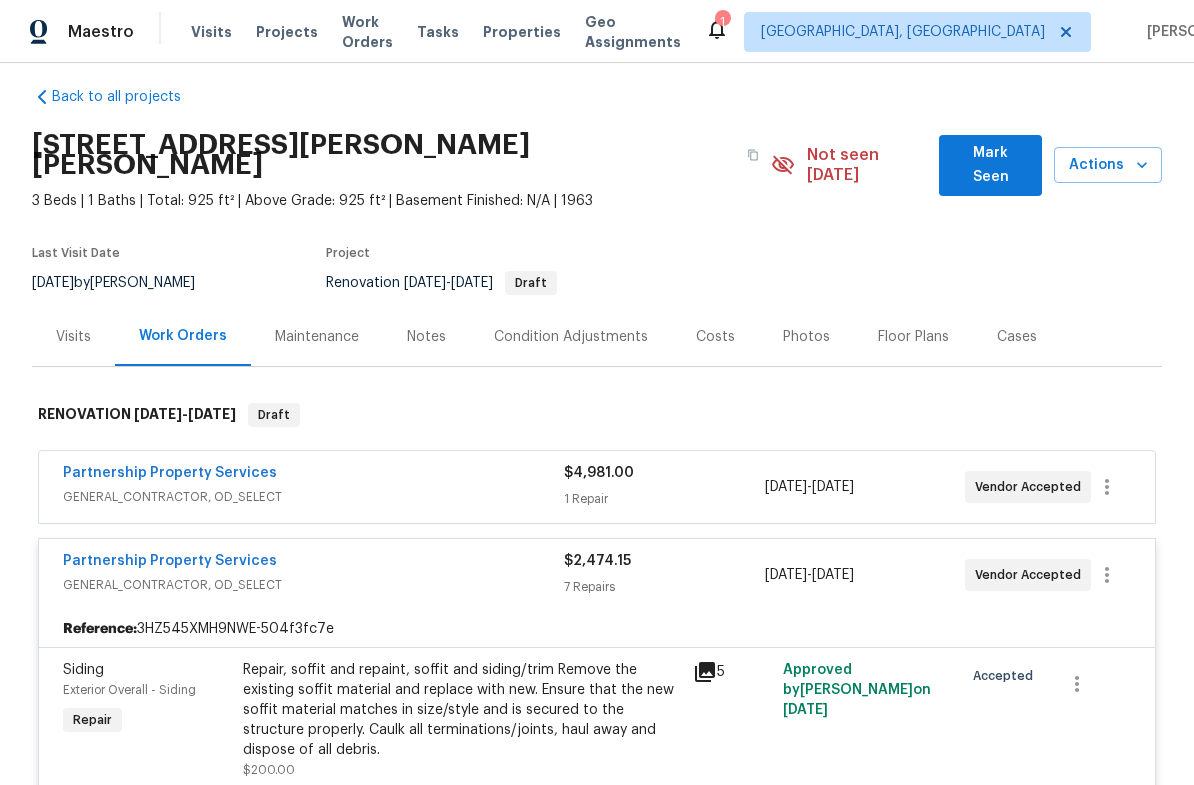 click on "Partnership Property Services" at bounding box center (313, 563) 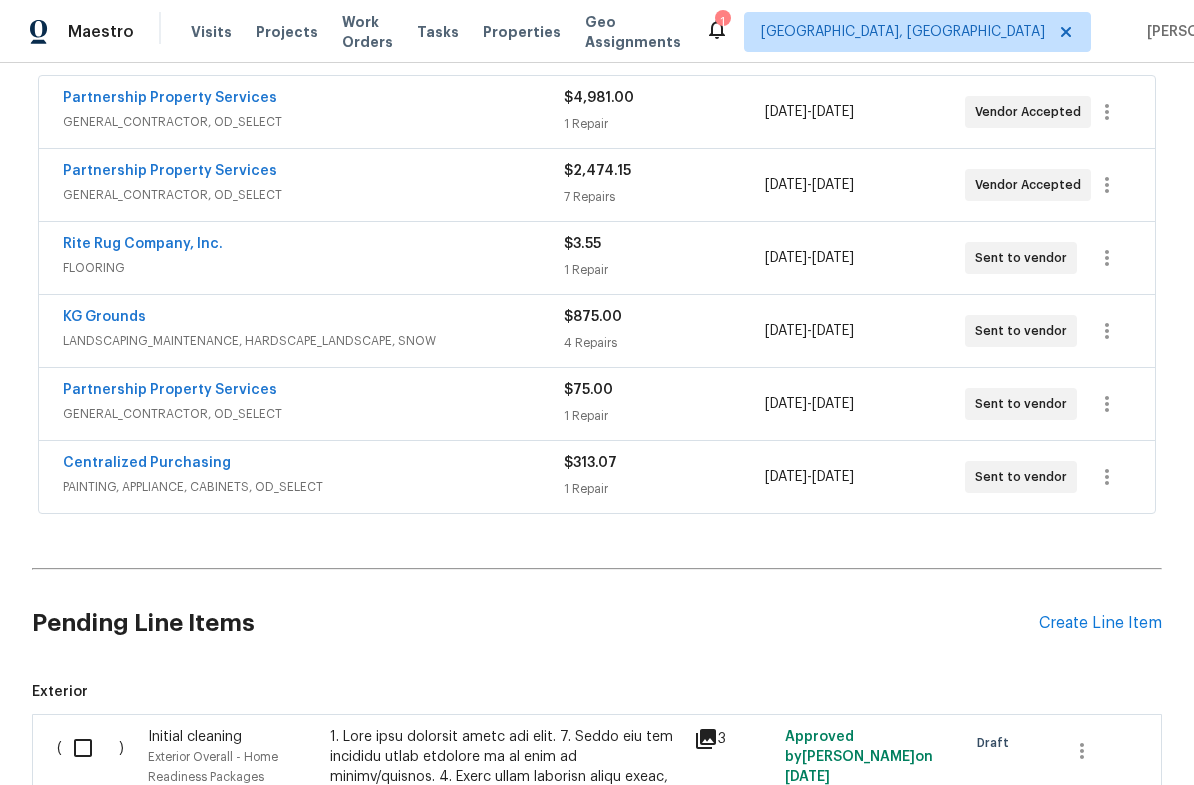 scroll, scrollTop: 393, scrollLeft: 0, axis: vertical 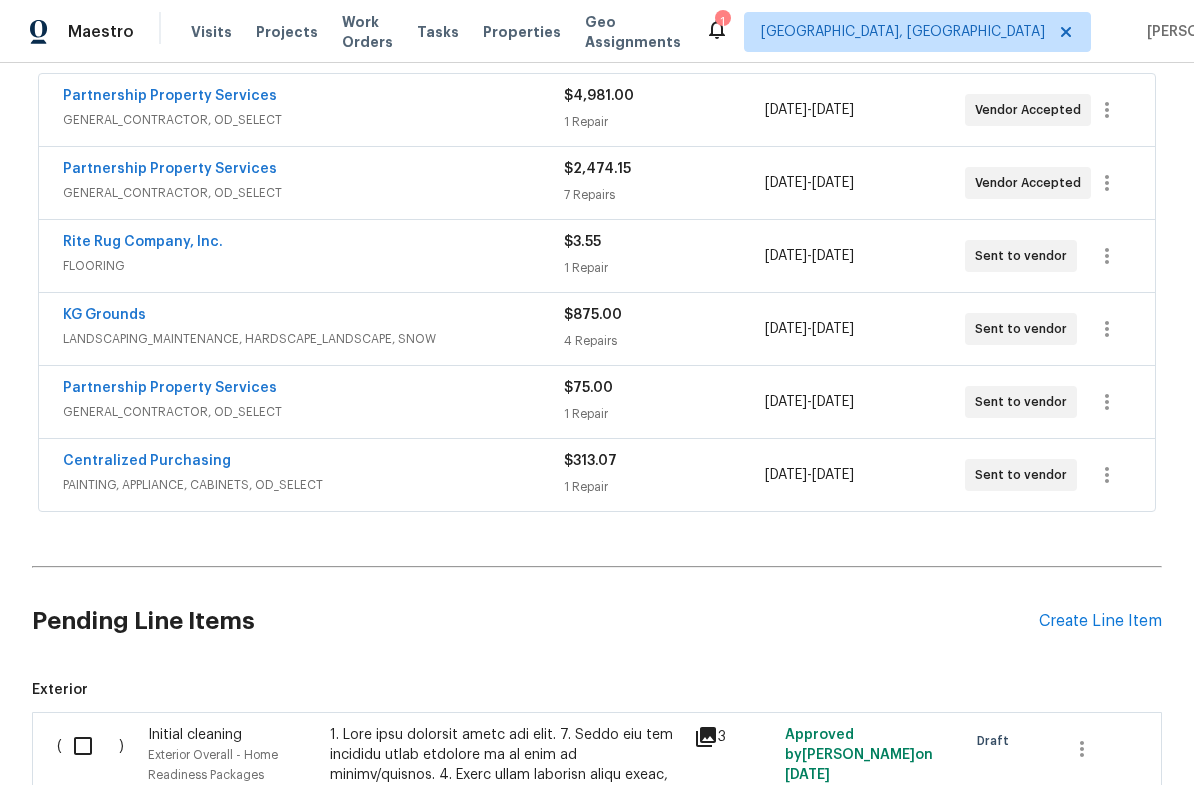 click on "PAINTING, APPLIANCE, CABINETS, OD_SELECT" at bounding box center (313, 485) 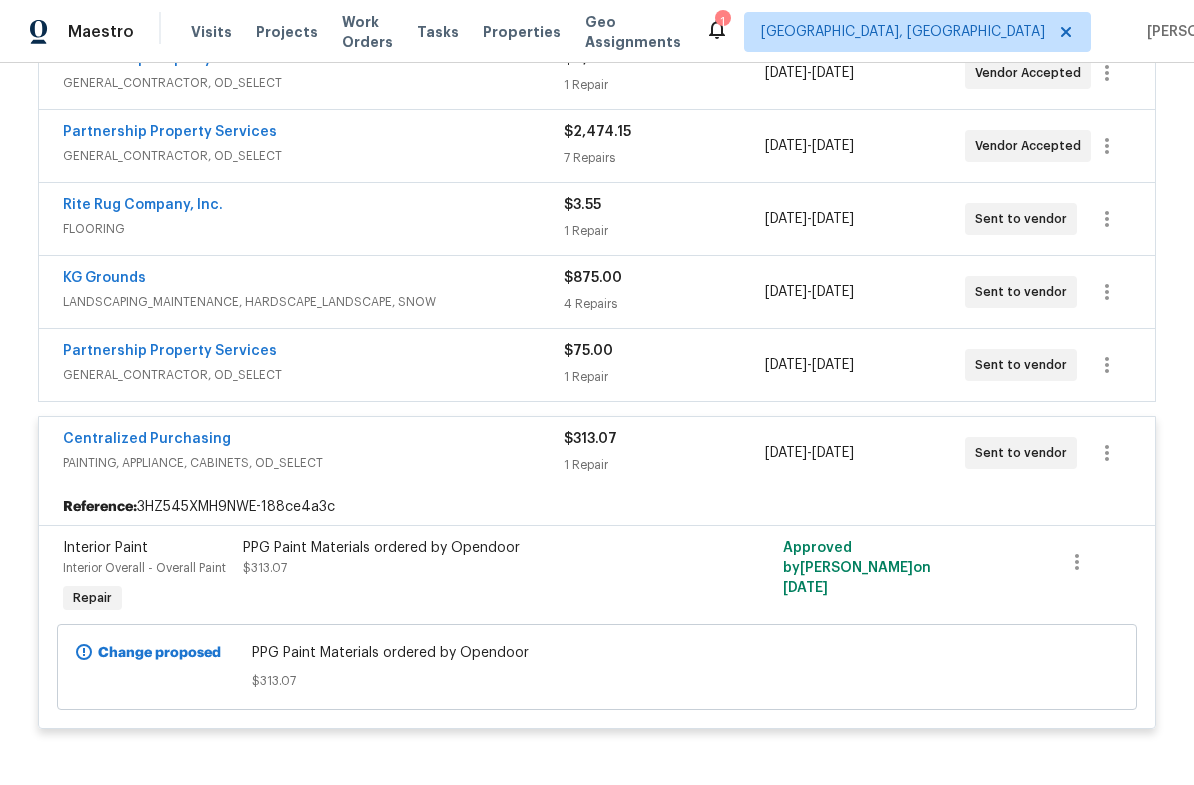 scroll, scrollTop: 413, scrollLeft: 0, axis: vertical 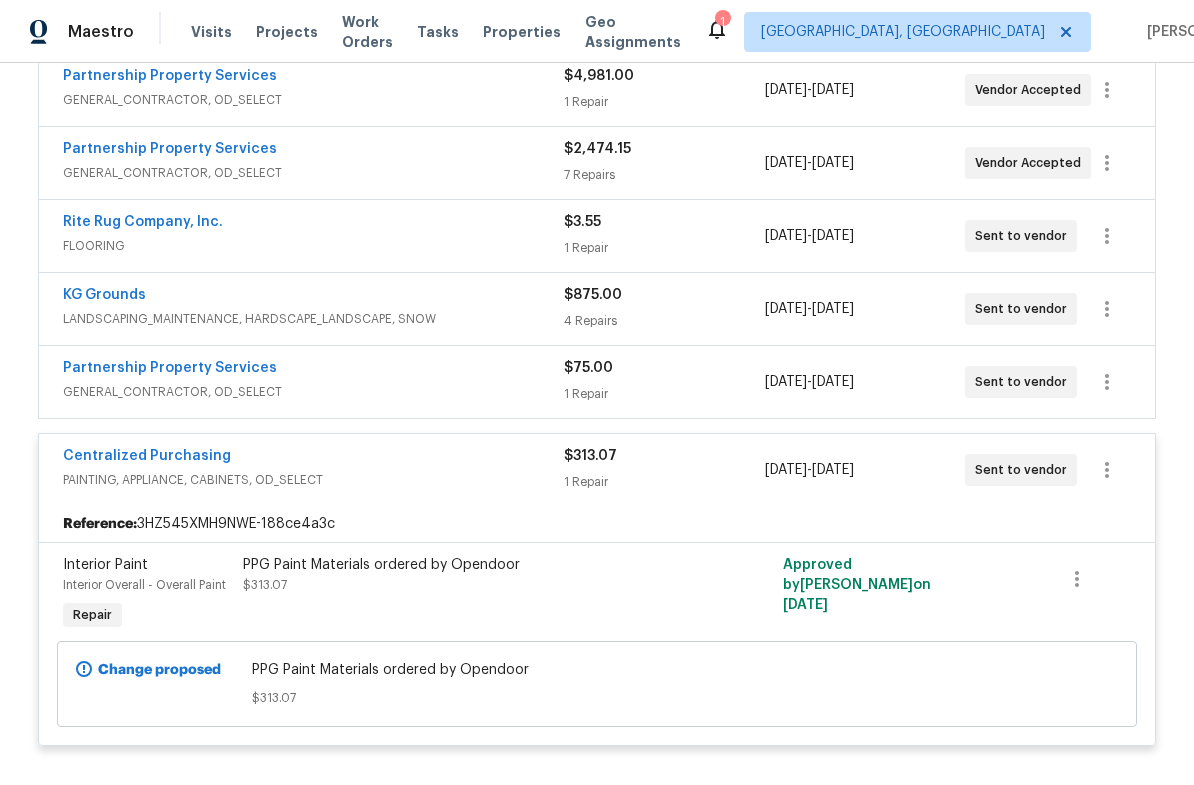 click on "PAINTING, APPLIANCE, CABINETS, OD_SELECT" at bounding box center (313, 480) 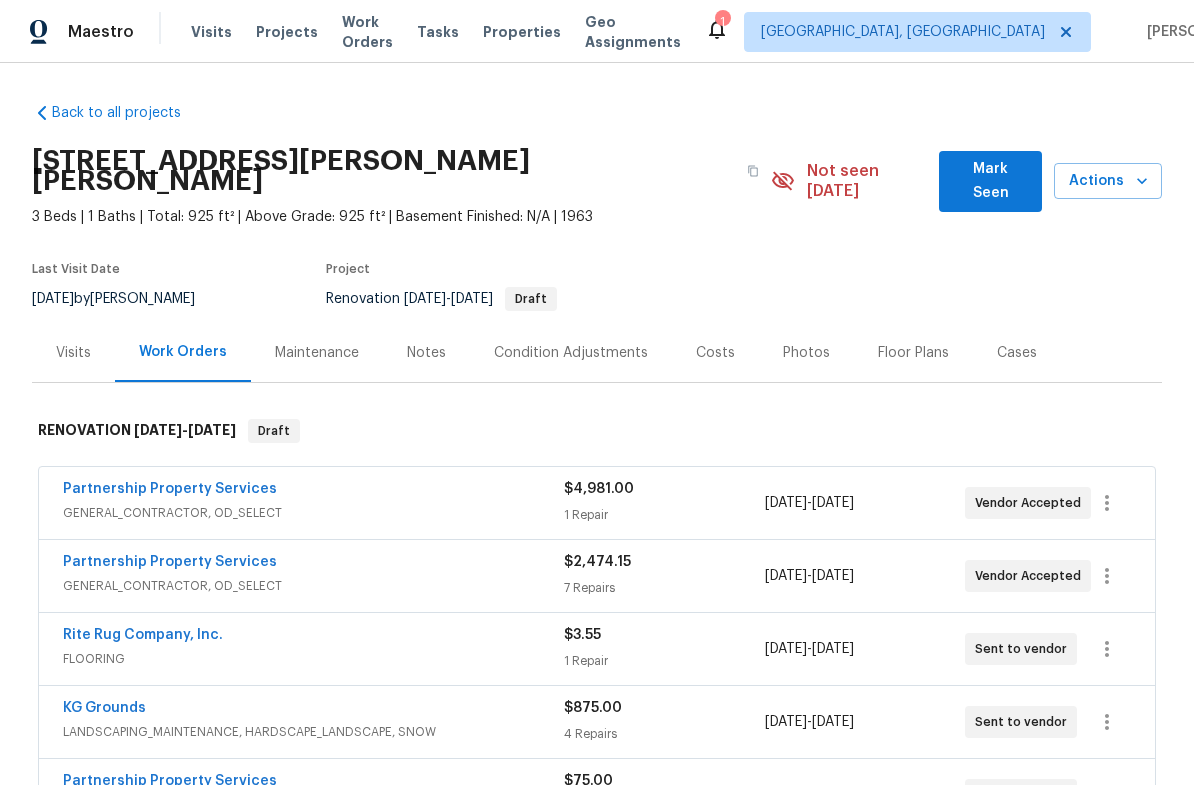 scroll, scrollTop: 0, scrollLeft: 0, axis: both 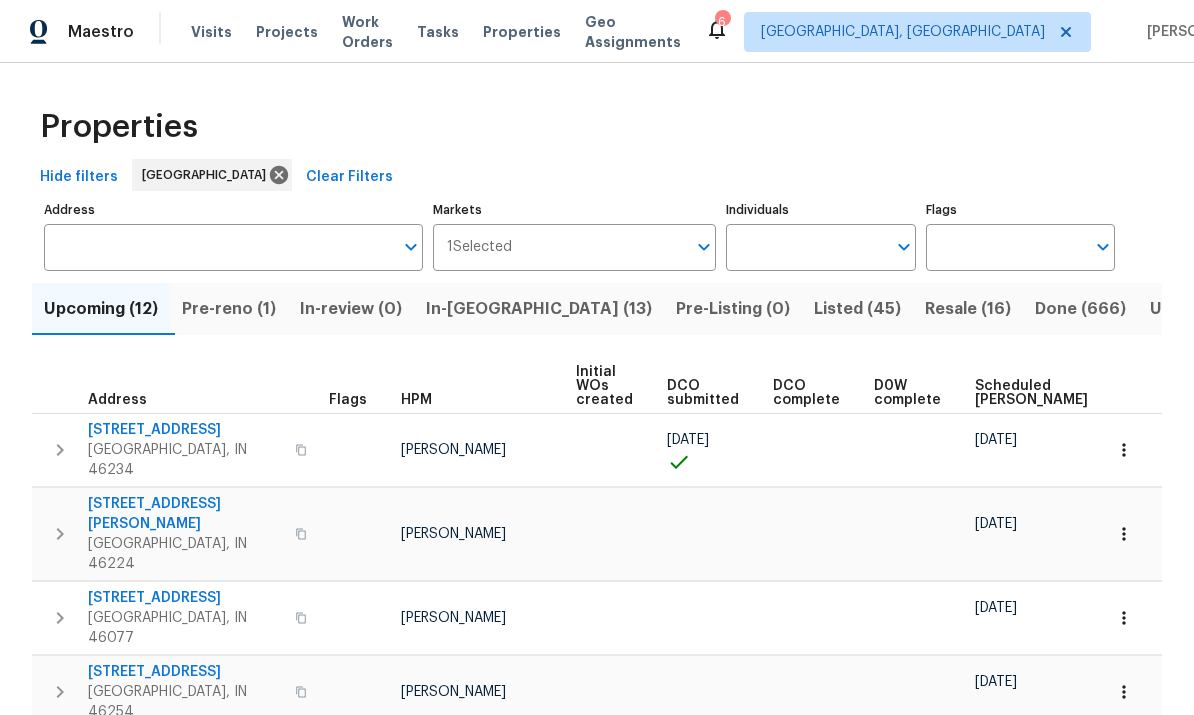 click on "In-[GEOGRAPHIC_DATA] (13)" at bounding box center [539, 309] 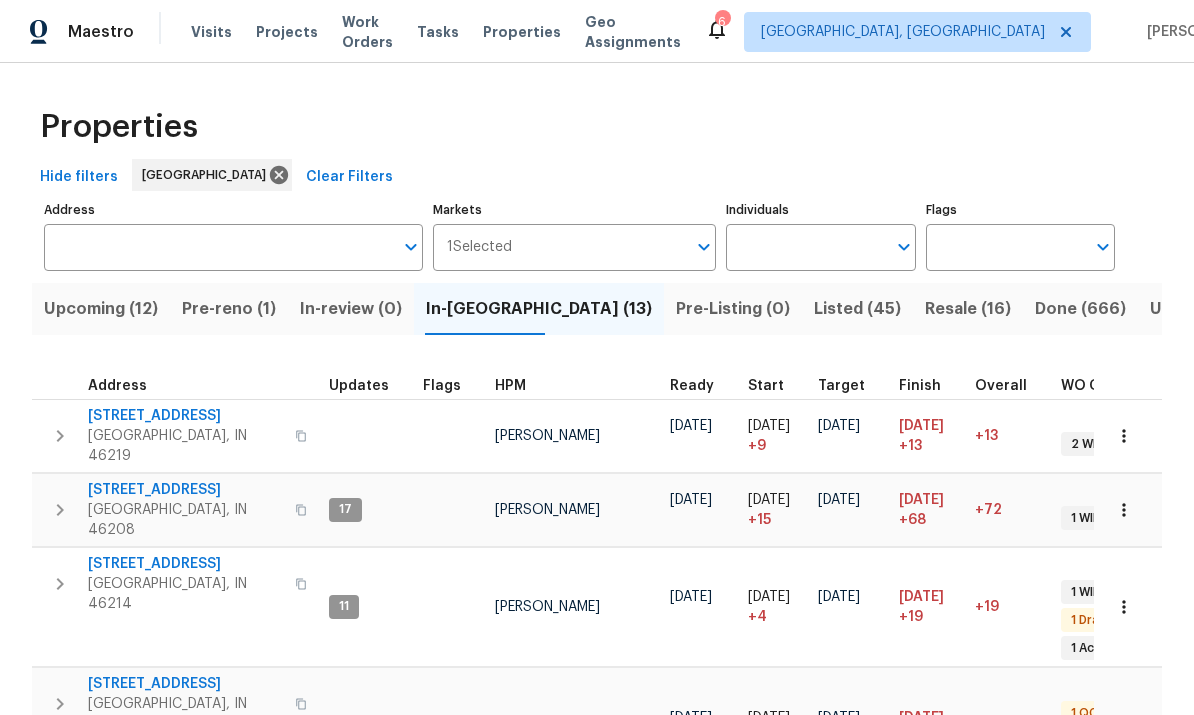 scroll, scrollTop: 0, scrollLeft: 0, axis: both 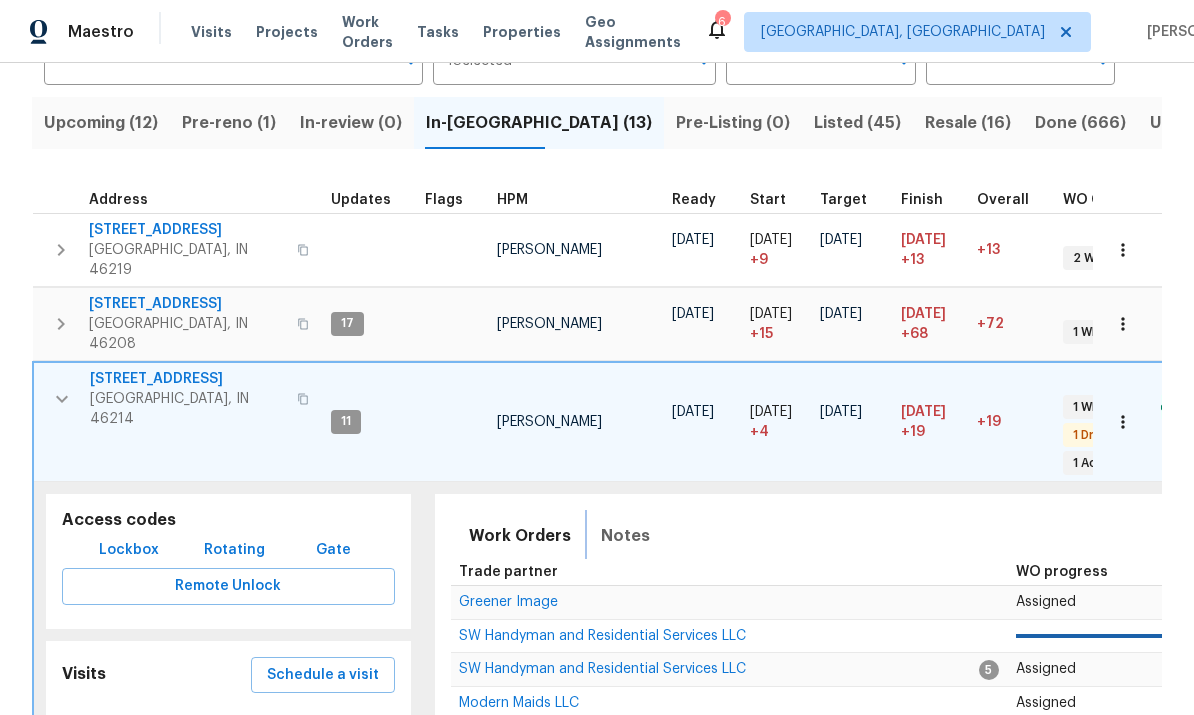 click on "Notes" at bounding box center (625, 536) 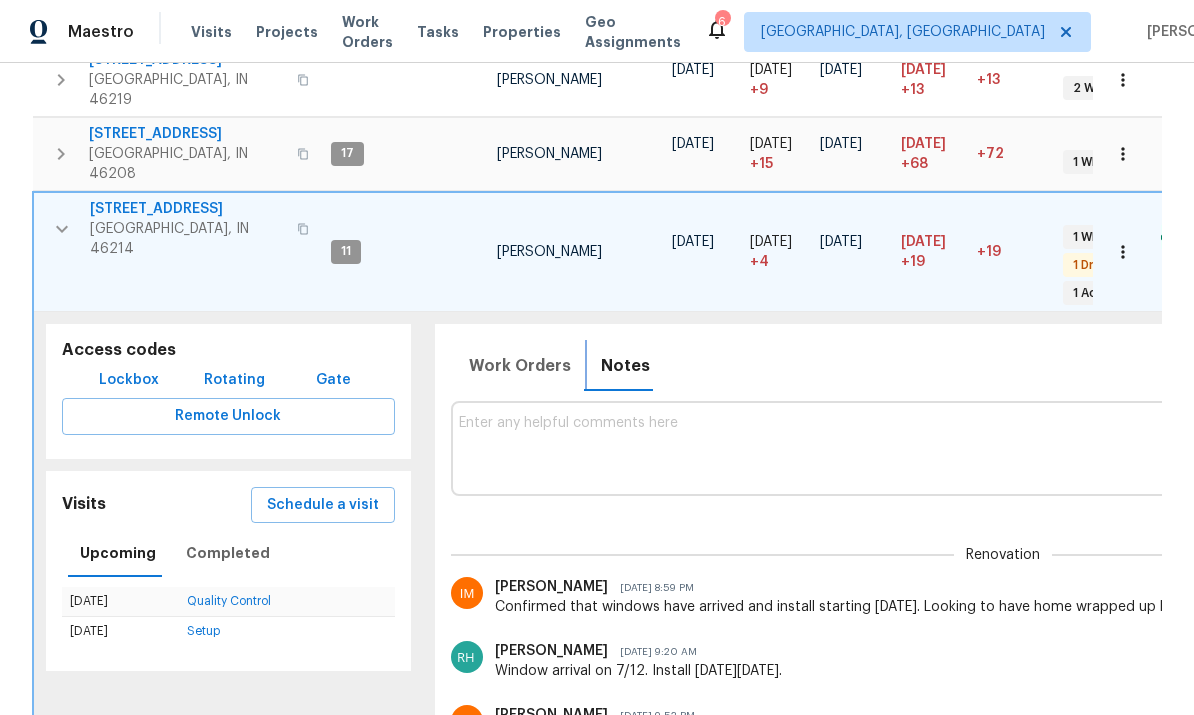 scroll, scrollTop: 363, scrollLeft: 0, axis: vertical 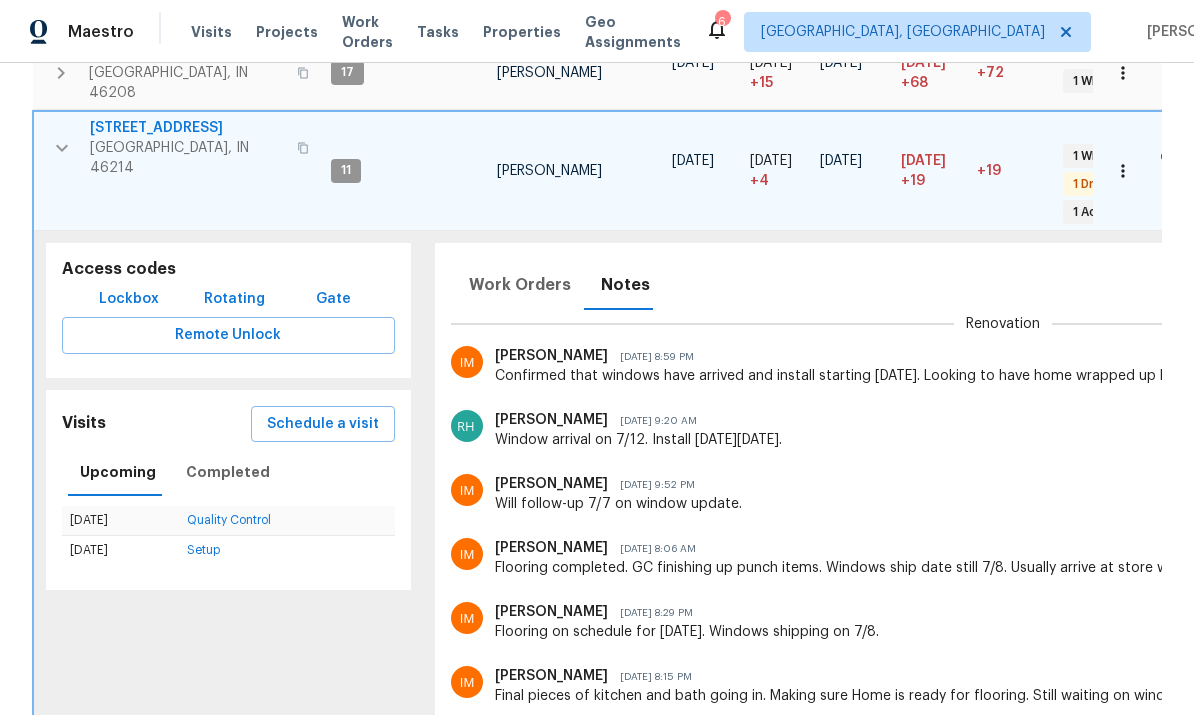 click 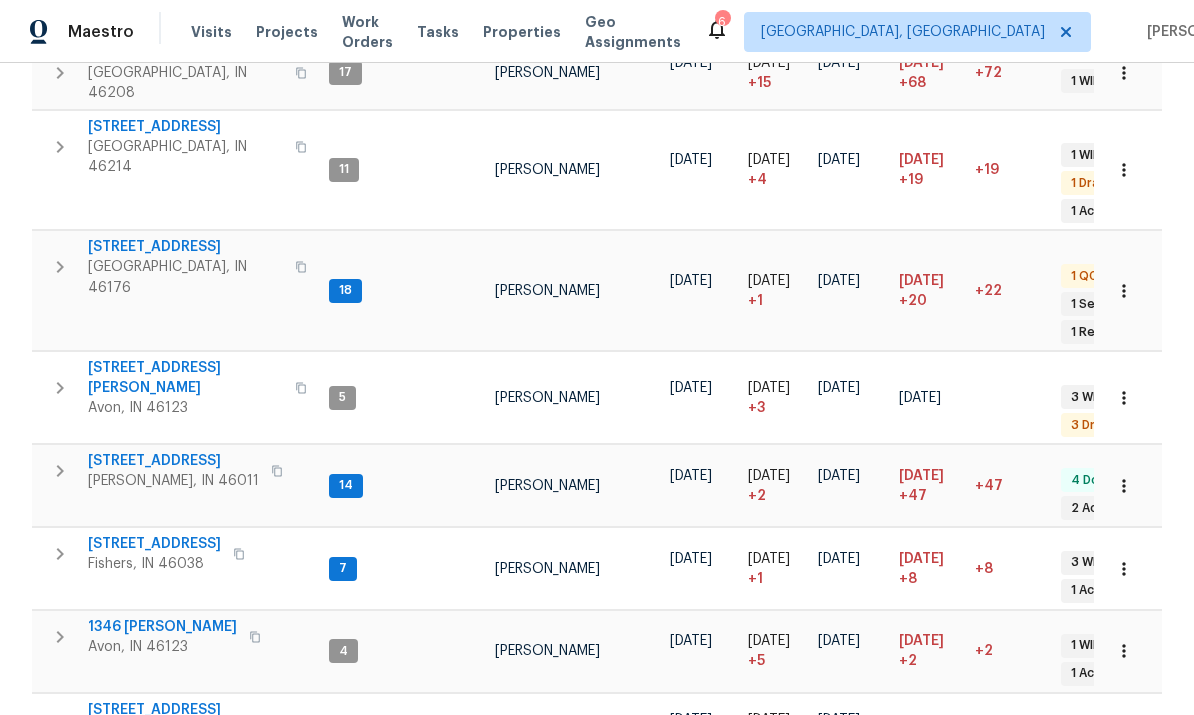 scroll, scrollTop: 16, scrollLeft: 0, axis: vertical 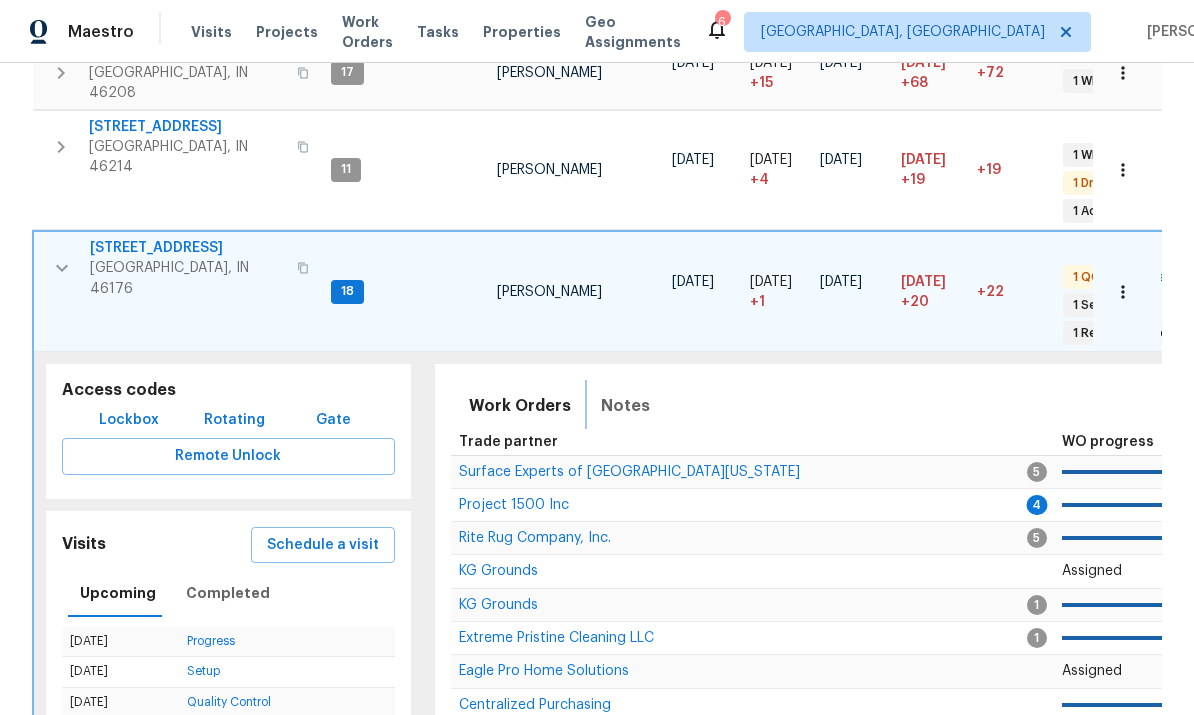 click on "Notes" at bounding box center (625, 406) 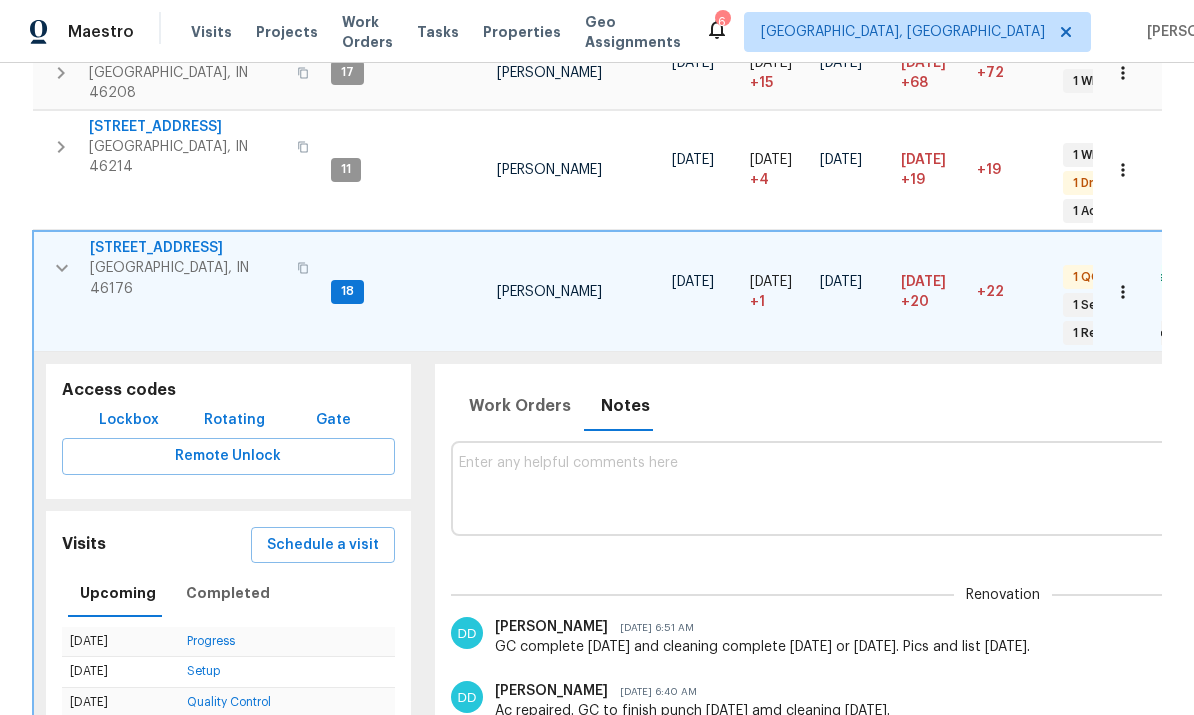 click 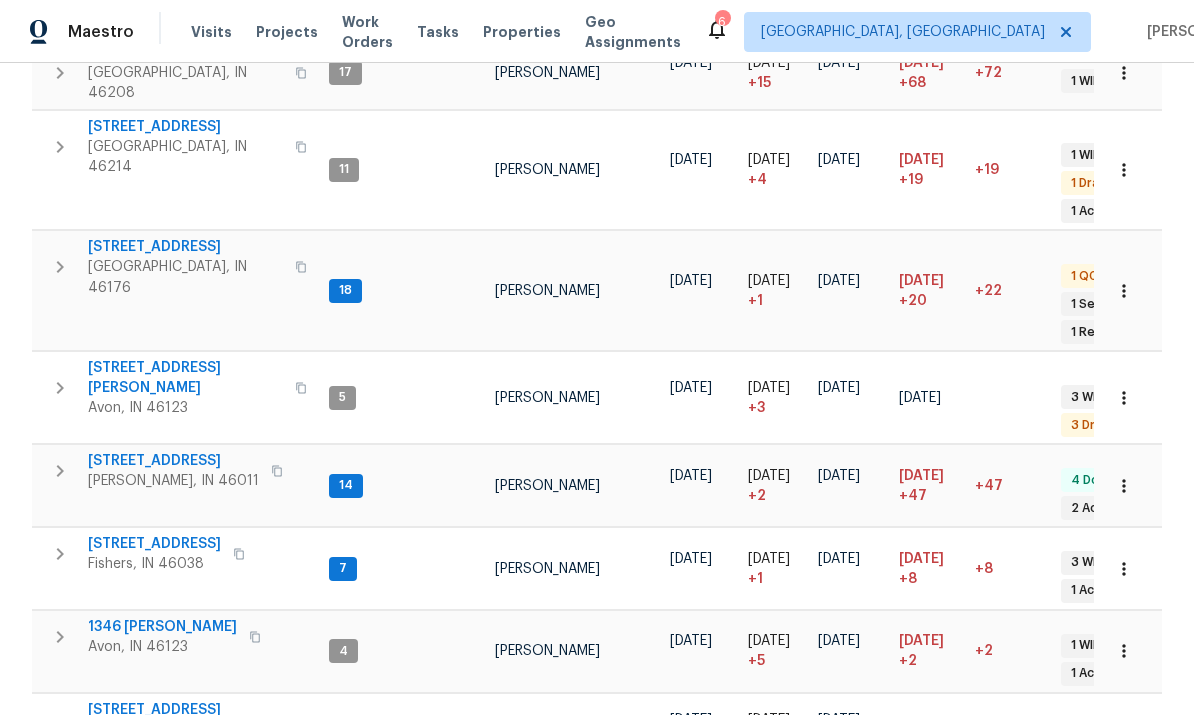 scroll, scrollTop: 16, scrollLeft: 0, axis: vertical 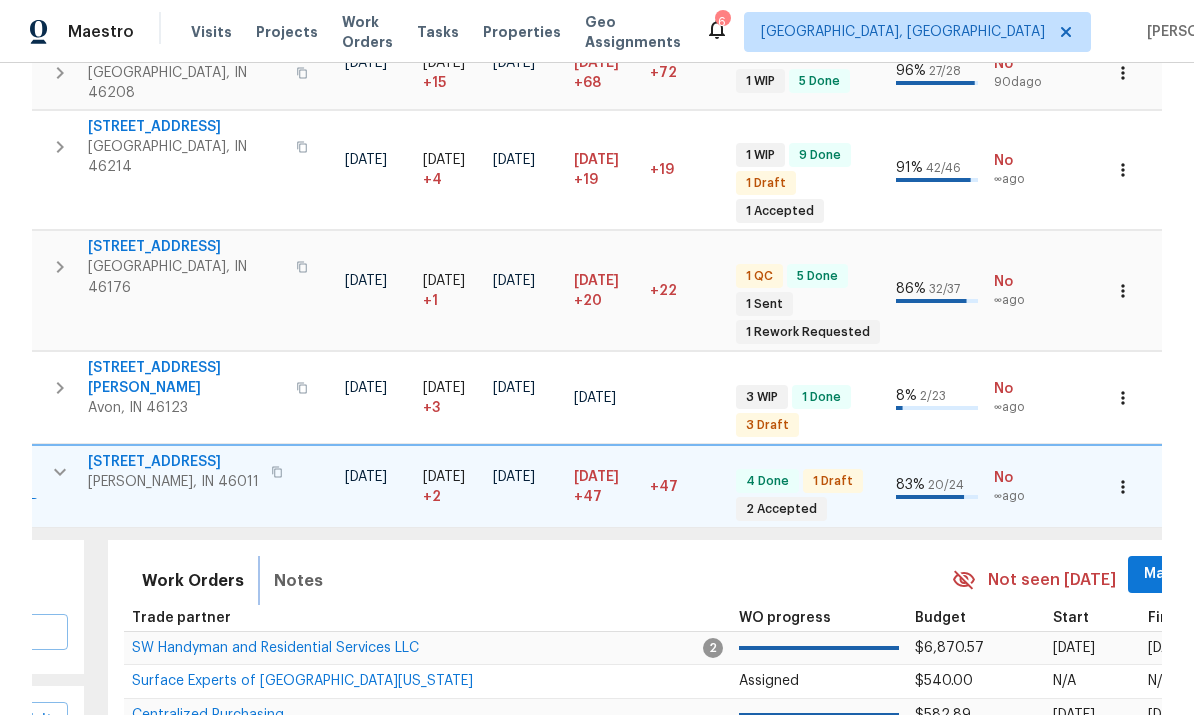 click on "Notes" at bounding box center [298, 581] 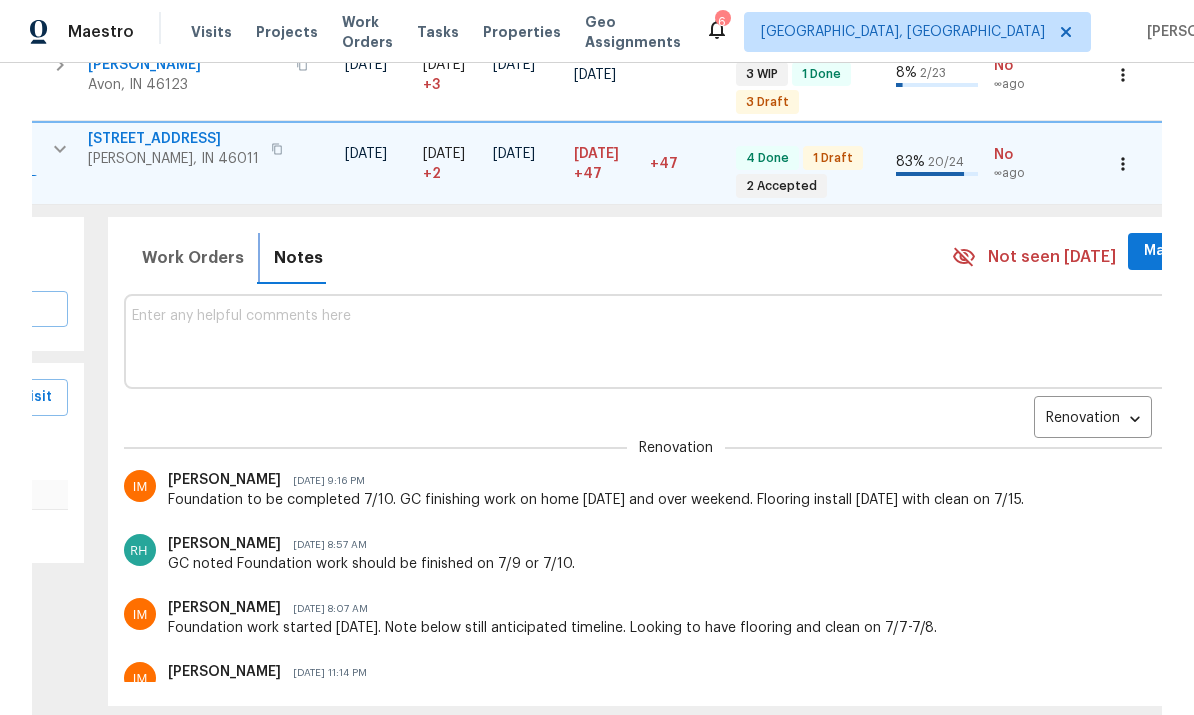 scroll, scrollTop: 806, scrollLeft: 0, axis: vertical 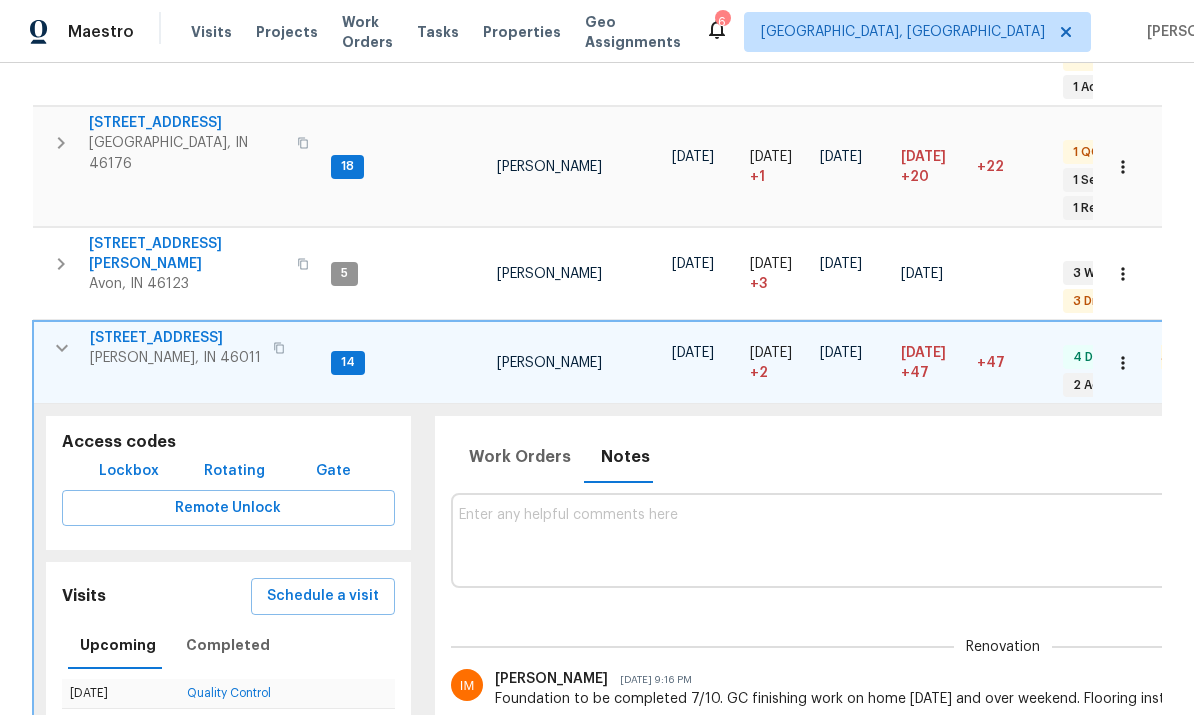 click at bounding box center (62, 348) 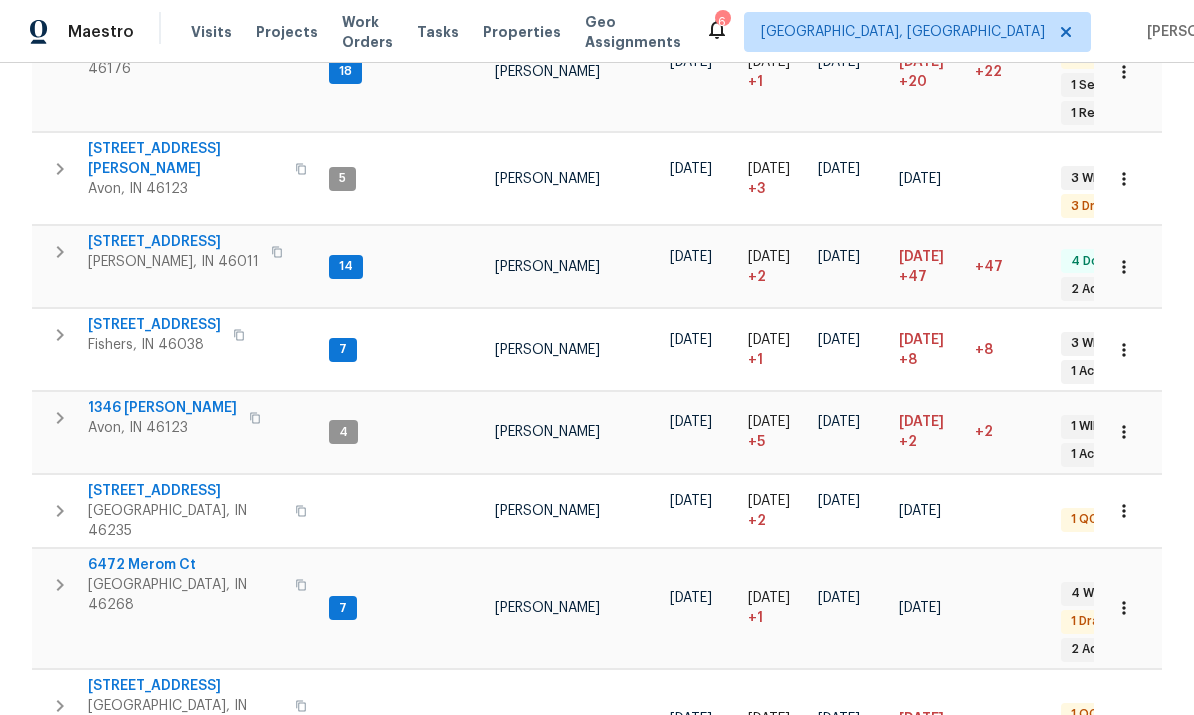 click 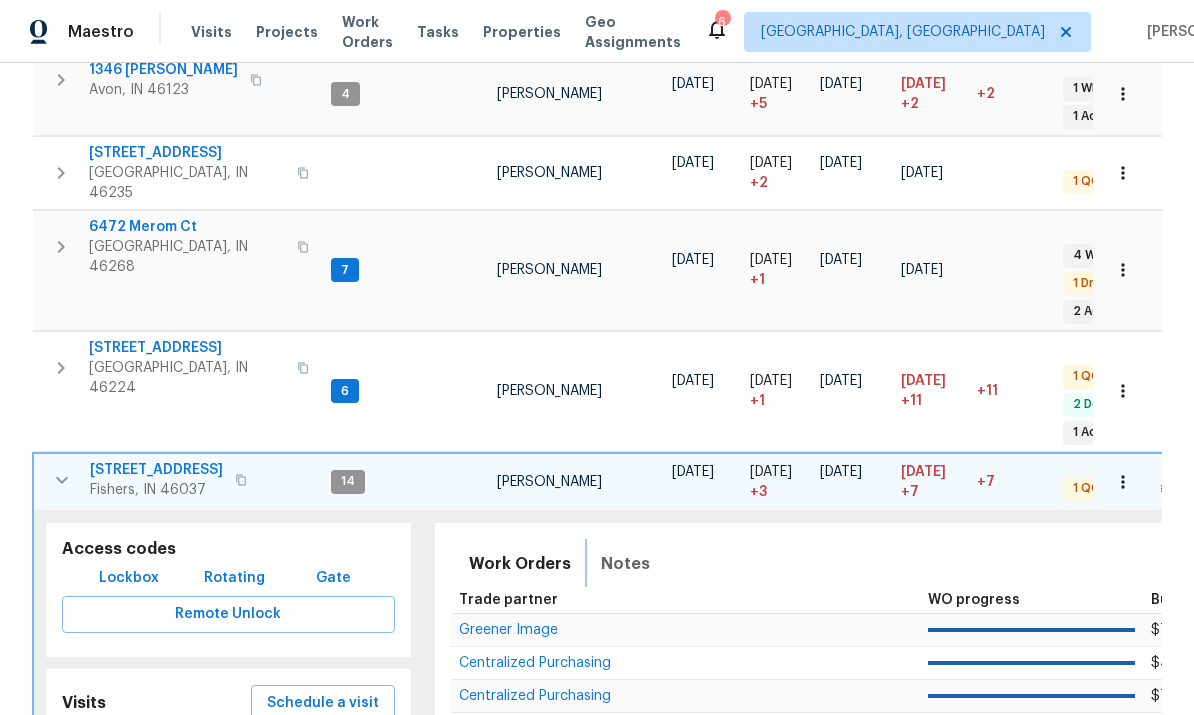 click on "Notes" at bounding box center [625, 564] 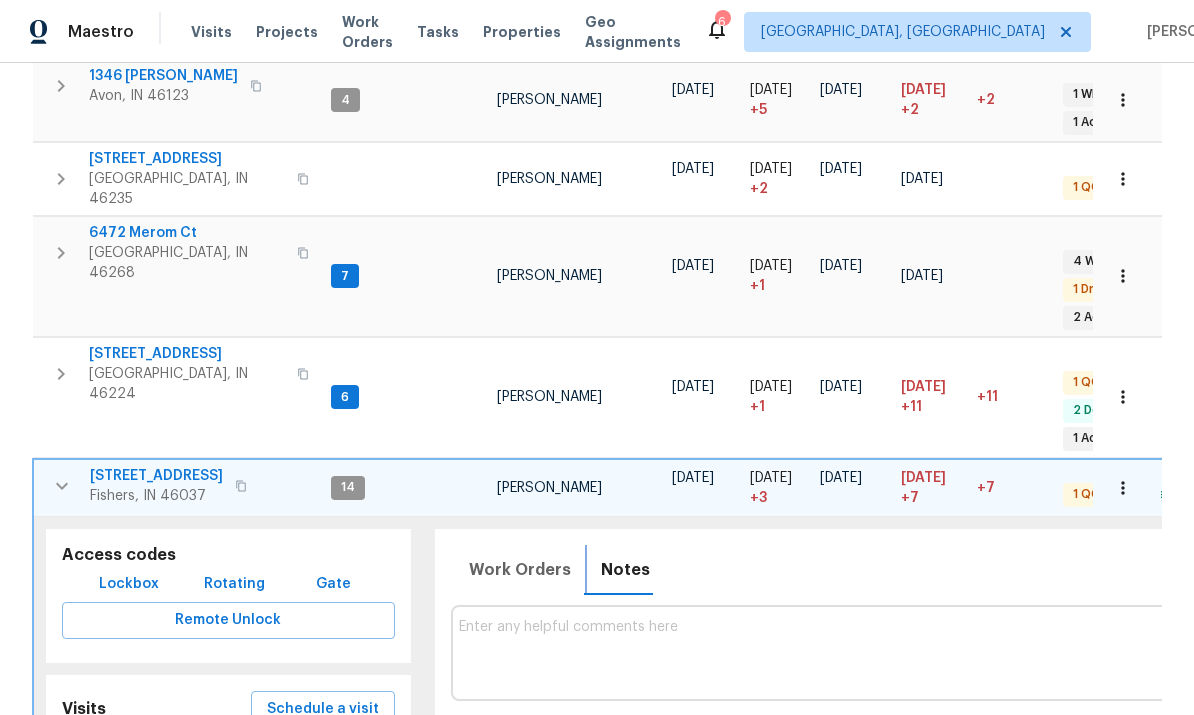 scroll, scrollTop: 16, scrollLeft: 0, axis: vertical 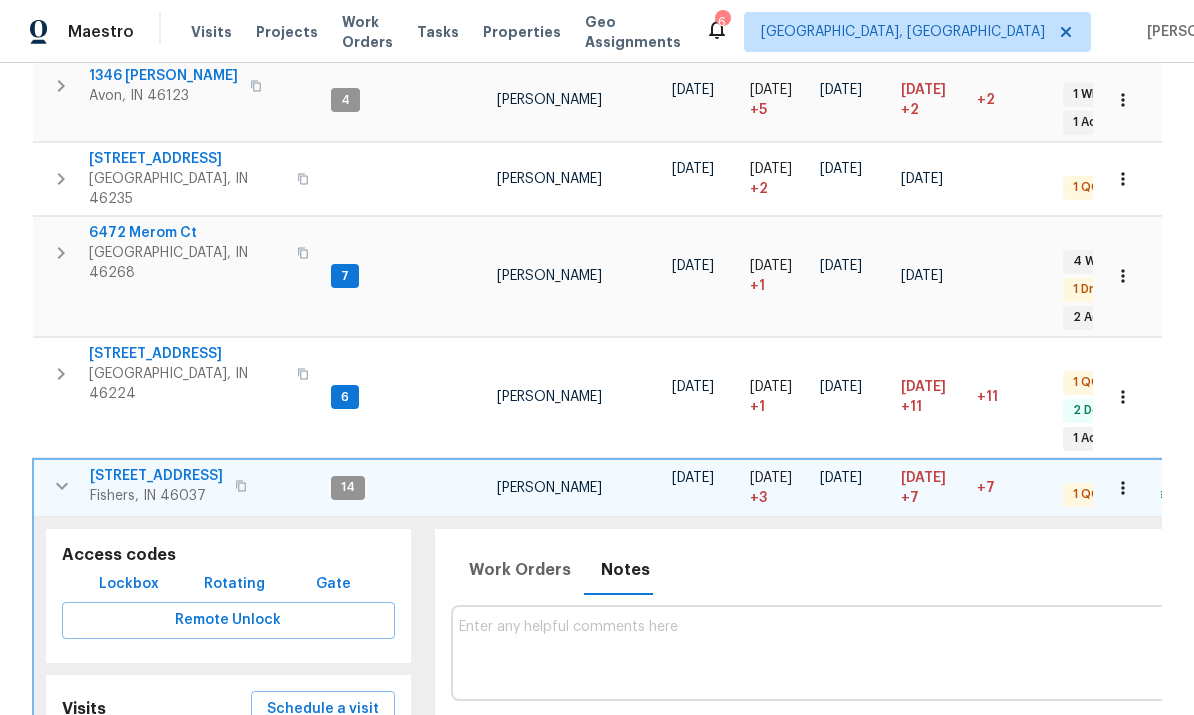click 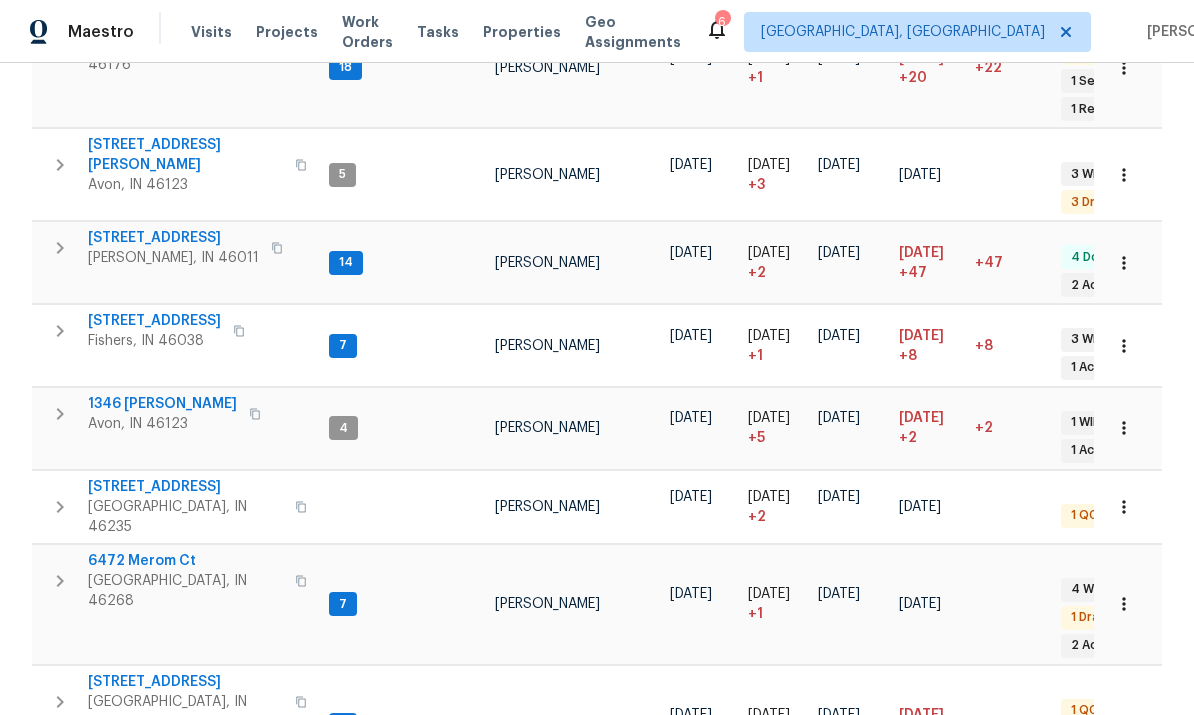 scroll, scrollTop: 656, scrollLeft: 0, axis: vertical 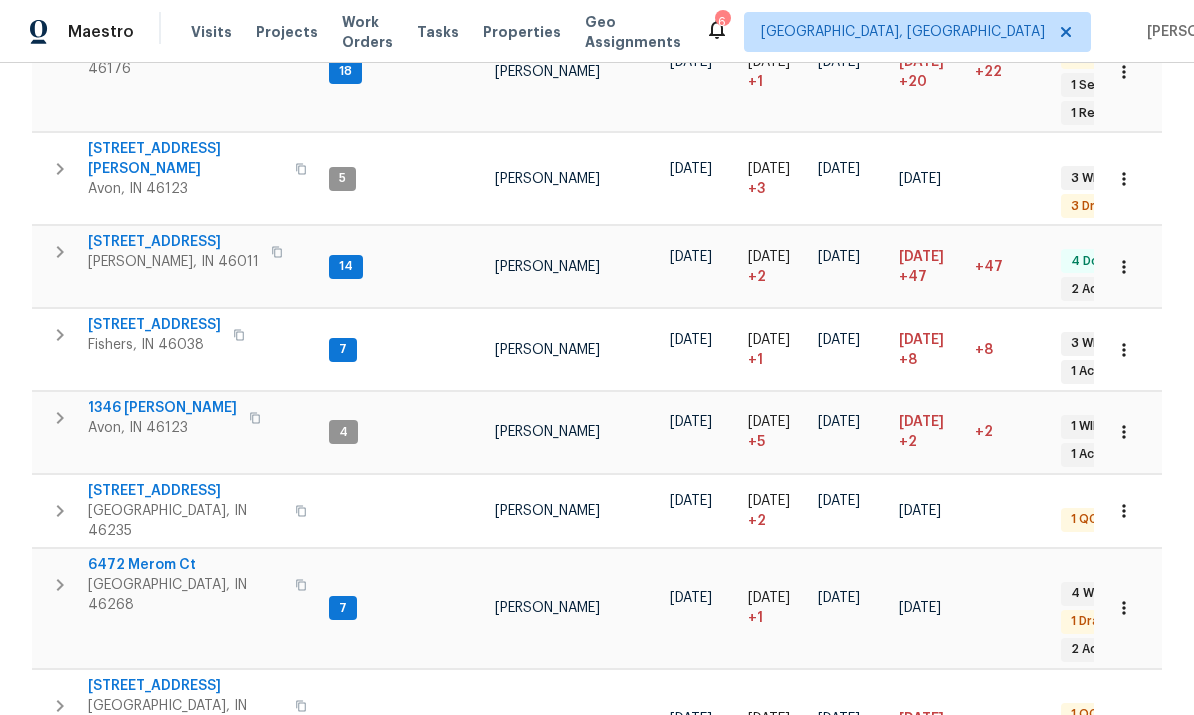 click on "Visits" at bounding box center [211, 32] 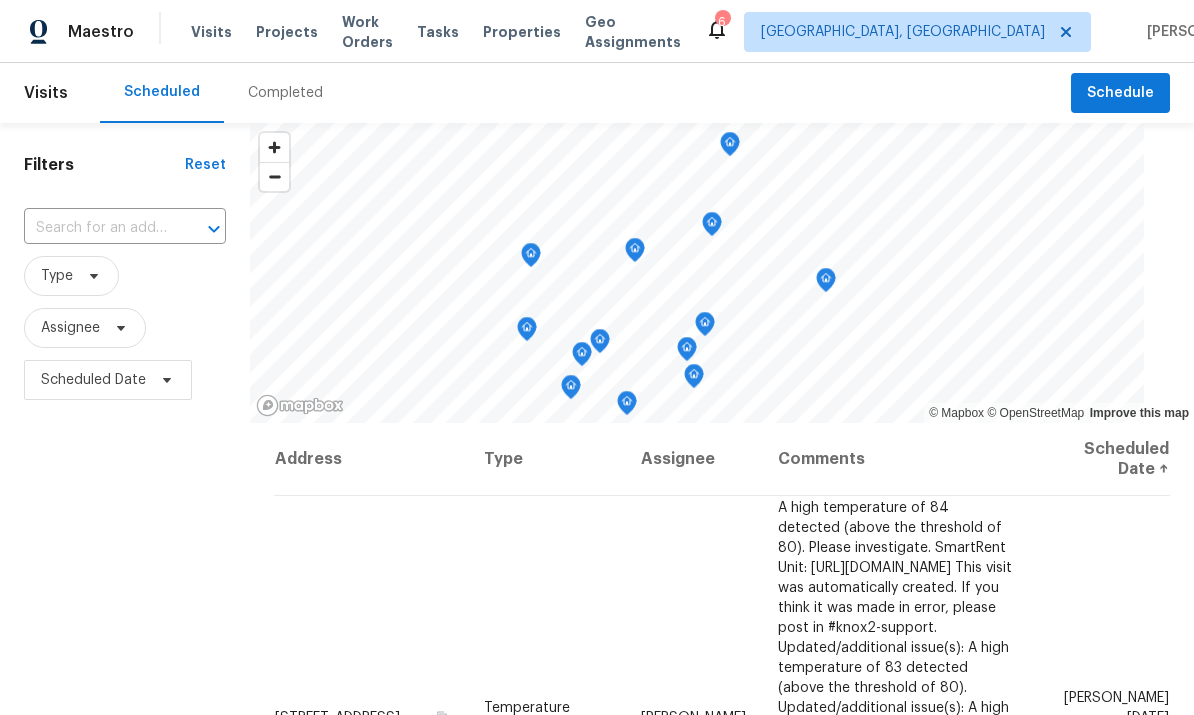 click on "Completed" at bounding box center (285, 93) 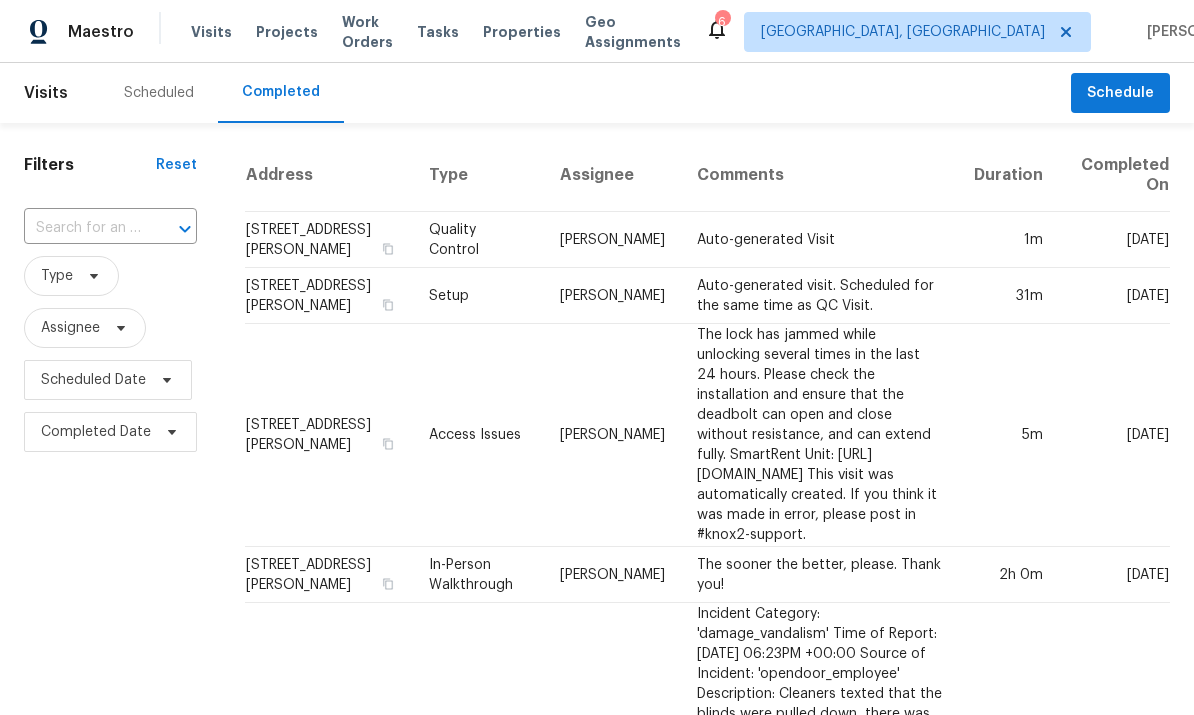 scroll, scrollTop: 0, scrollLeft: 0, axis: both 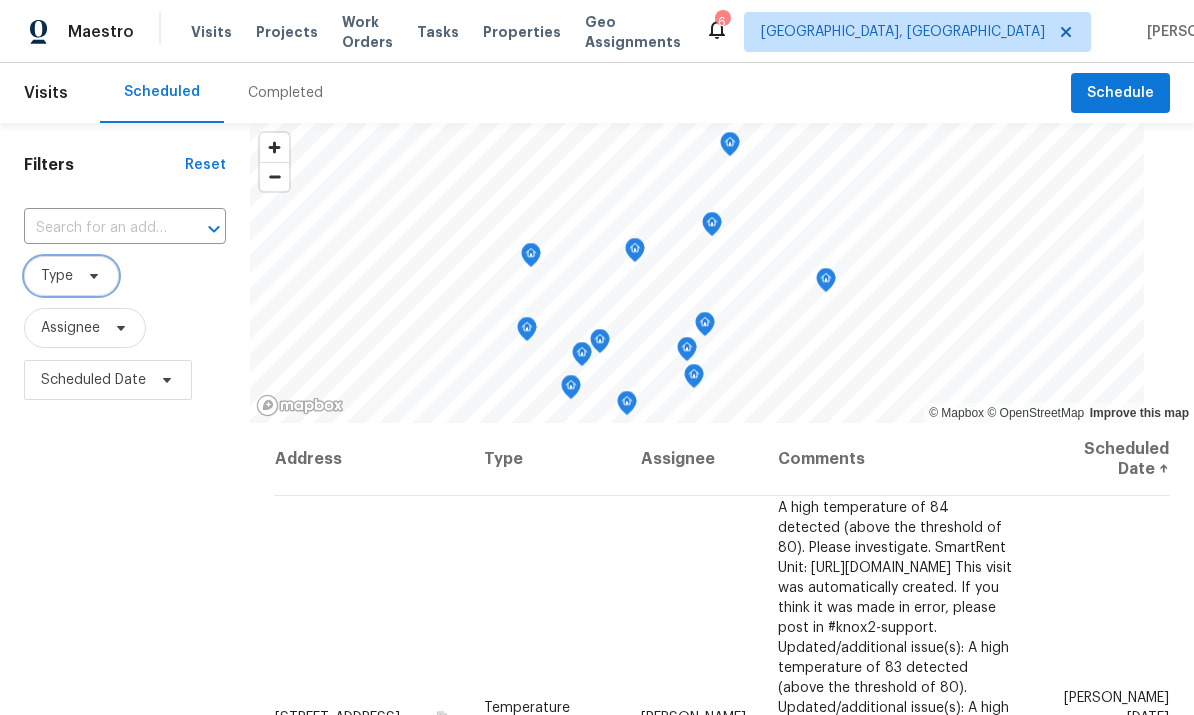 click on "Type" at bounding box center (57, 276) 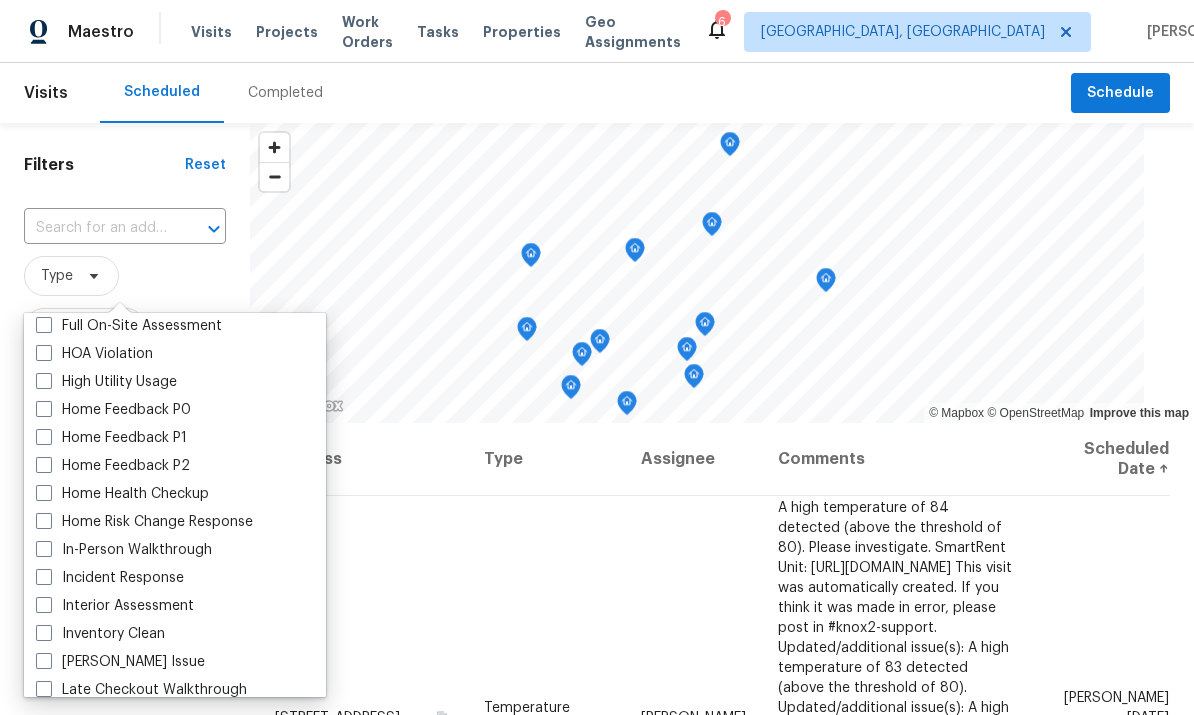 scroll, scrollTop: 564, scrollLeft: 0, axis: vertical 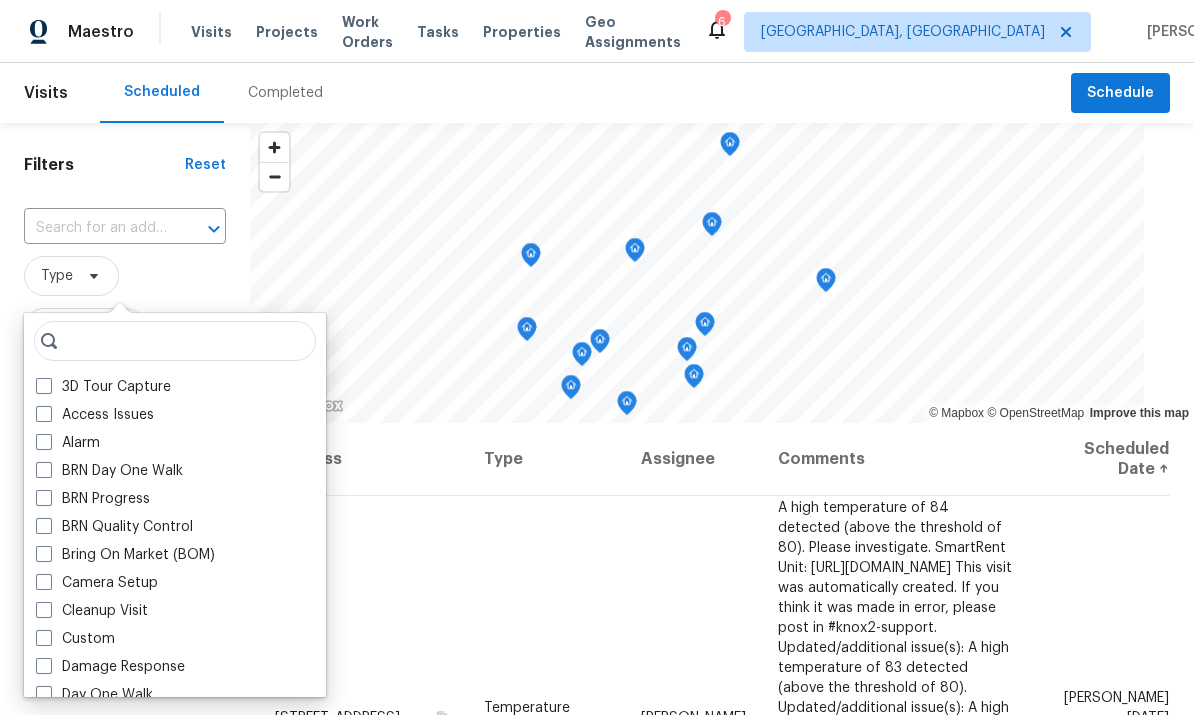 click on "Bring On Market (BOM)" at bounding box center (175, 555) 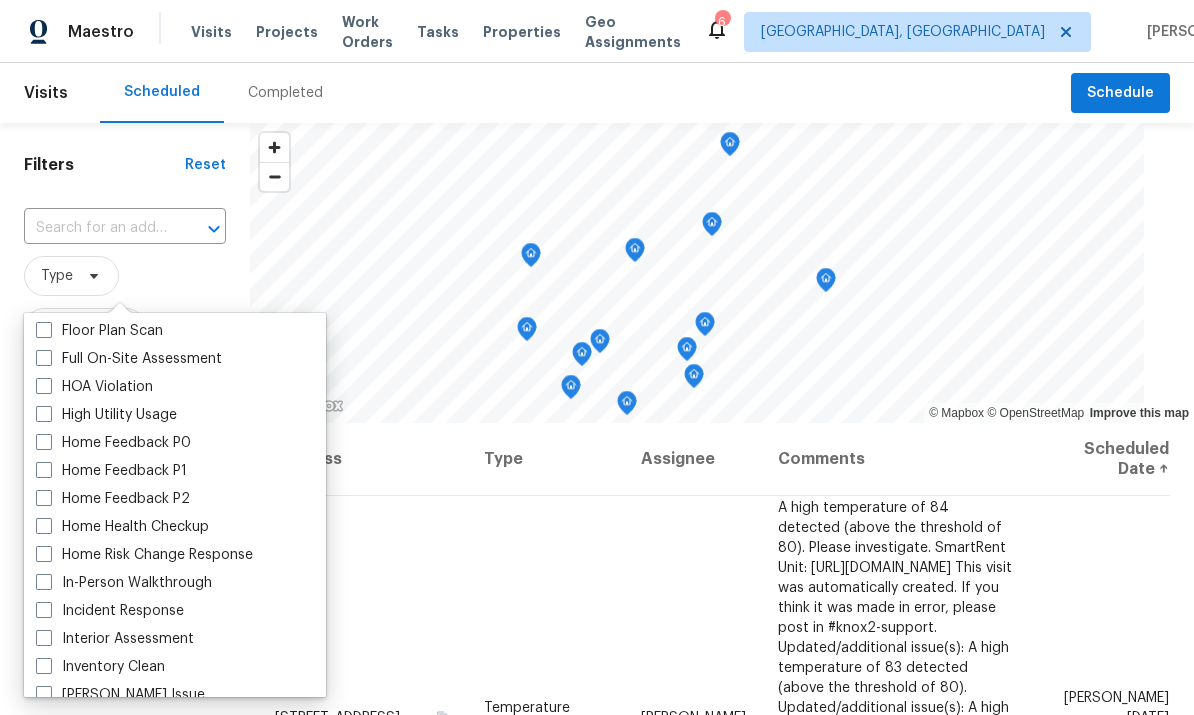 scroll, scrollTop: 539, scrollLeft: 0, axis: vertical 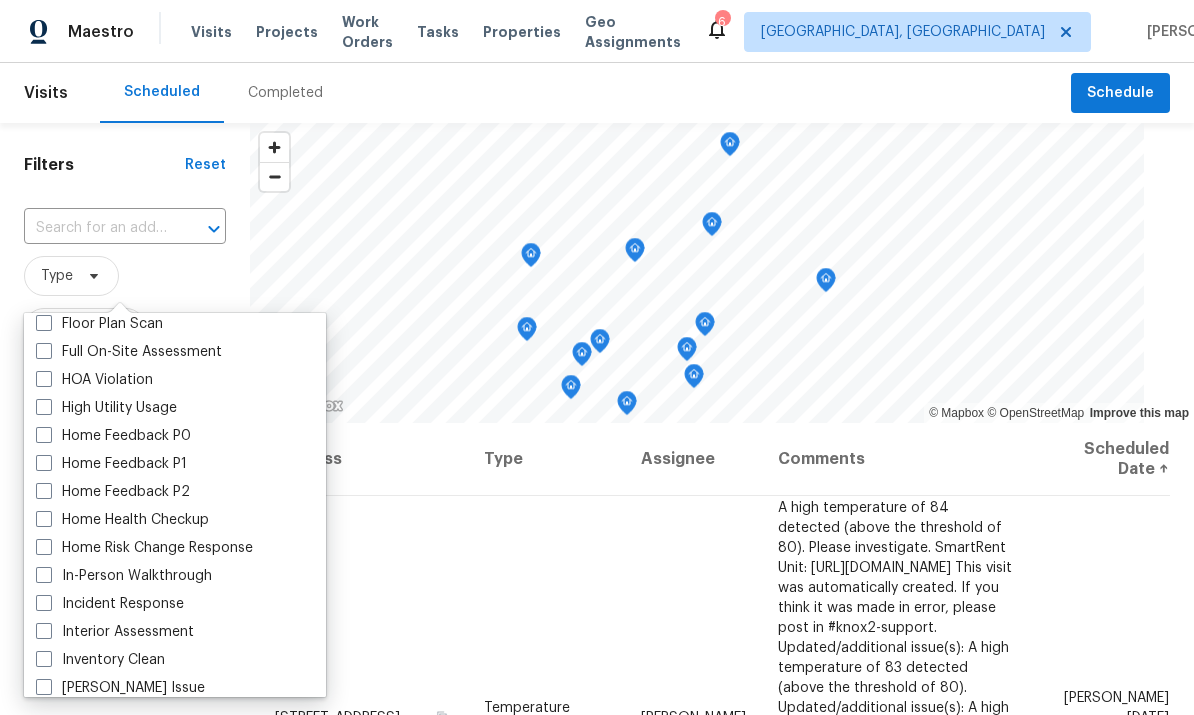 click at bounding box center [44, 575] 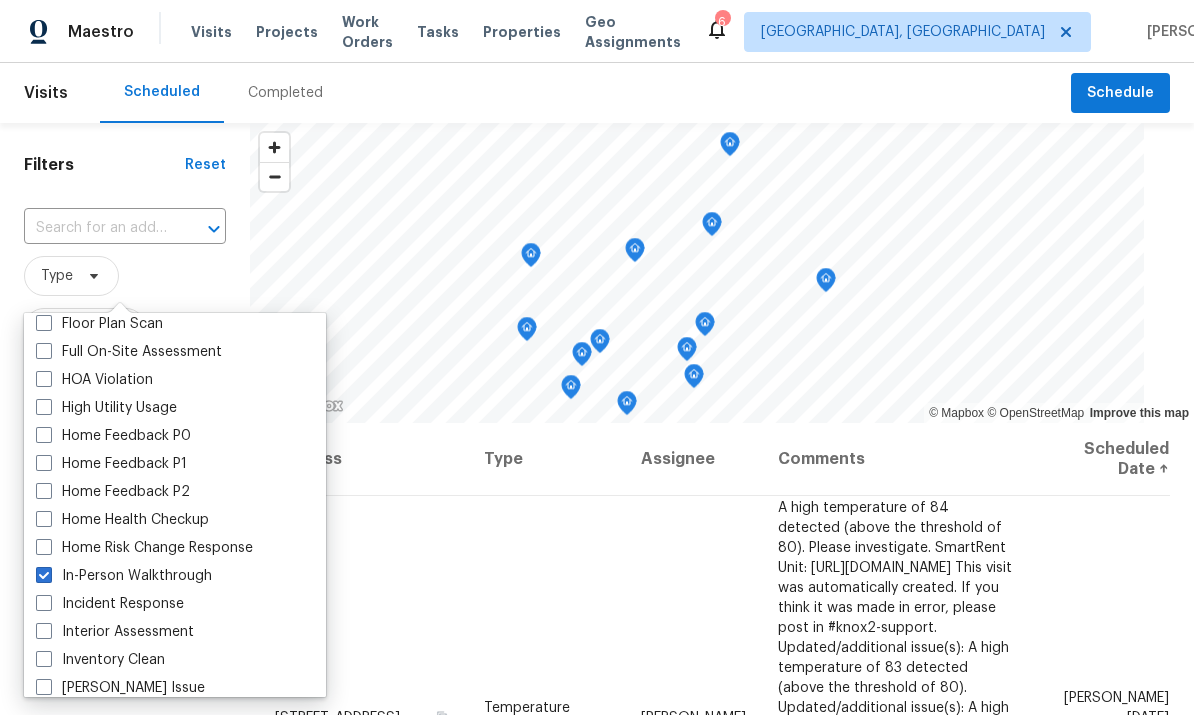 checkbox on "true" 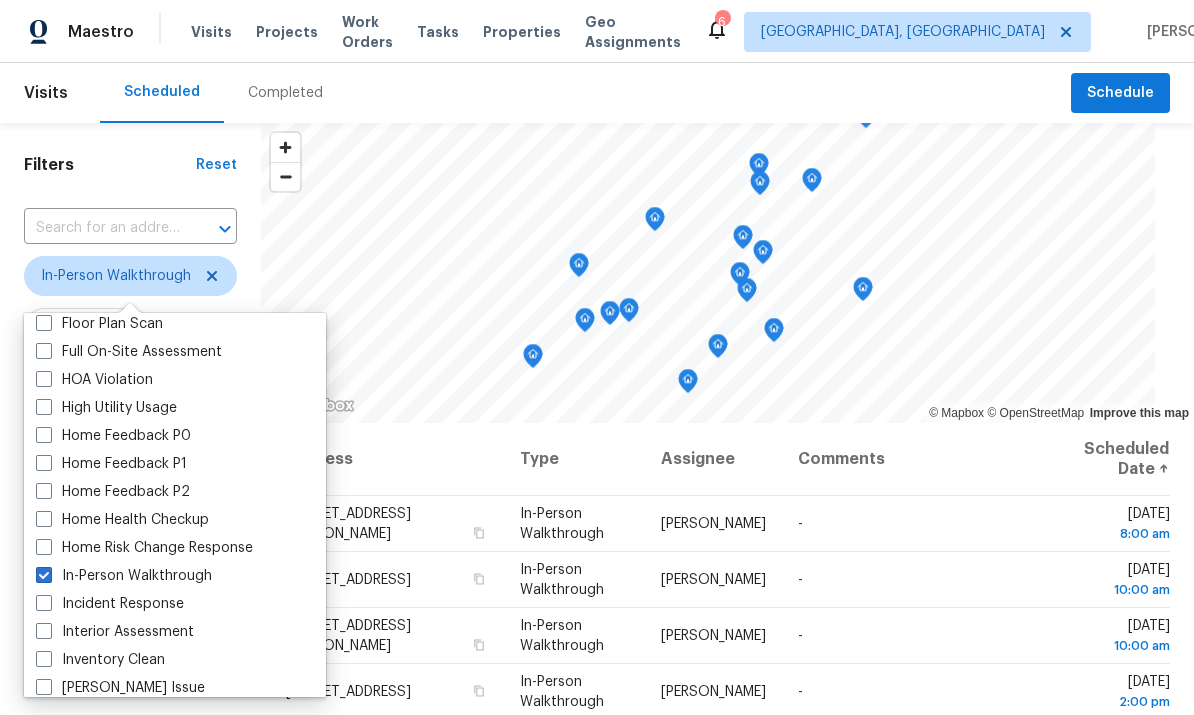 click on "Filters" at bounding box center [110, 165] 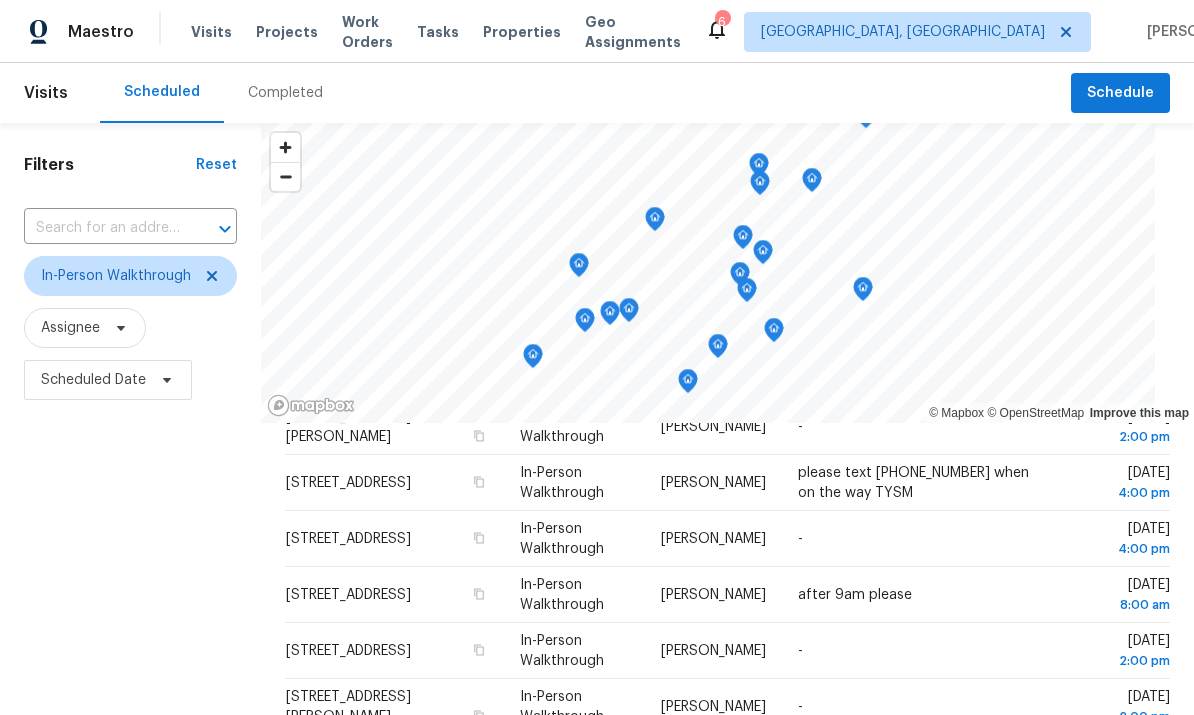 scroll, scrollTop: 614, scrollLeft: 0, axis: vertical 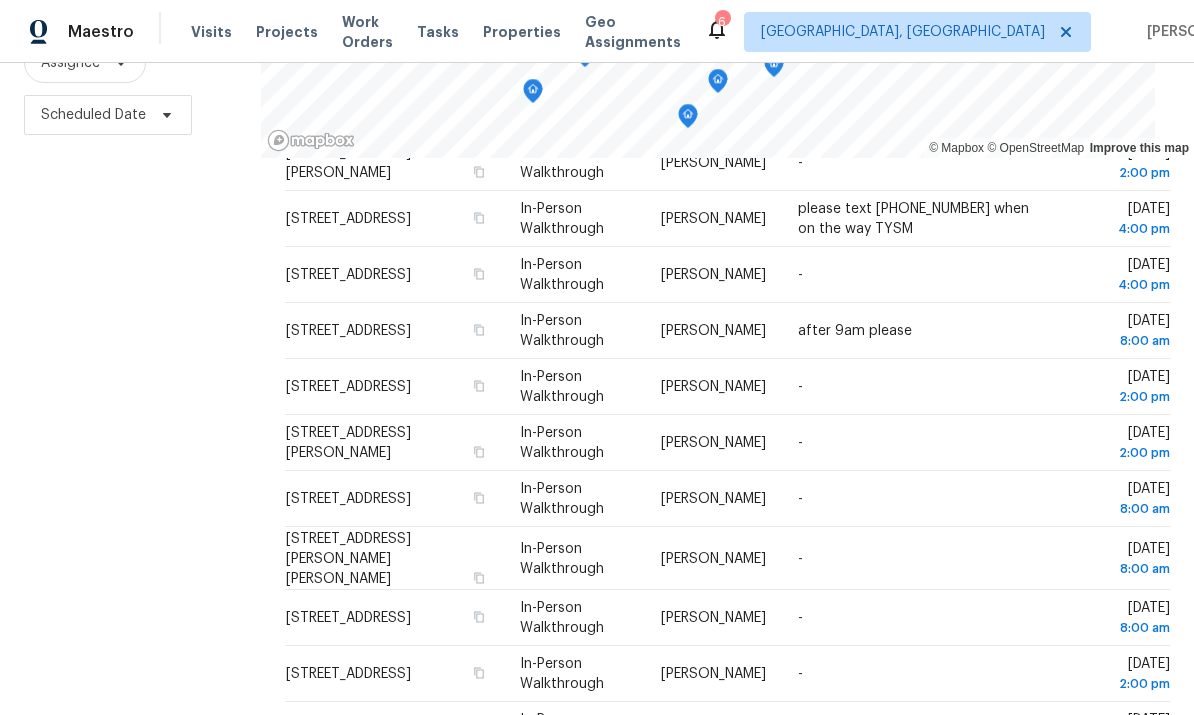 click 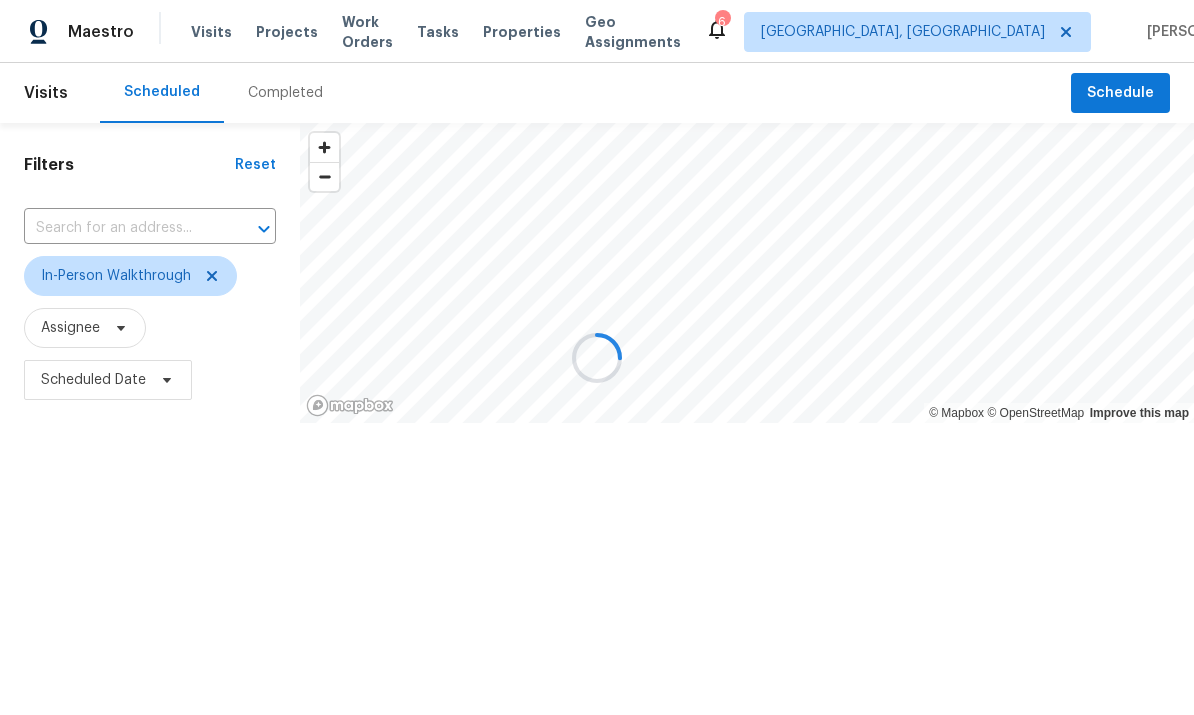 scroll, scrollTop: 0, scrollLeft: 0, axis: both 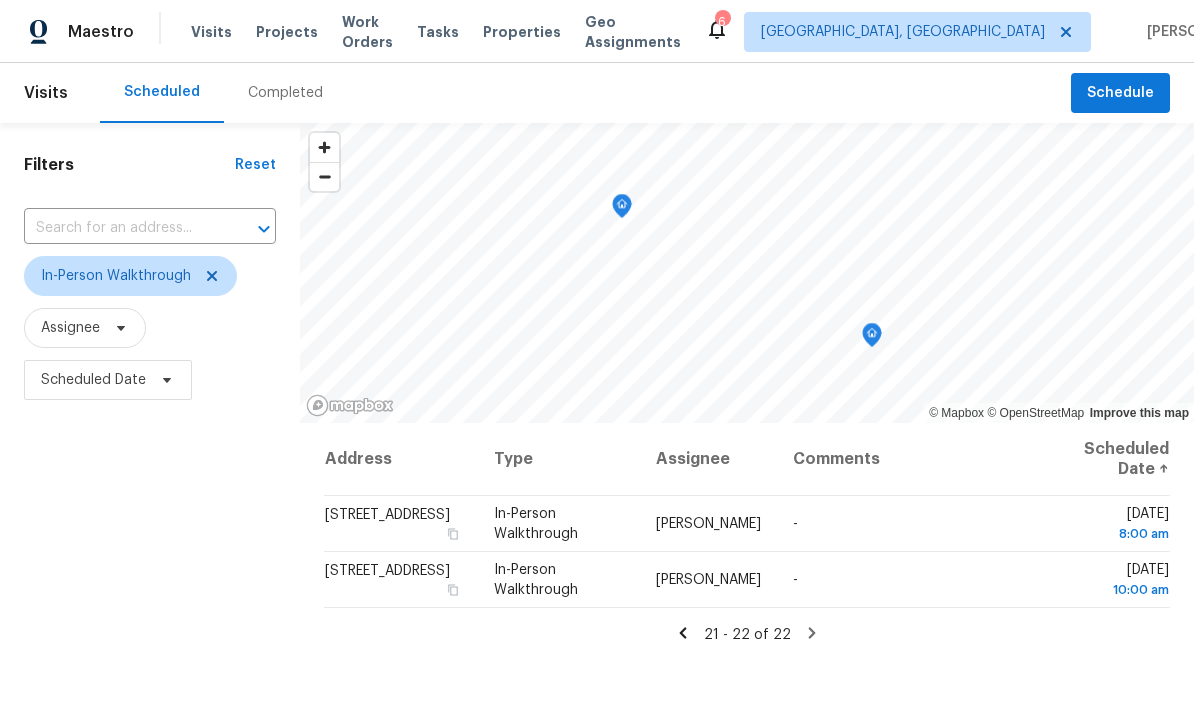 click 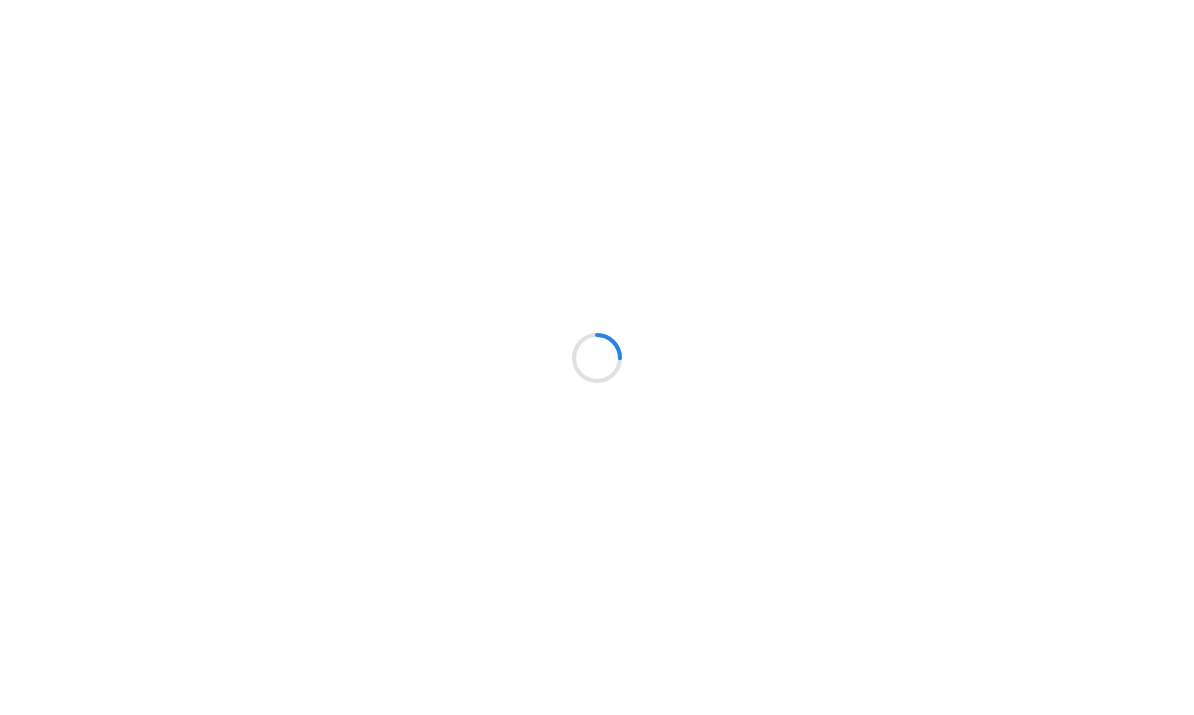 scroll, scrollTop: 0, scrollLeft: 0, axis: both 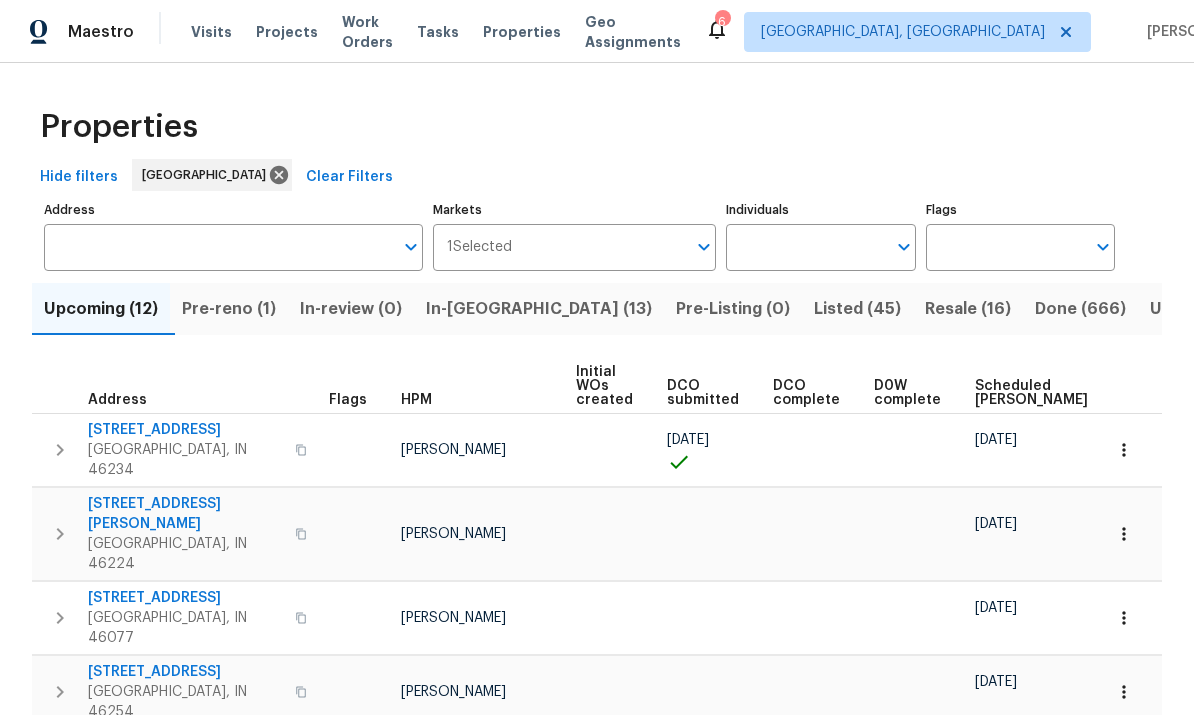 click on "Upcoming (12)" at bounding box center [101, 309] 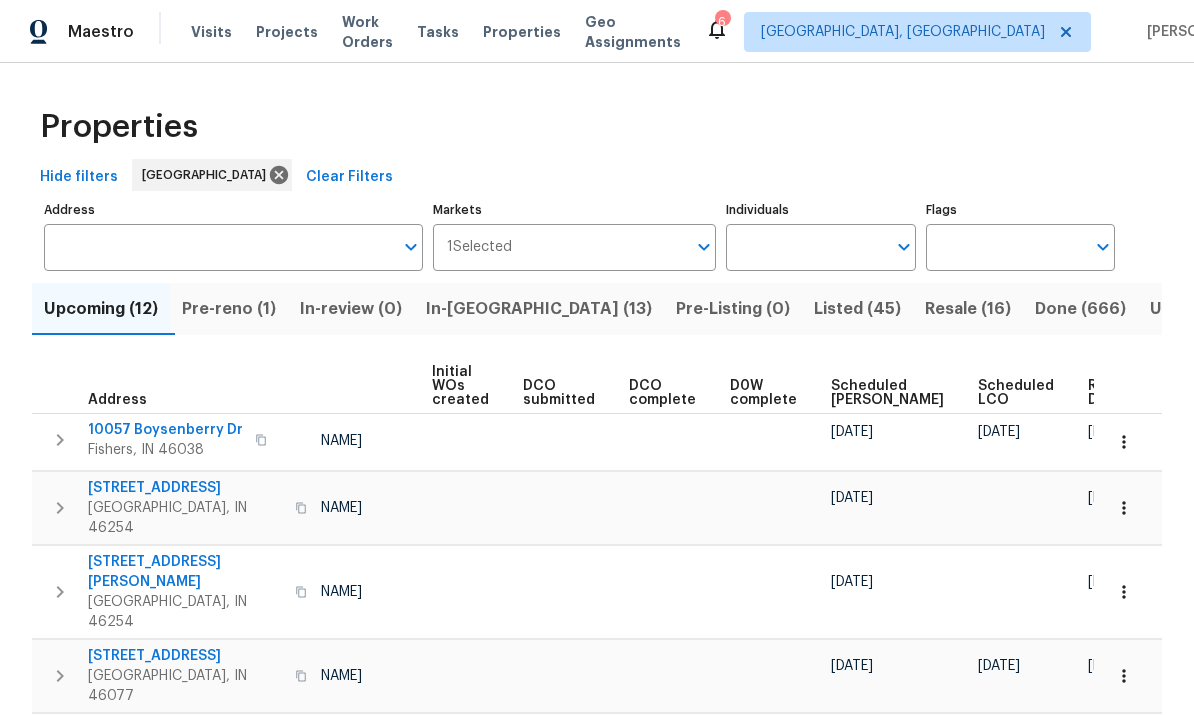 scroll, scrollTop: 0, scrollLeft: 143, axis: horizontal 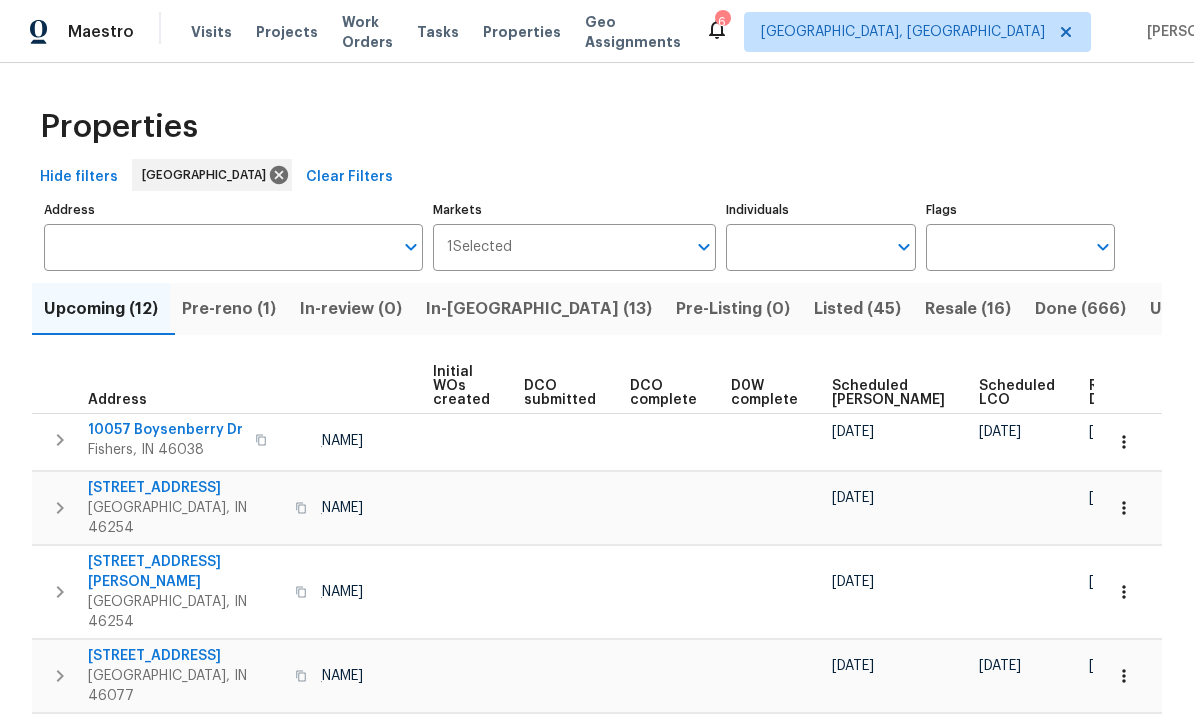 click on "Ready Date" at bounding box center [1111, 393] 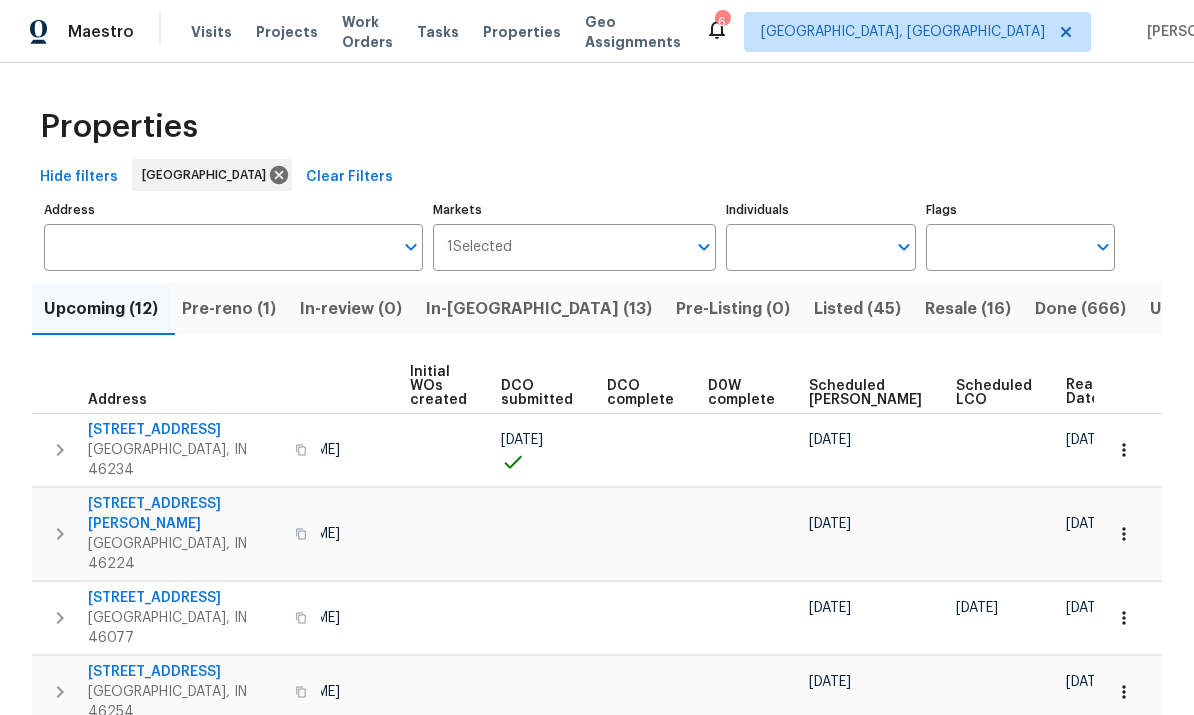 scroll, scrollTop: 0, scrollLeft: 165, axis: horizontal 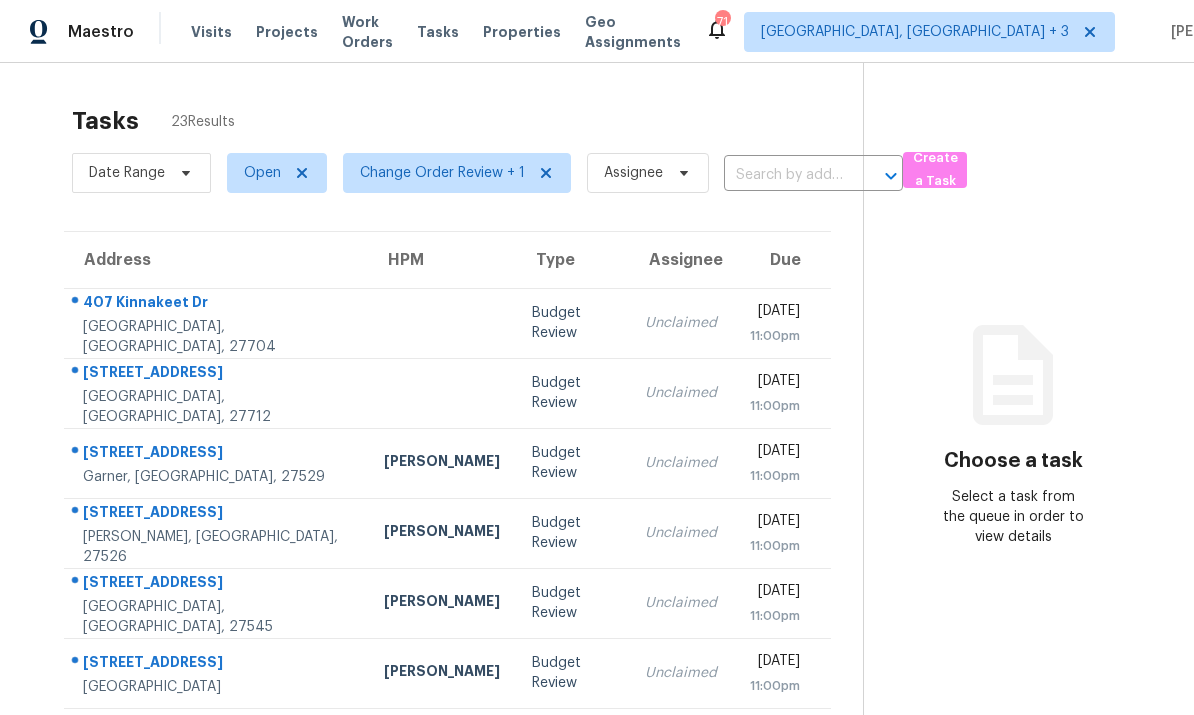 click at bounding box center [442, 323] 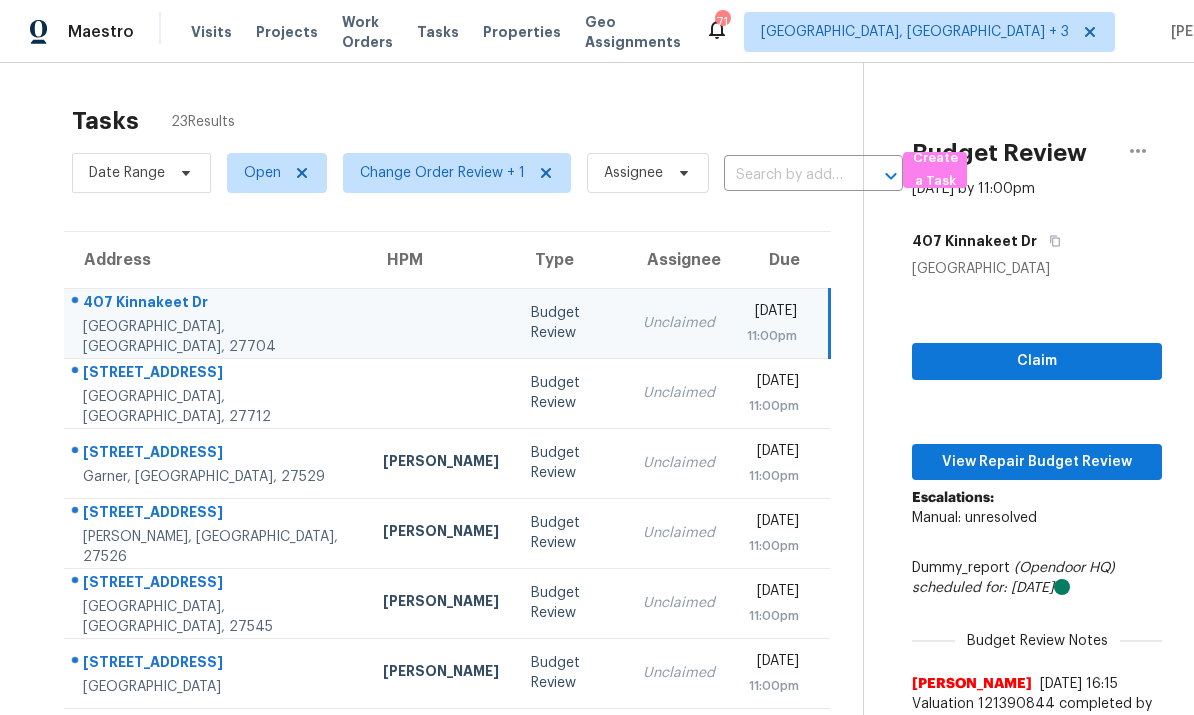 scroll, scrollTop: 0, scrollLeft: 0, axis: both 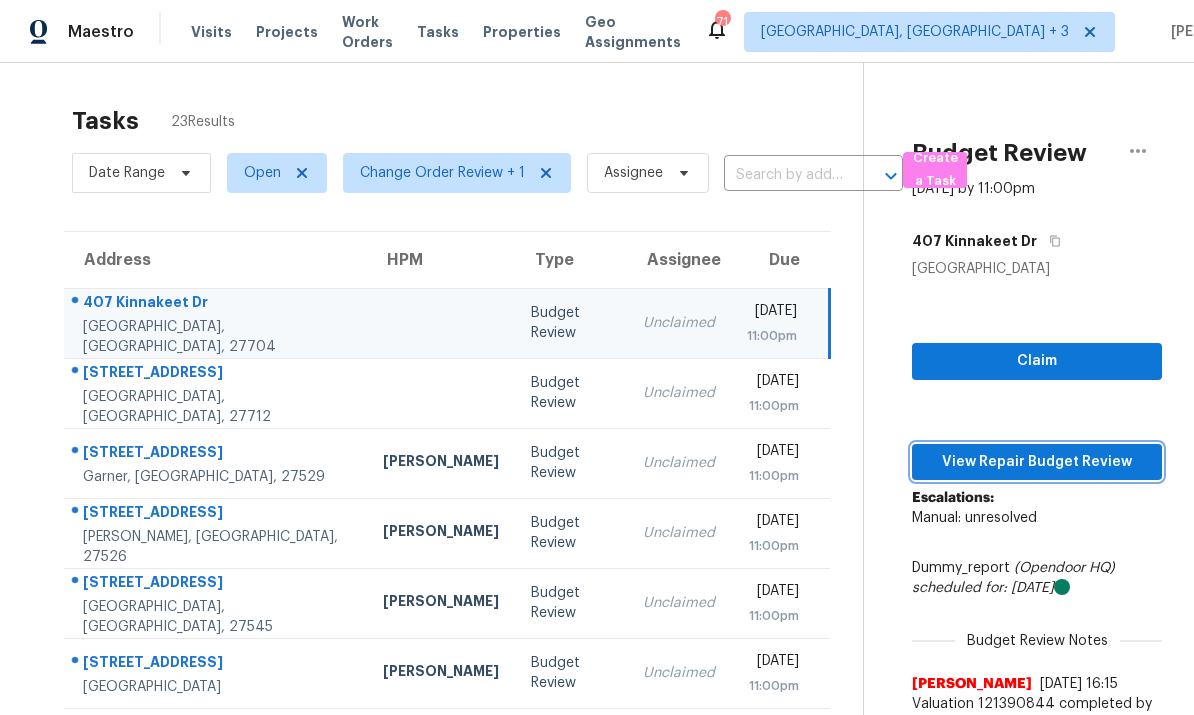 click on "View Repair Budget Review" at bounding box center [1037, 462] 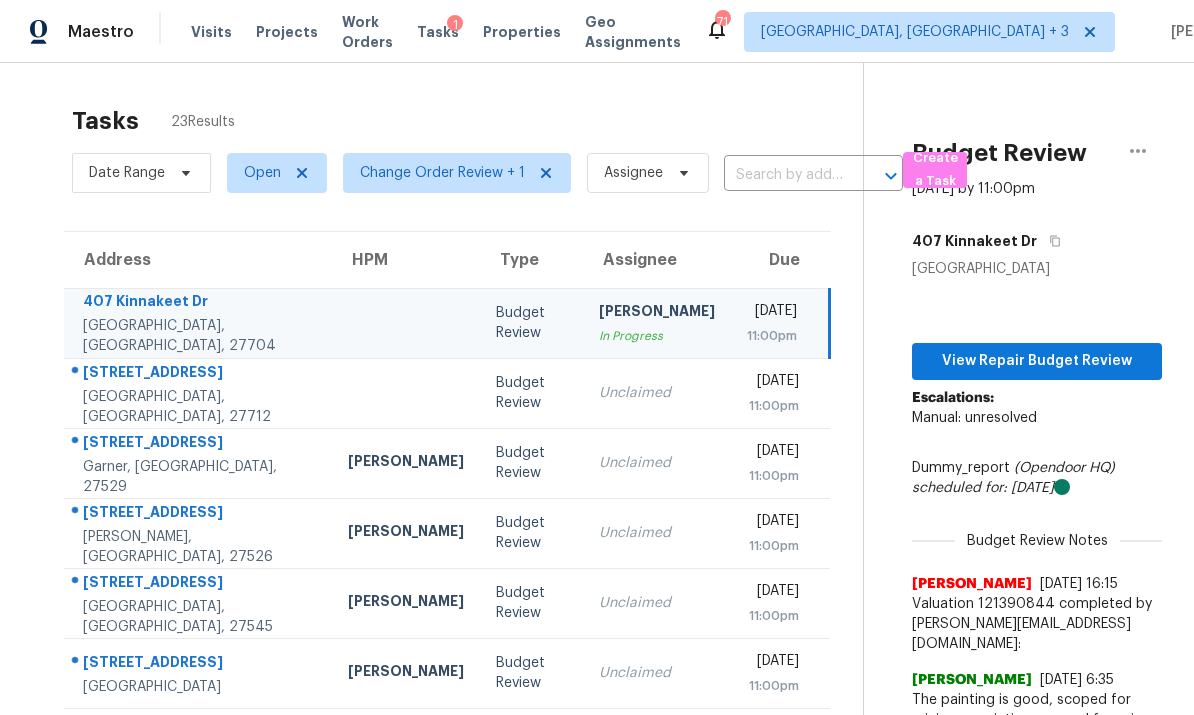 click at bounding box center [406, 393] 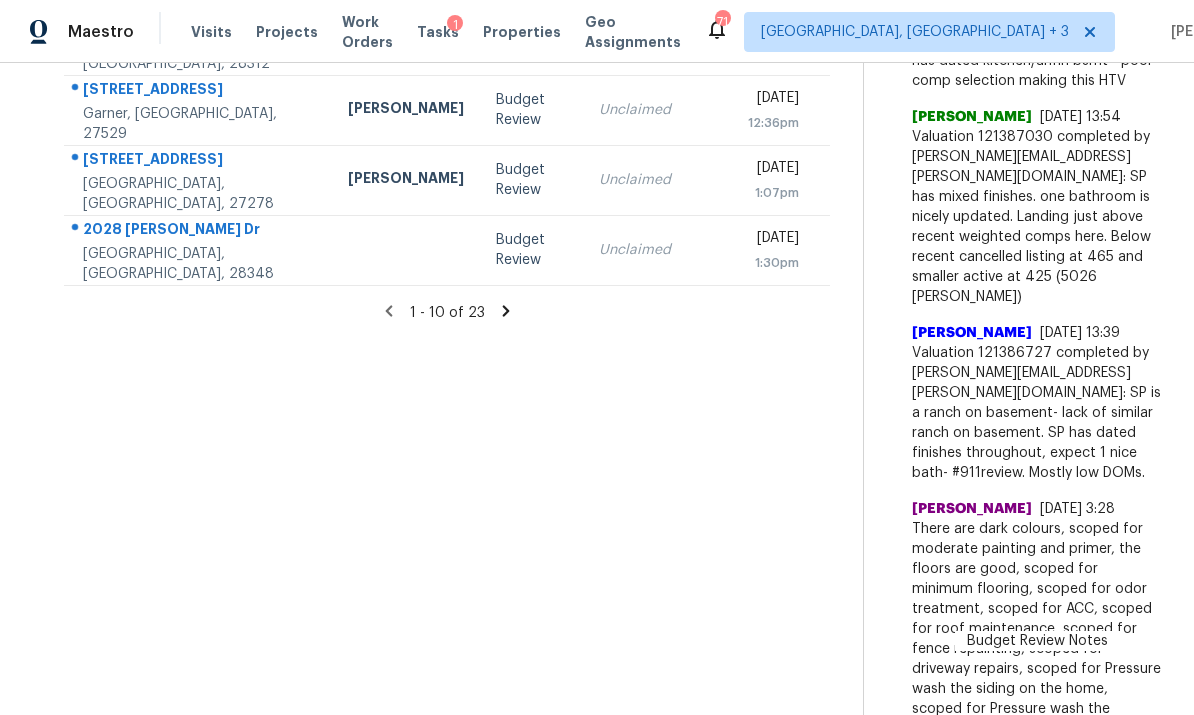 scroll, scrollTop: 702, scrollLeft: 0, axis: vertical 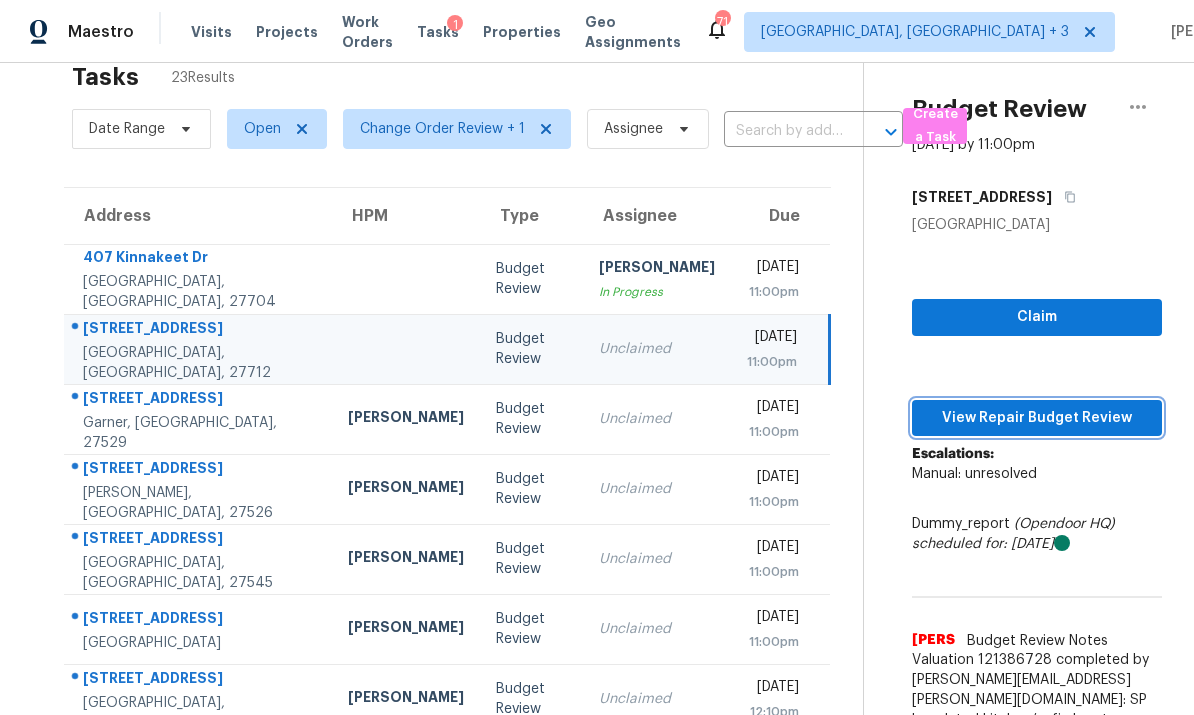 click on "View Repair Budget Review" at bounding box center (1037, 418) 